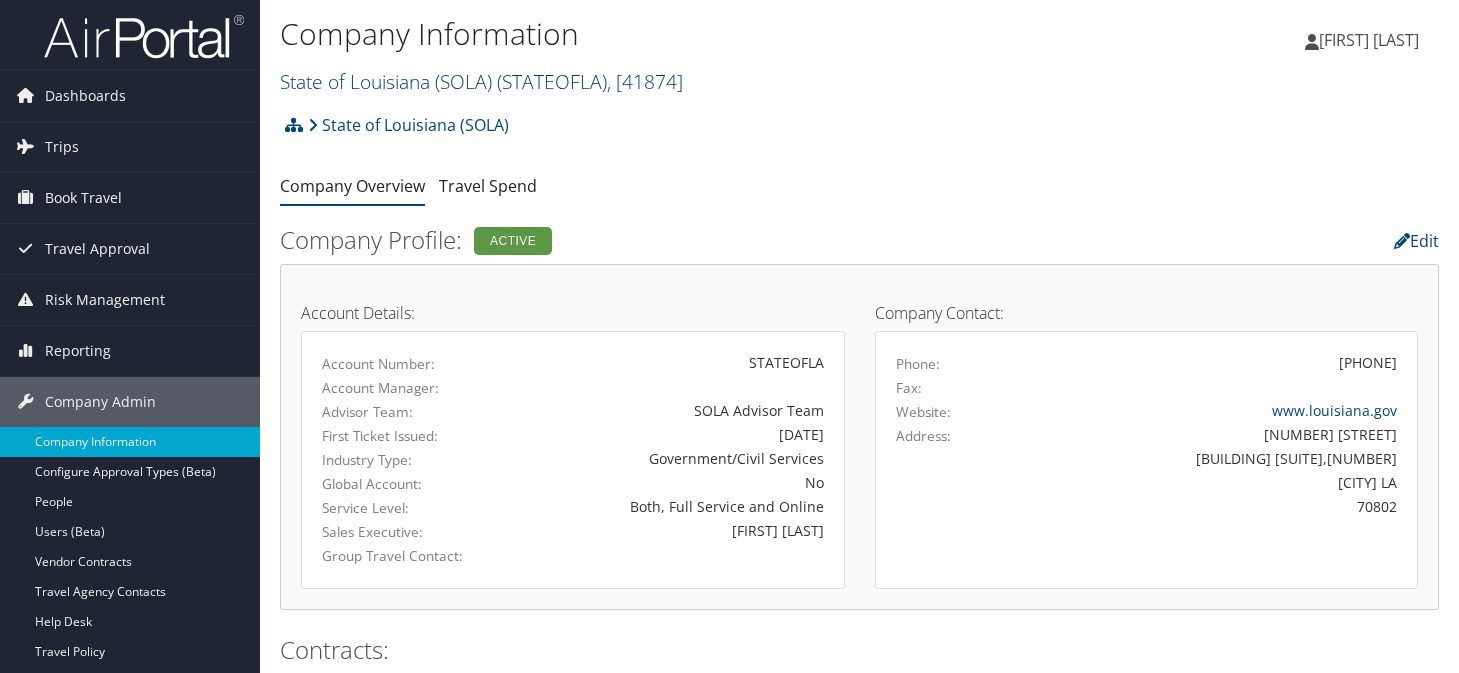 scroll, scrollTop: 0, scrollLeft: 0, axis: both 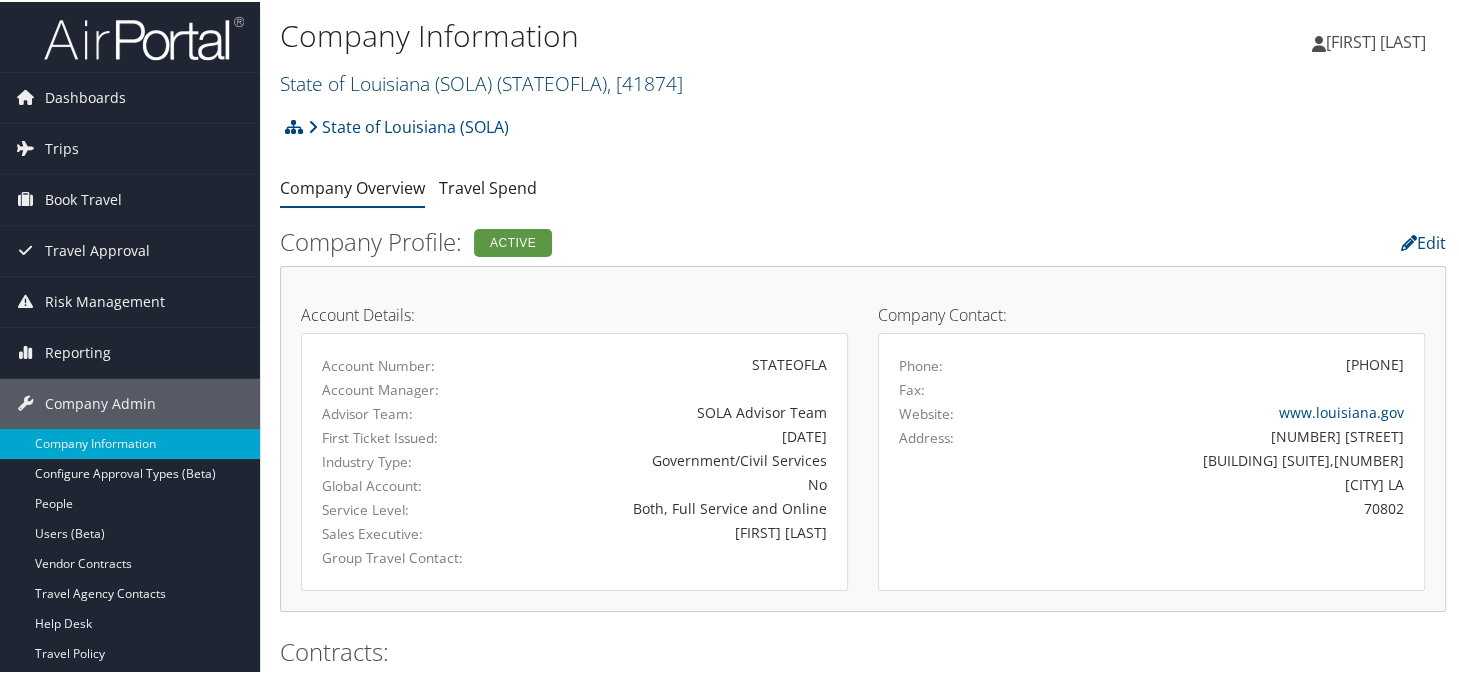 click on "State of Louisiana (SOLA)   ( STATEOFLA )  , [ 41874 ]" at bounding box center [481, 81] 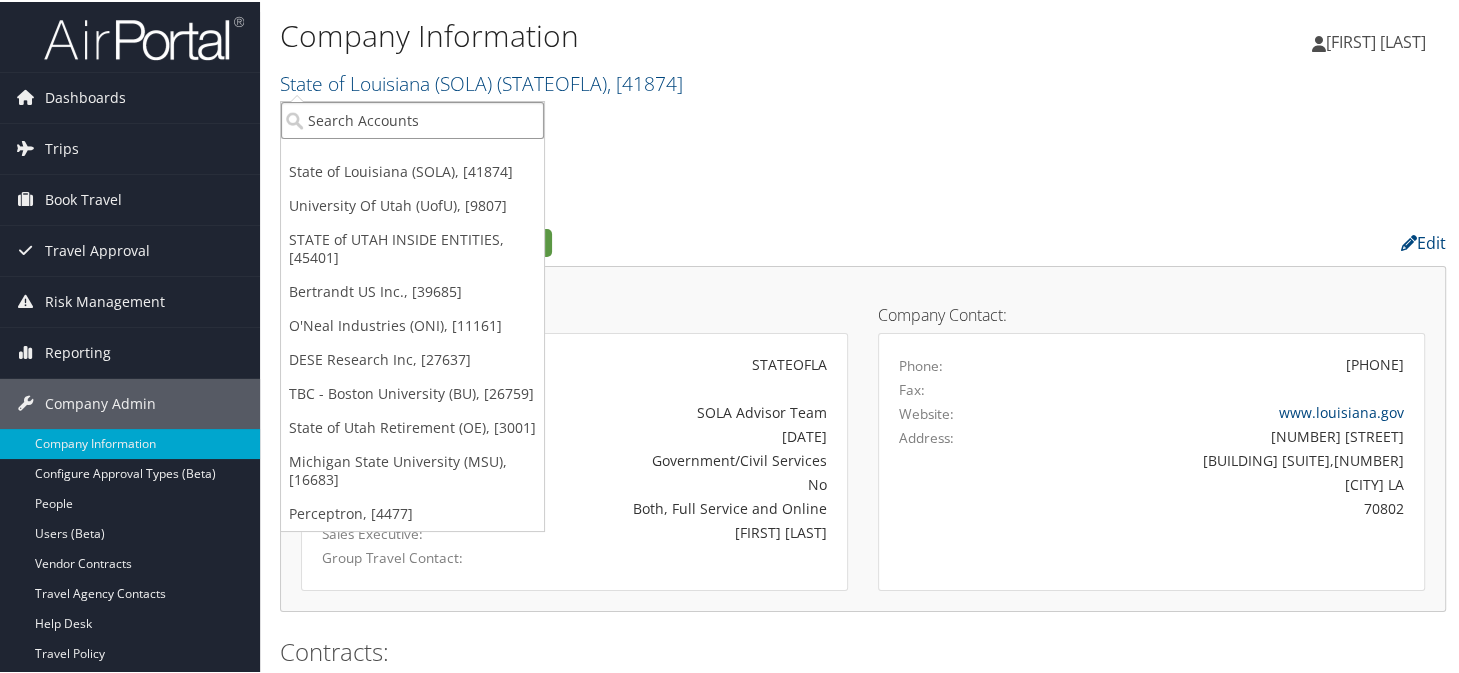 click at bounding box center (412, 118) 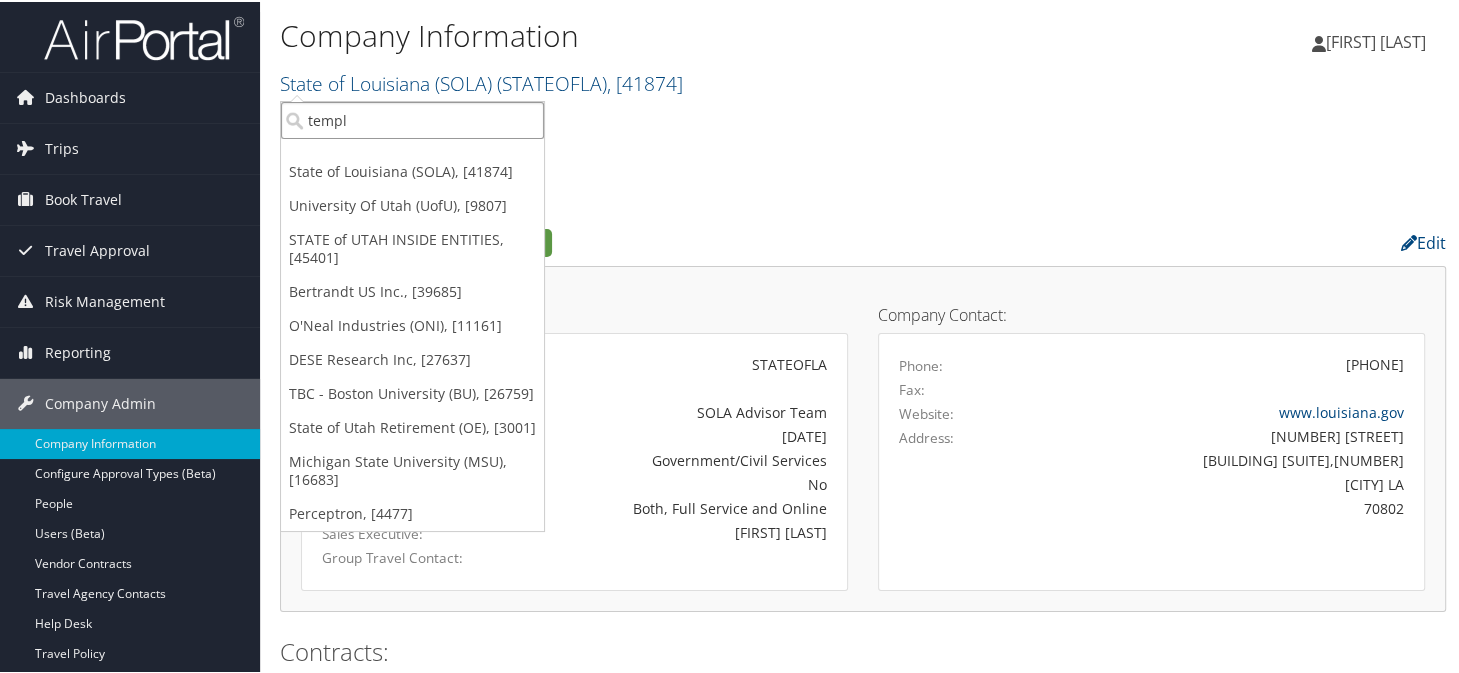 type on "temple" 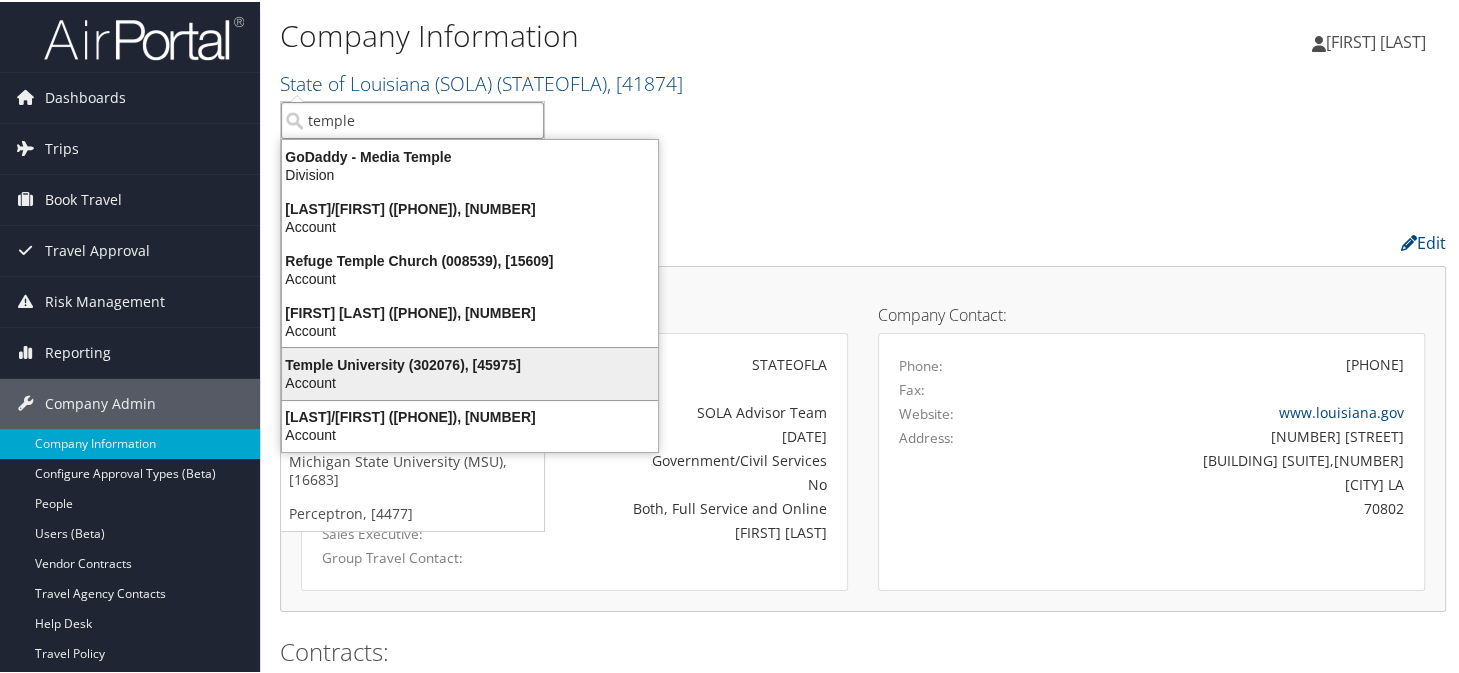 click on "Account" at bounding box center (470, 381) 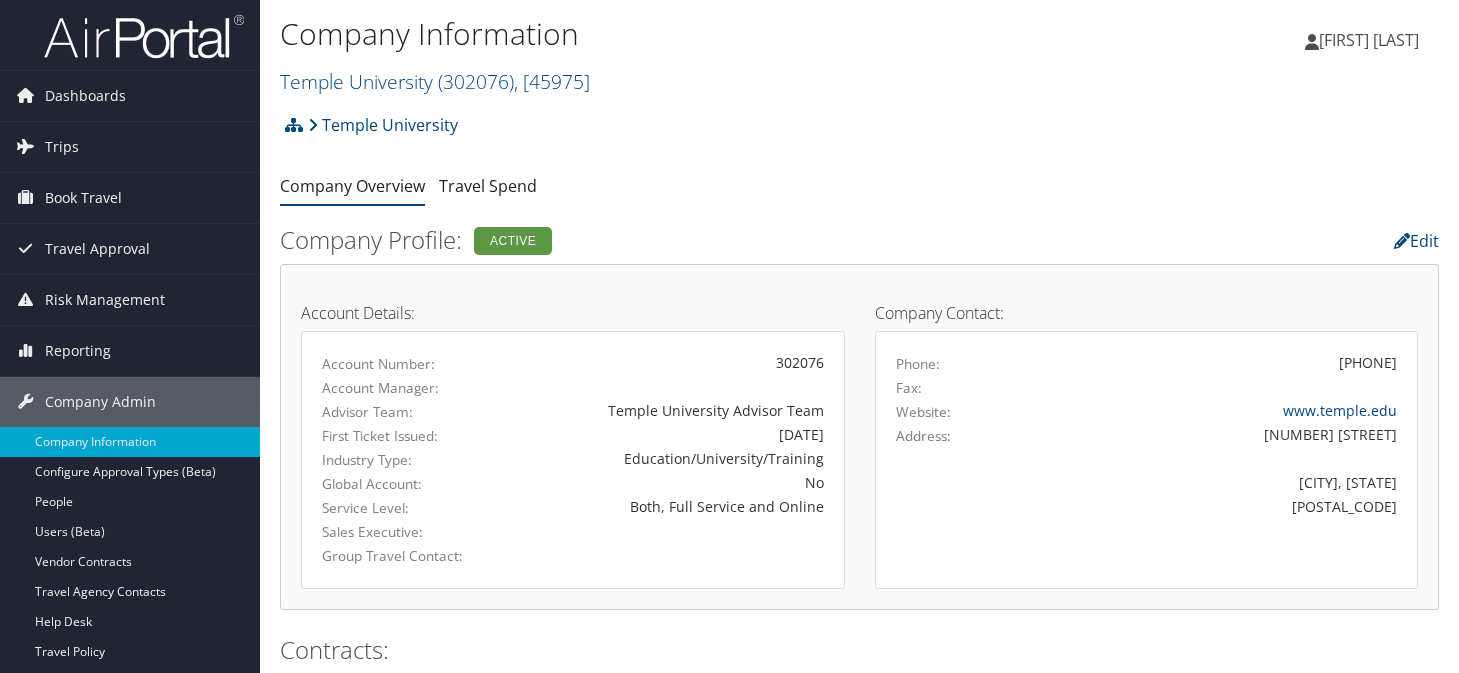 scroll, scrollTop: 0, scrollLeft: 0, axis: both 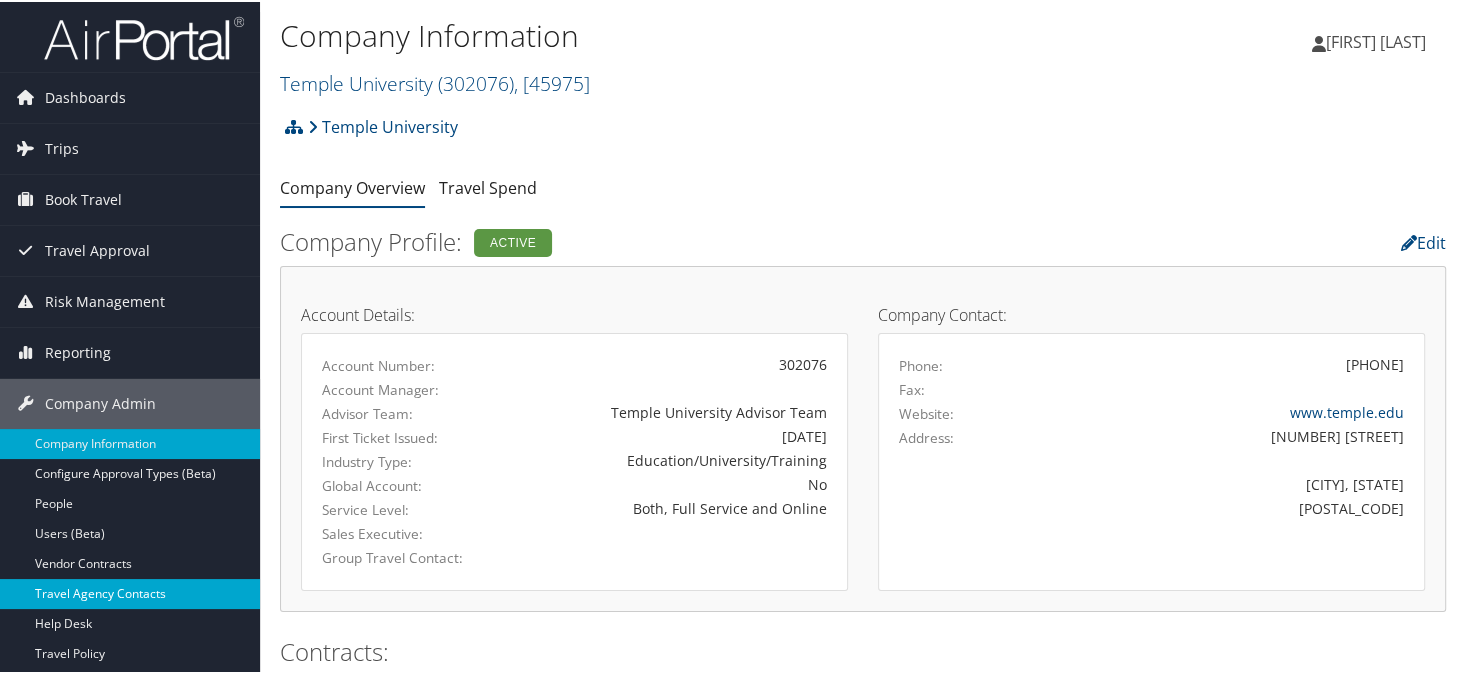 click on "Travel Agency Contacts" at bounding box center [130, 592] 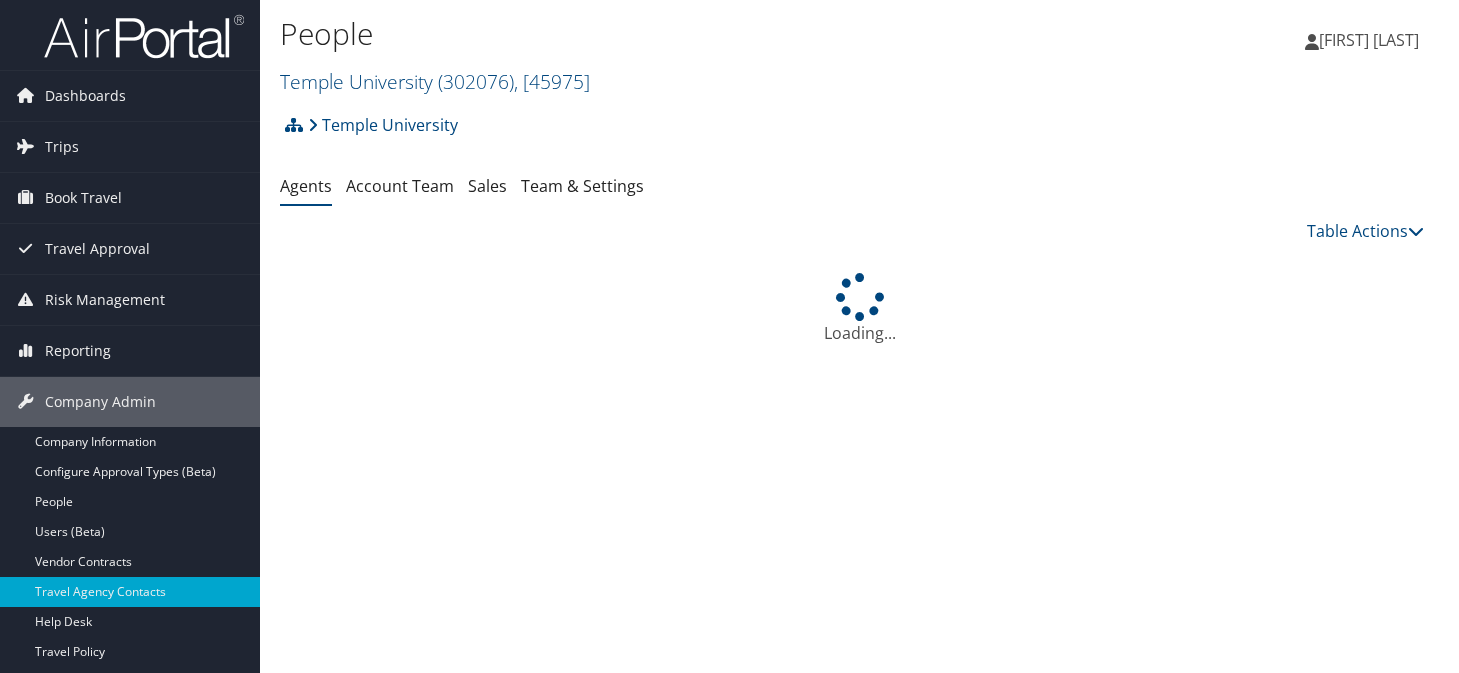 scroll, scrollTop: 0, scrollLeft: 0, axis: both 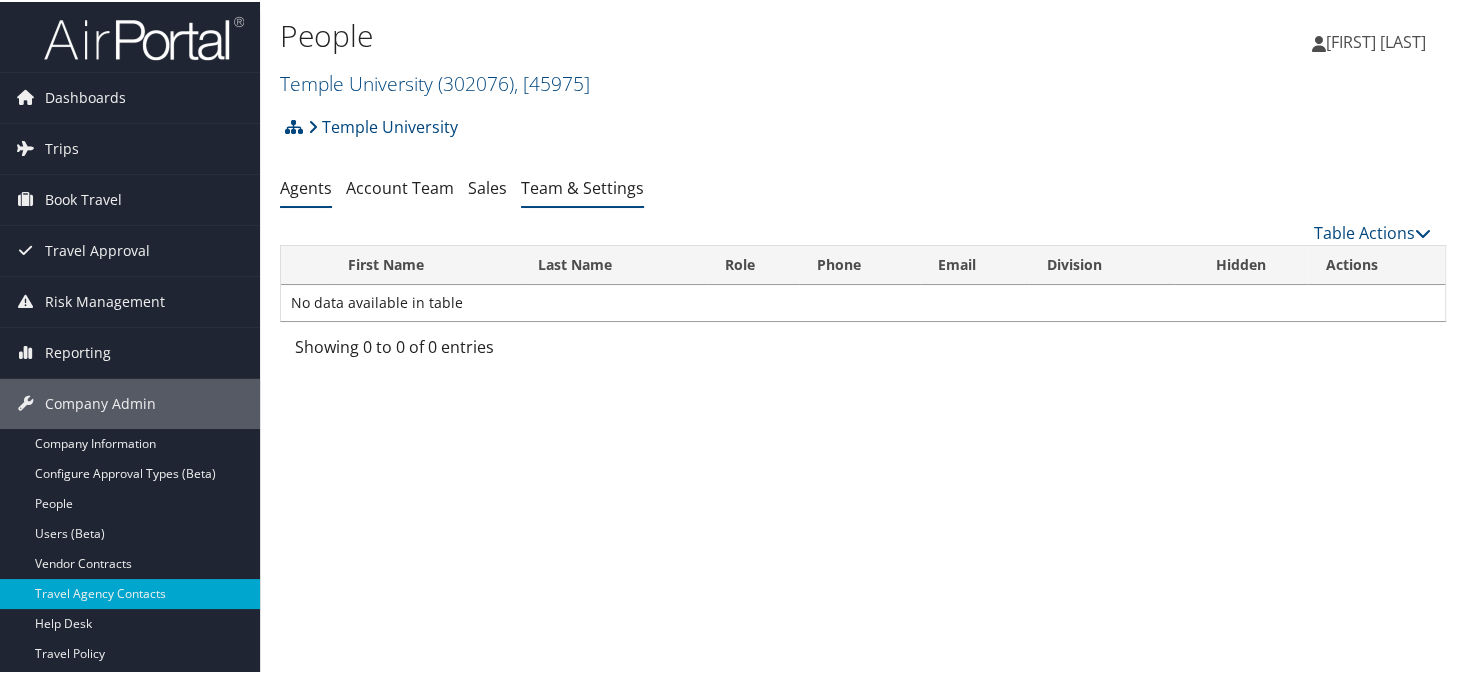 click on "Team & Settings" at bounding box center [582, 186] 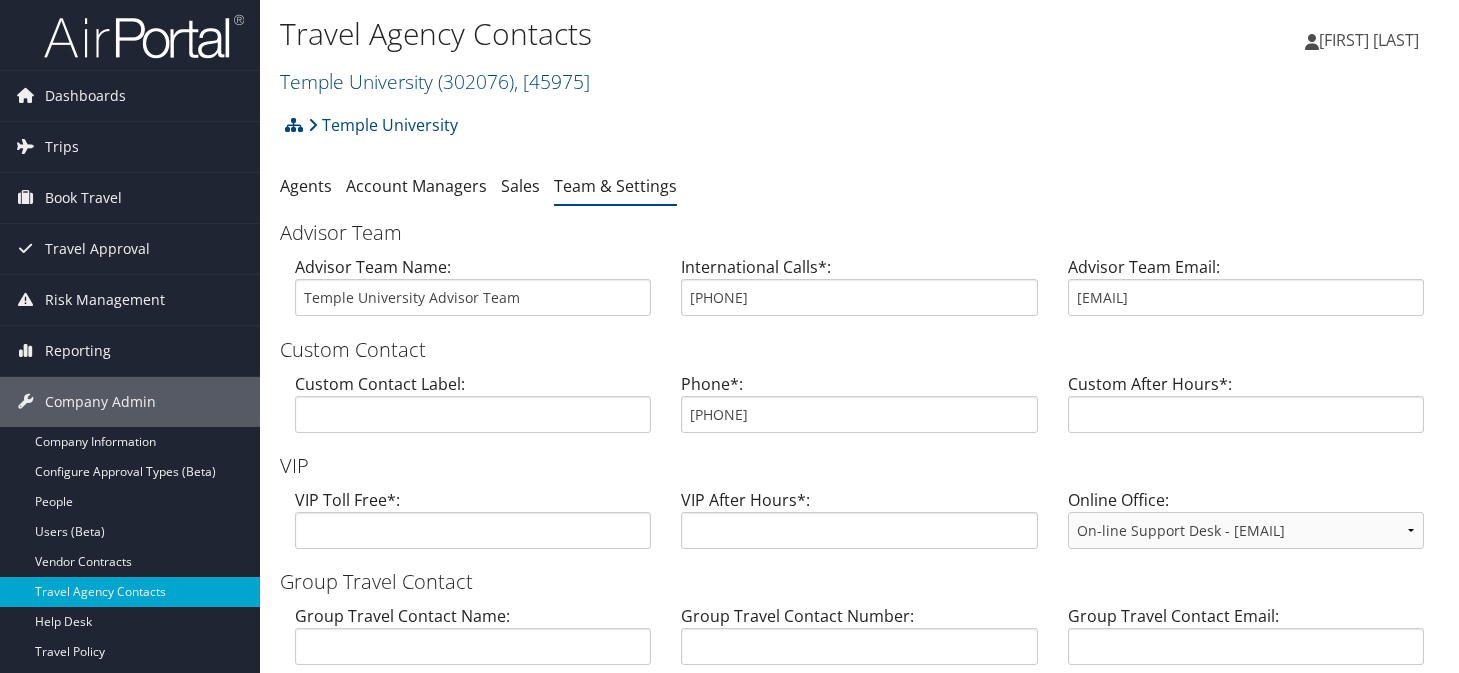 scroll, scrollTop: 0, scrollLeft: 0, axis: both 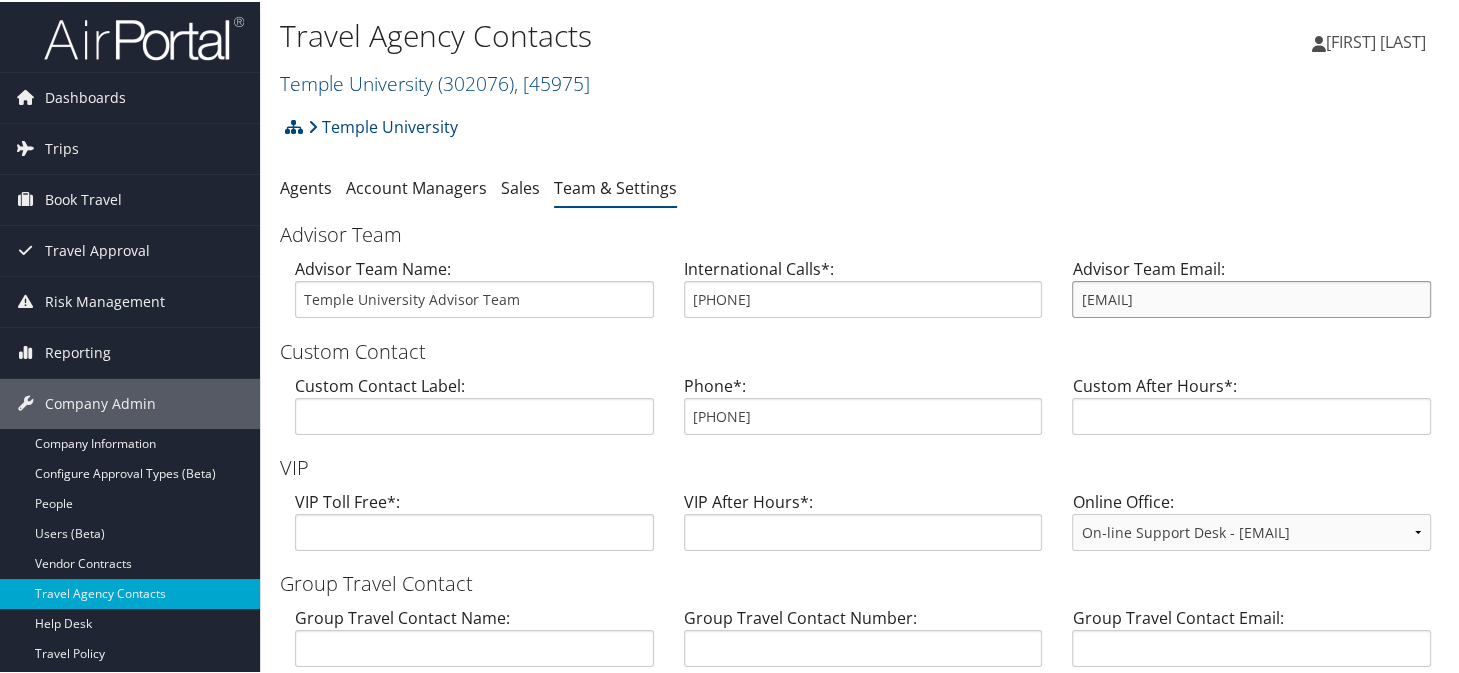 drag, startPoint x: 1267, startPoint y: 295, endPoint x: 1075, endPoint y: 296, distance: 192.00261 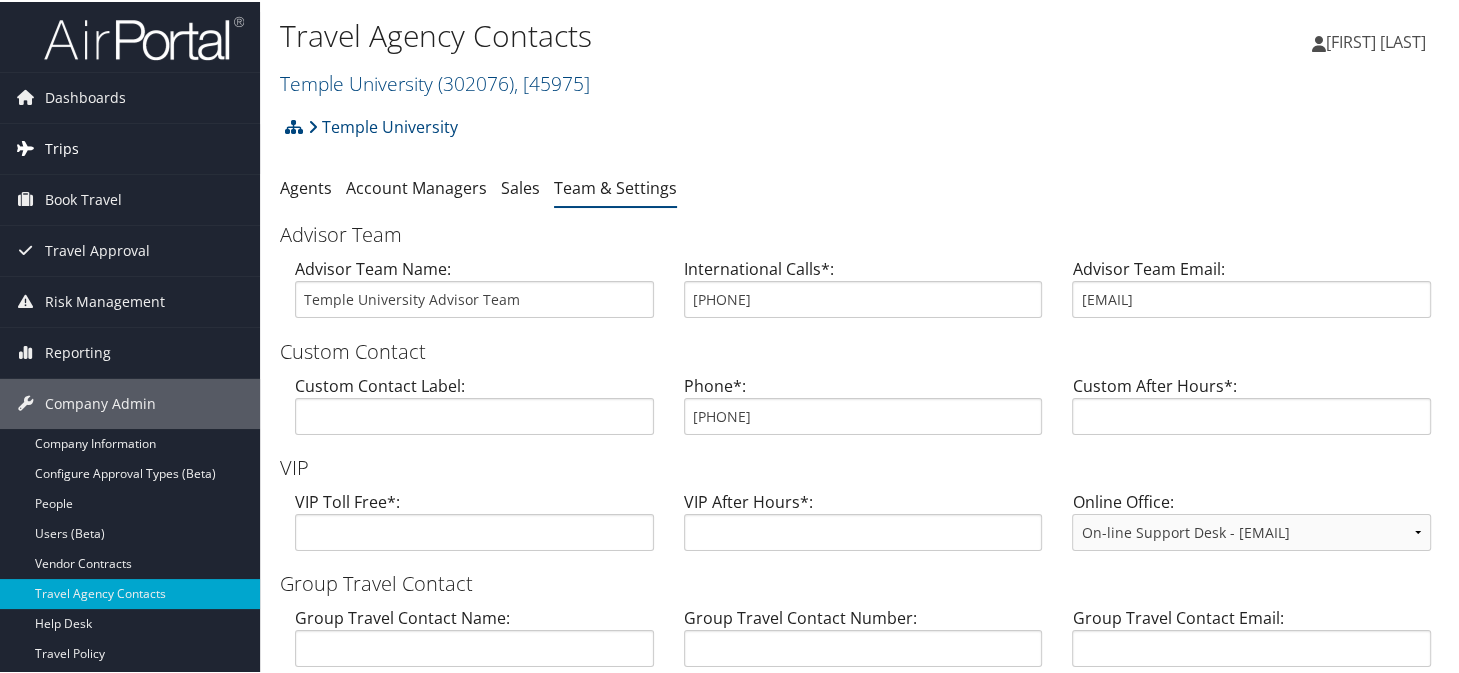 click at bounding box center (25, 146) 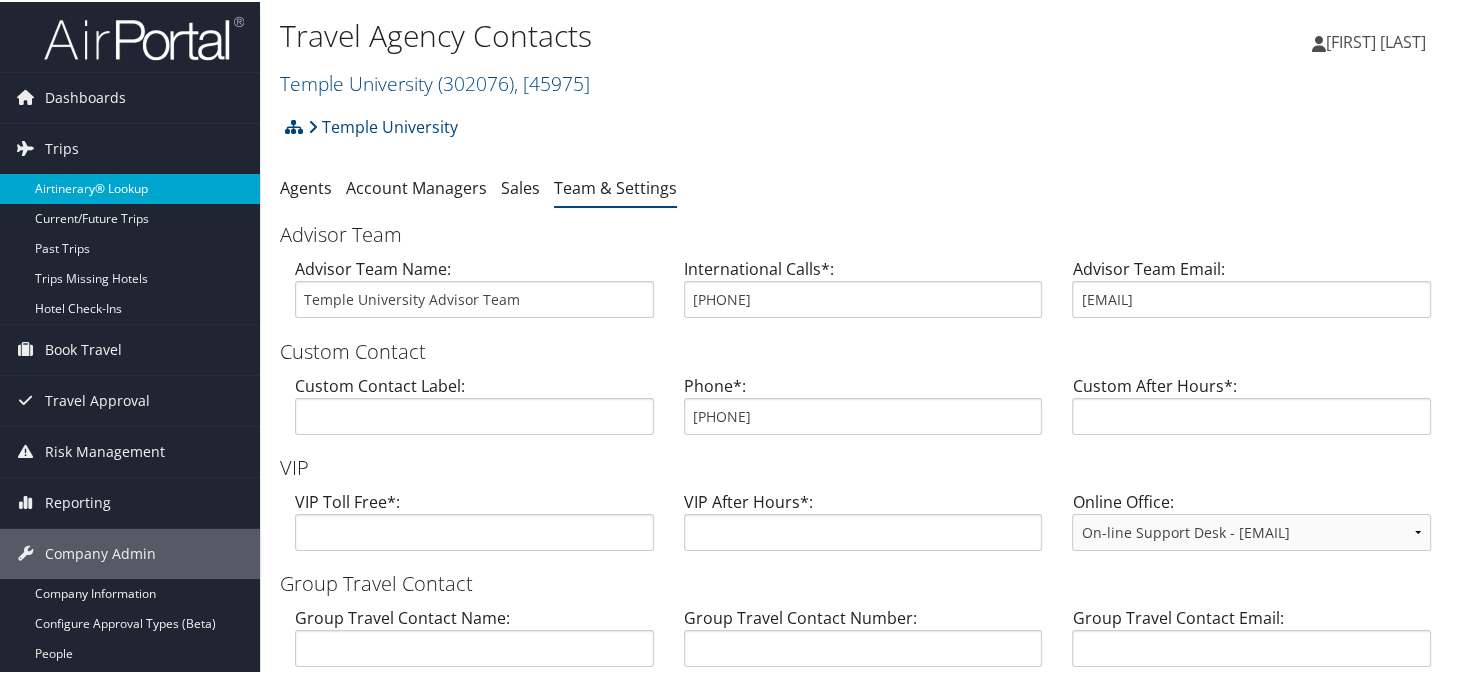 click on "Airtinerary® Lookup" at bounding box center (130, 187) 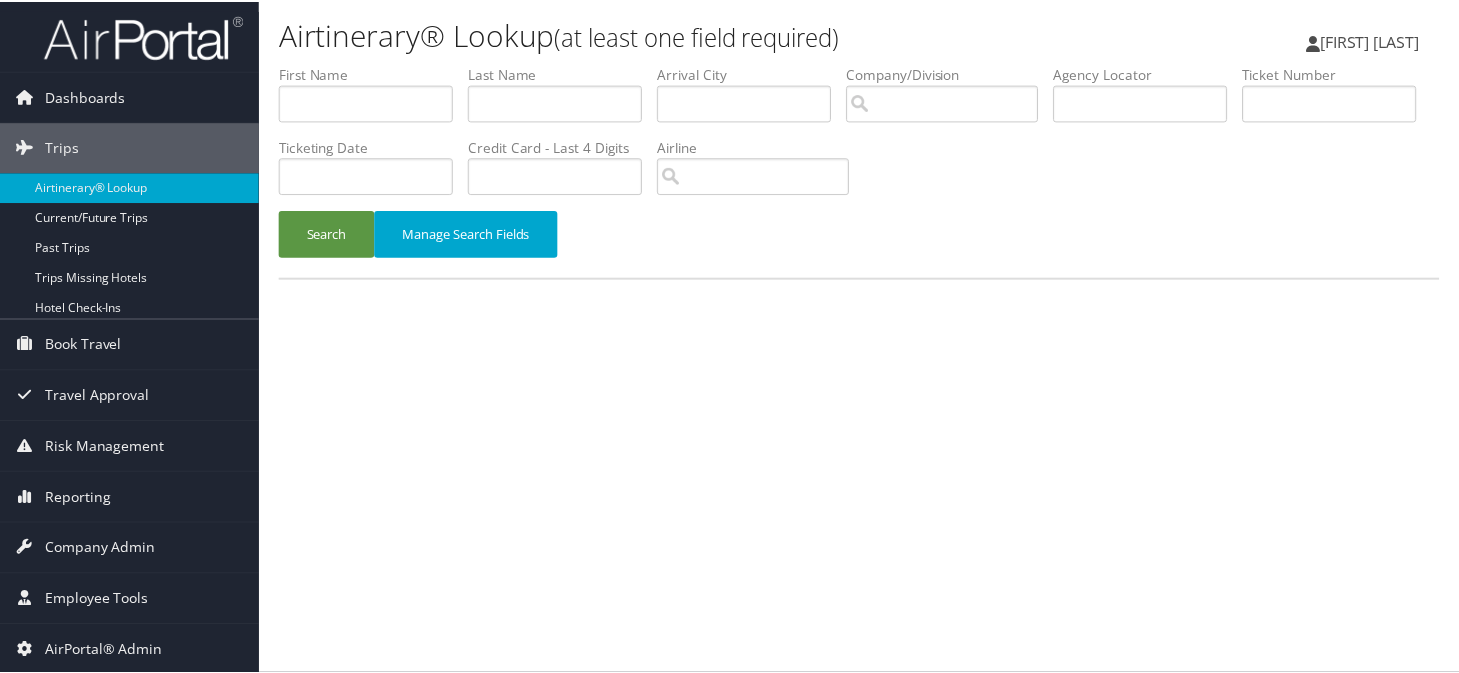 scroll, scrollTop: 0, scrollLeft: 0, axis: both 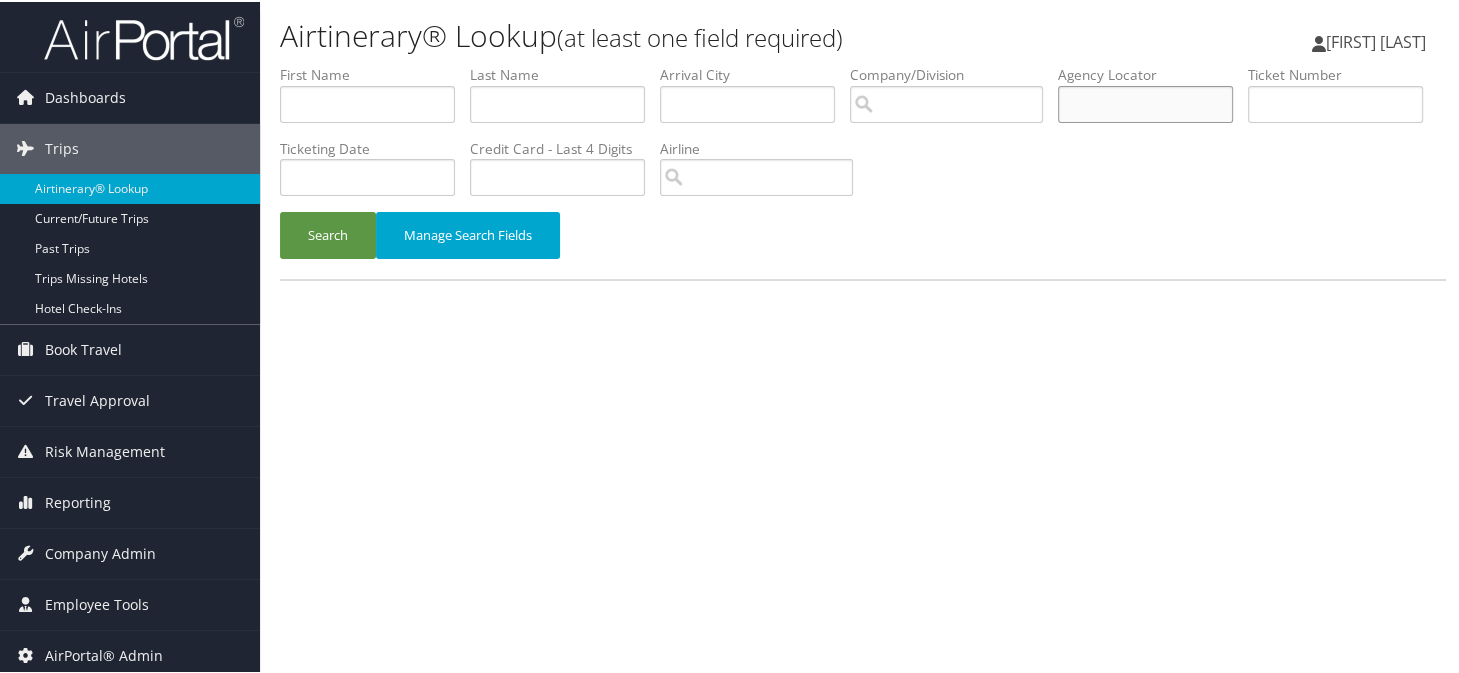 paste on "CZ0PGH" 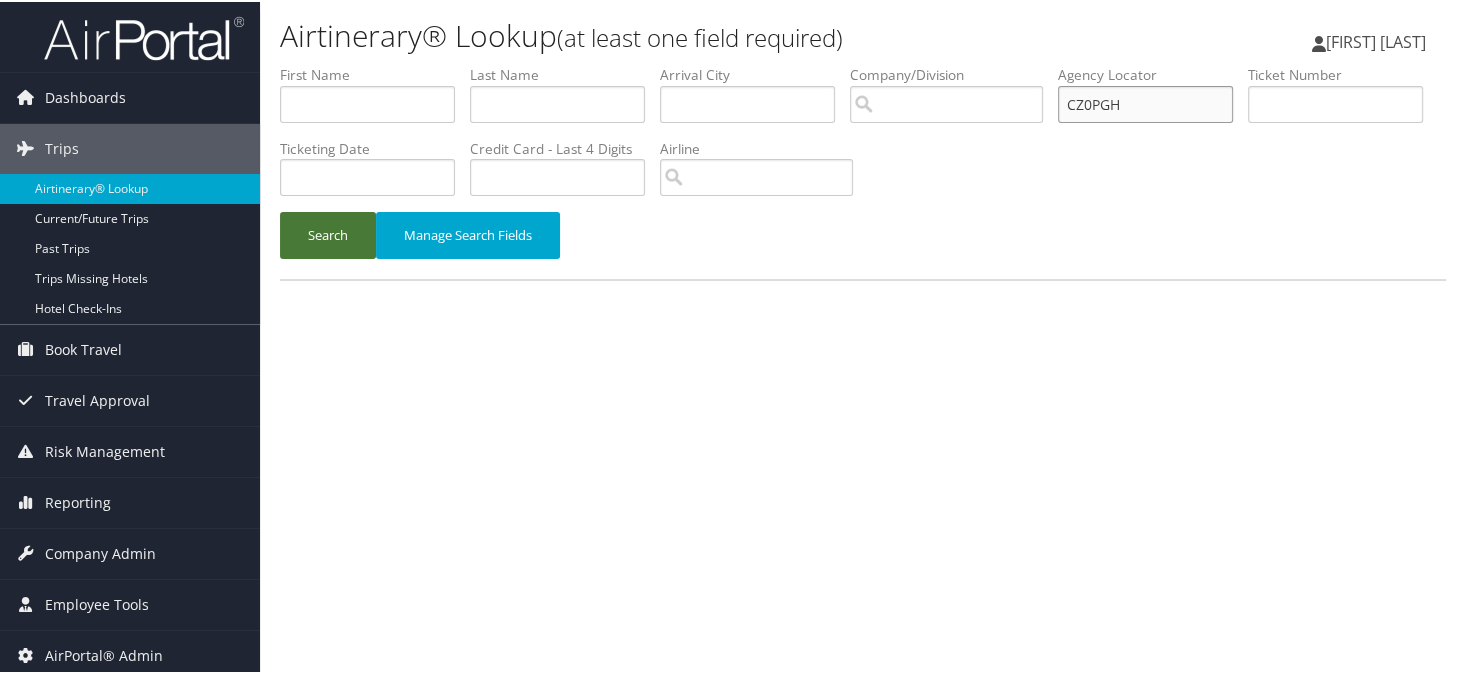 type on "CZ0PGH" 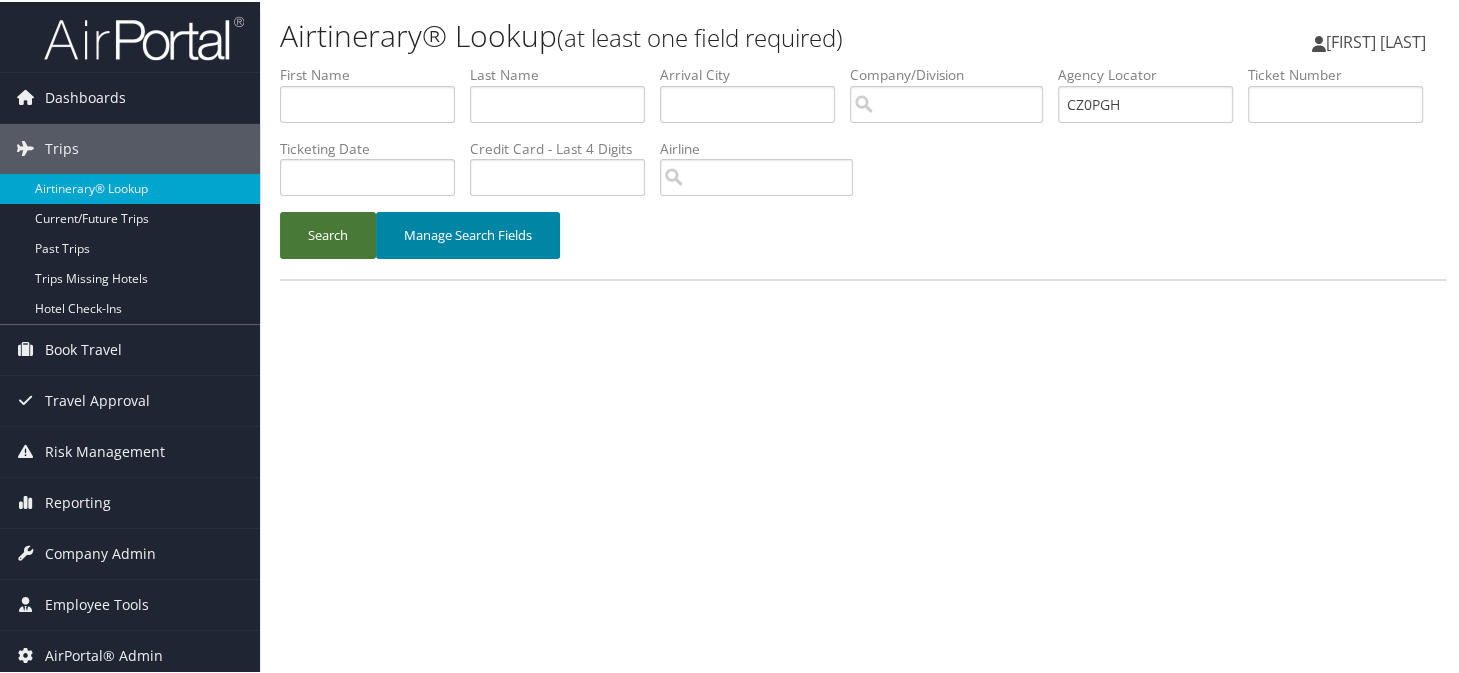 drag, startPoint x: 294, startPoint y: 241, endPoint x: 394, endPoint y: 227, distance: 100.97524 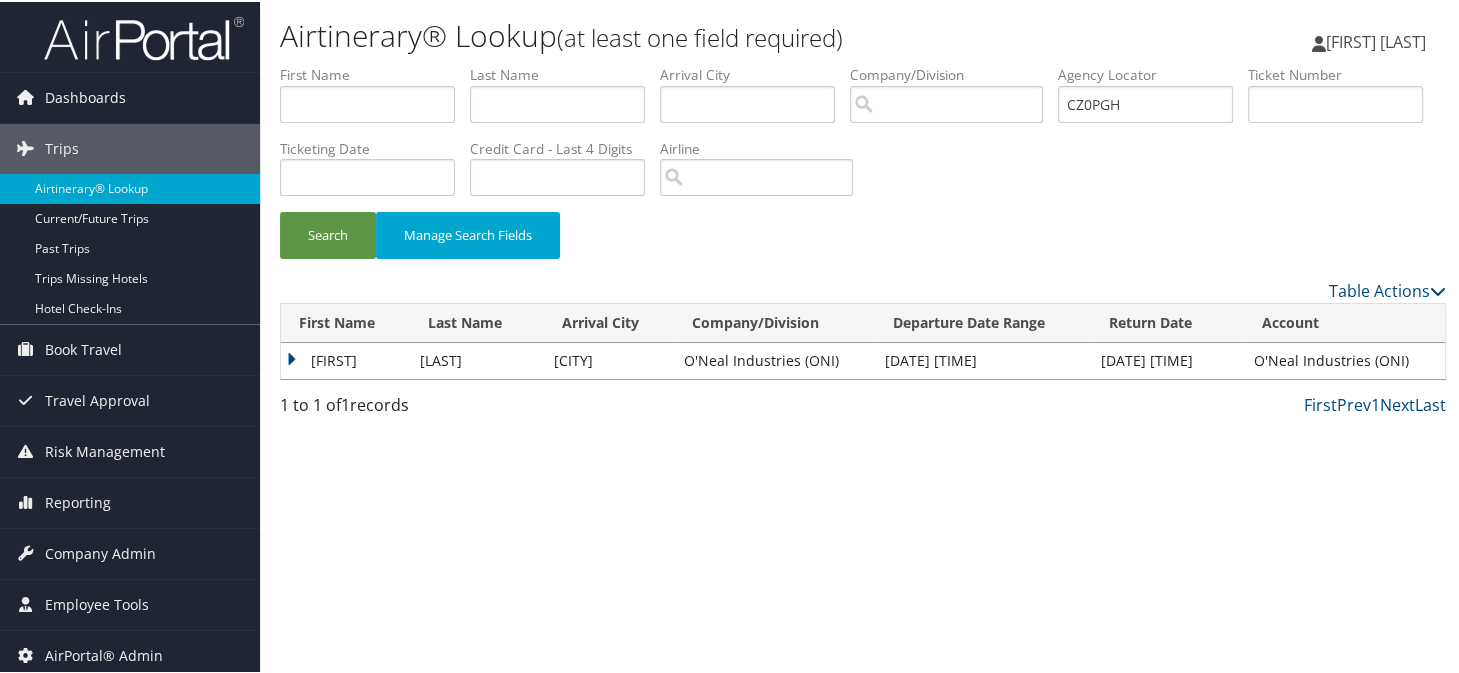 click on "DANIEL" at bounding box center (345, 359) 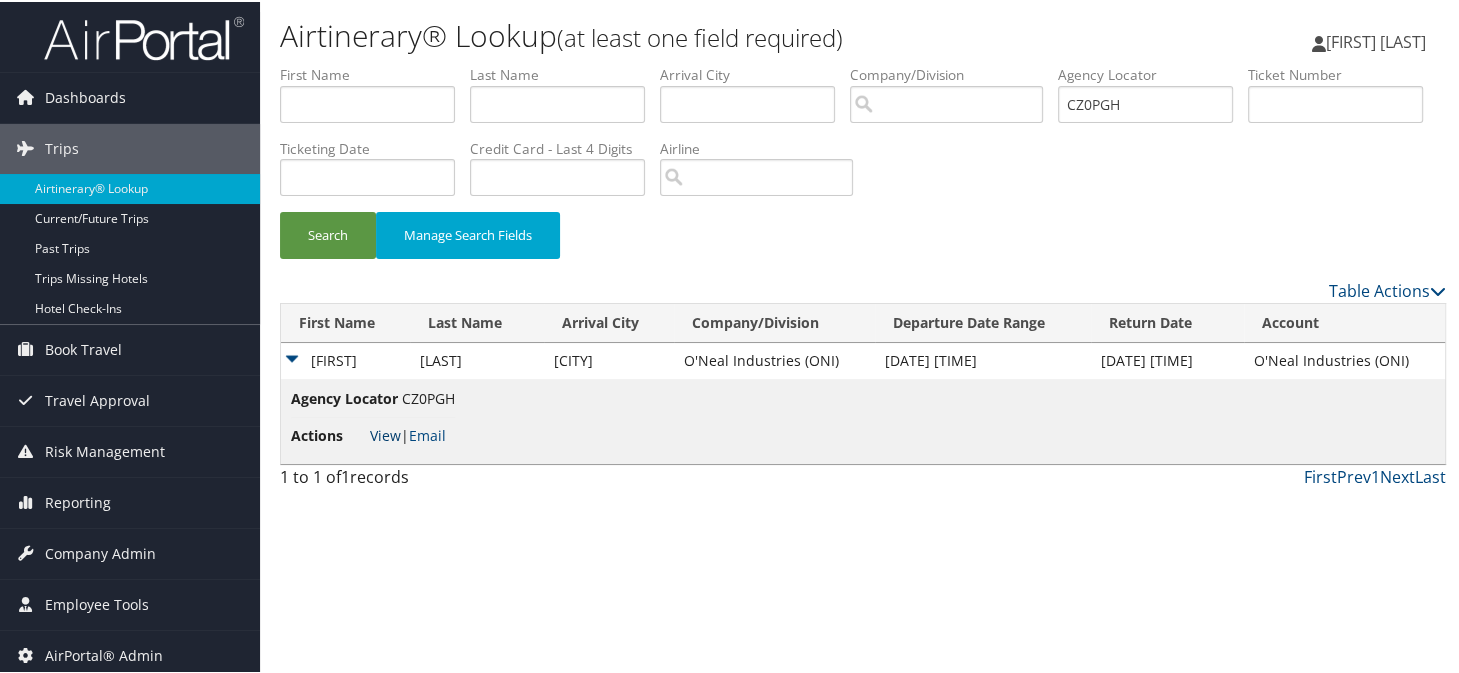 click on "View" at bounding box center [385, 433] 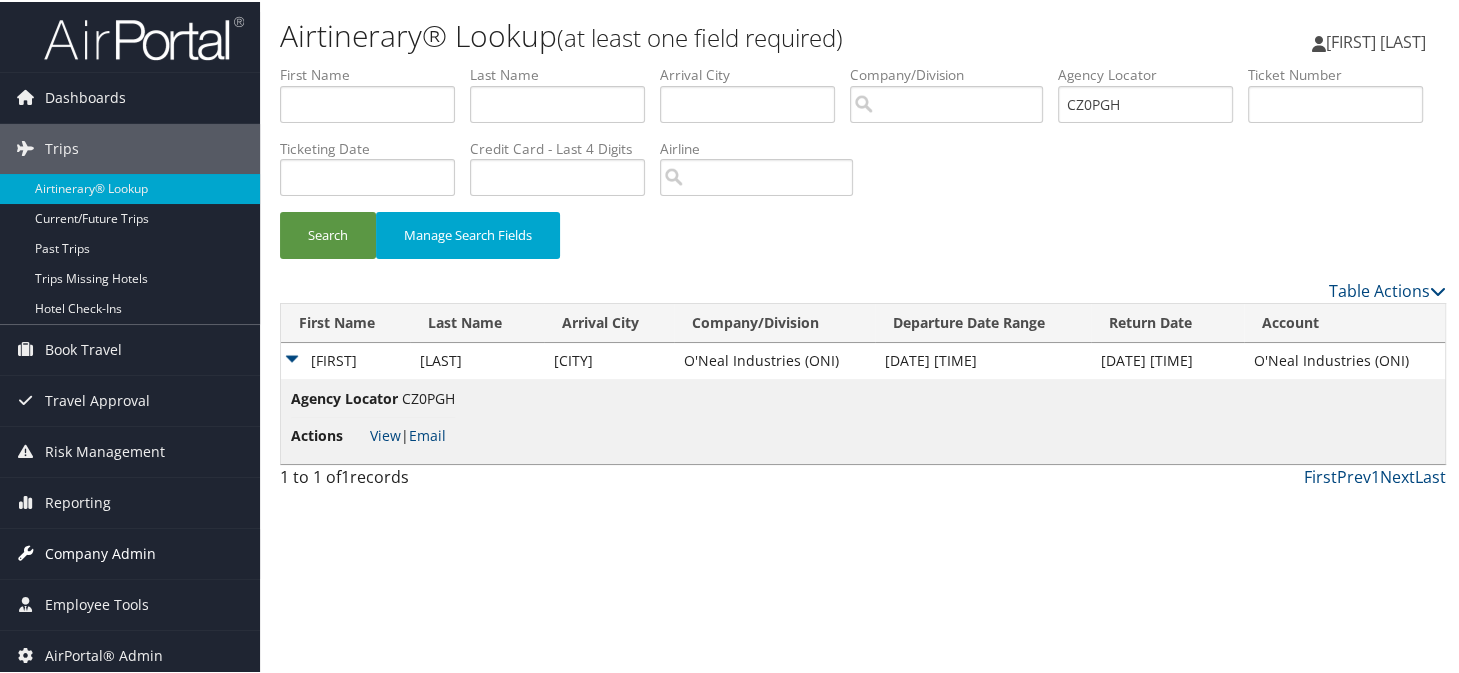 click on "Company Admin" at bounding box center (100, 552) 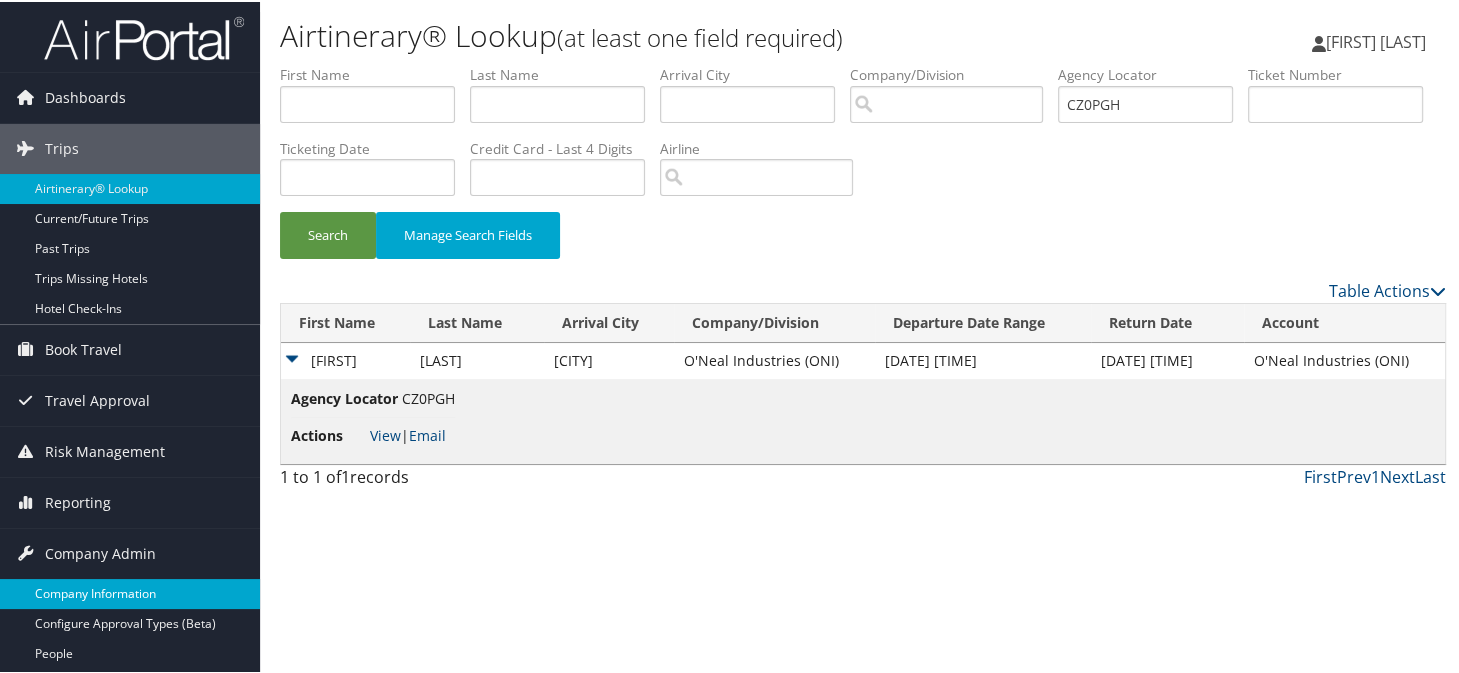 click on "Company Information" at bounding box center (130, 592) 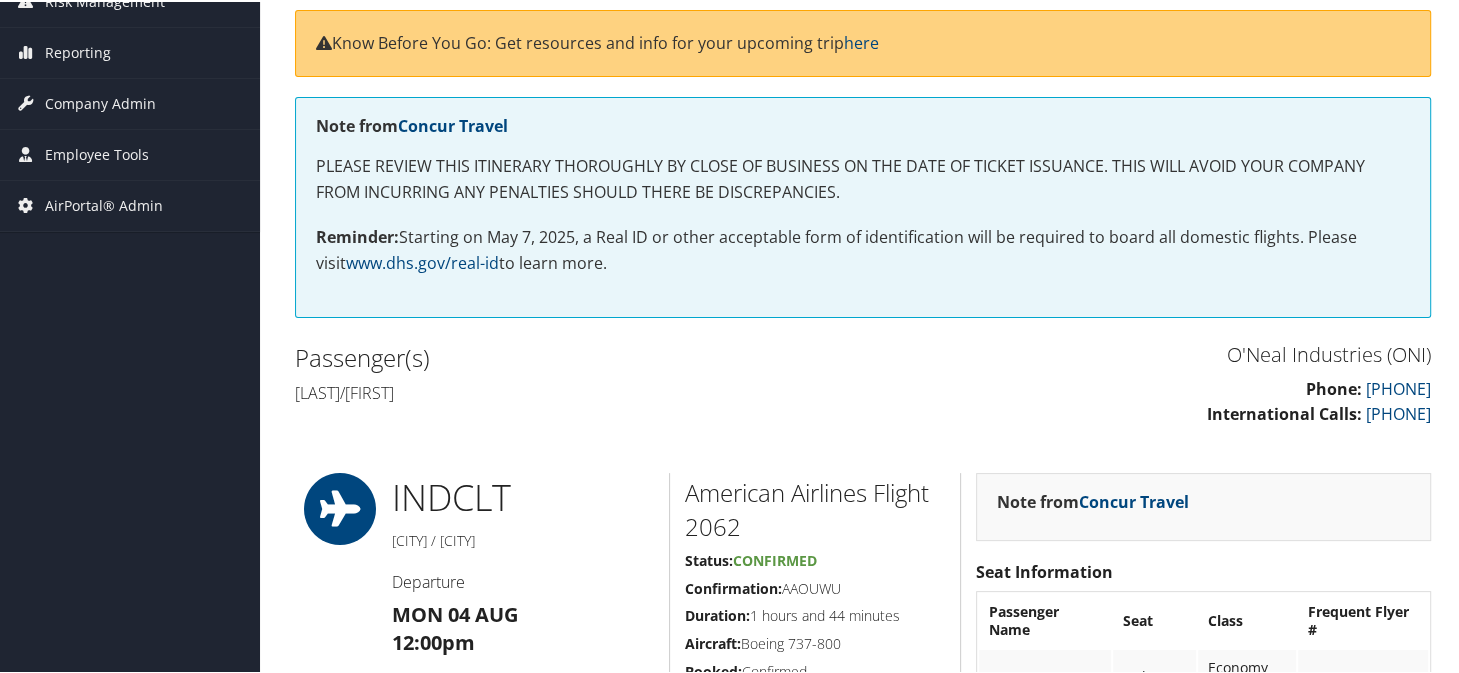 scroll, scrollTop: 0, scrollLeft: 0, axis: both 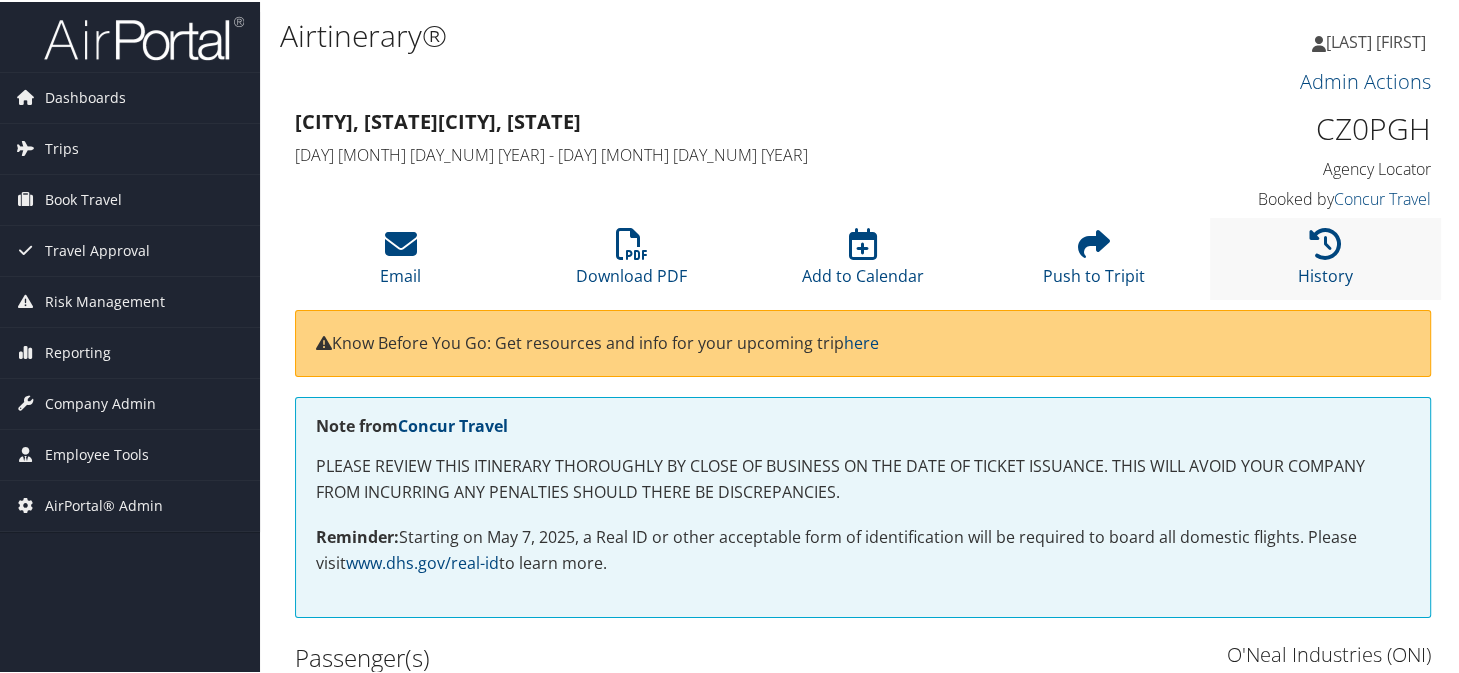 click on "History" at bounding box center (1325, 256) 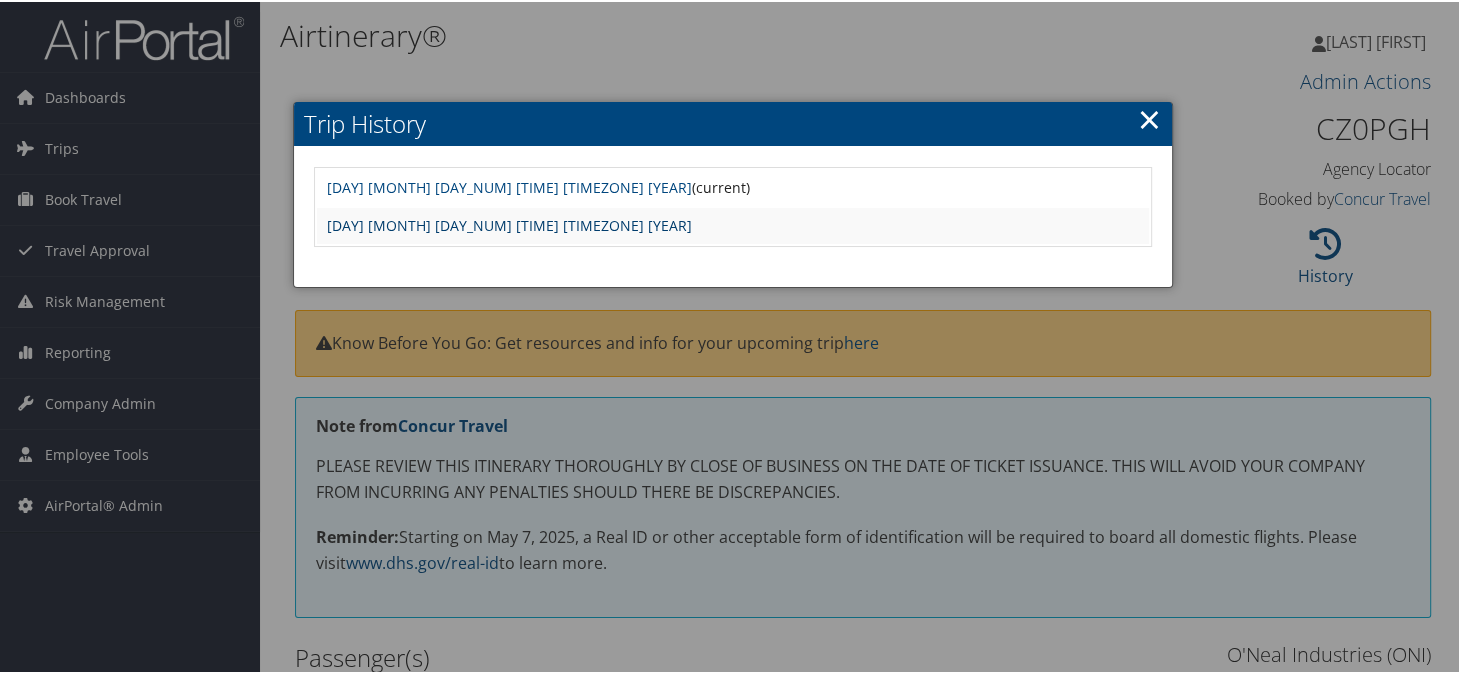 click on "Wed Jul 30 07:36:43 MDT 2025" at bounding box center [509, 223] 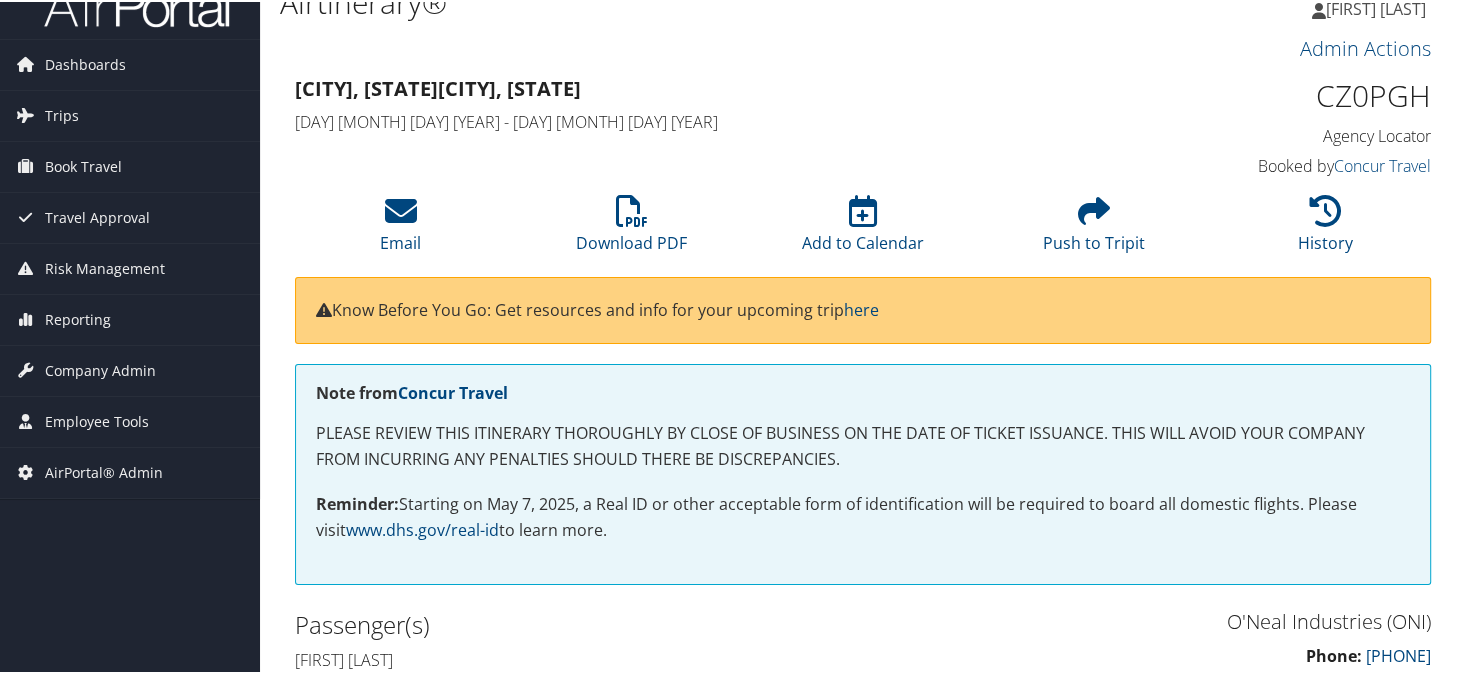 scroll, scrollTop: 0, scrollLeft: 0, axis: both 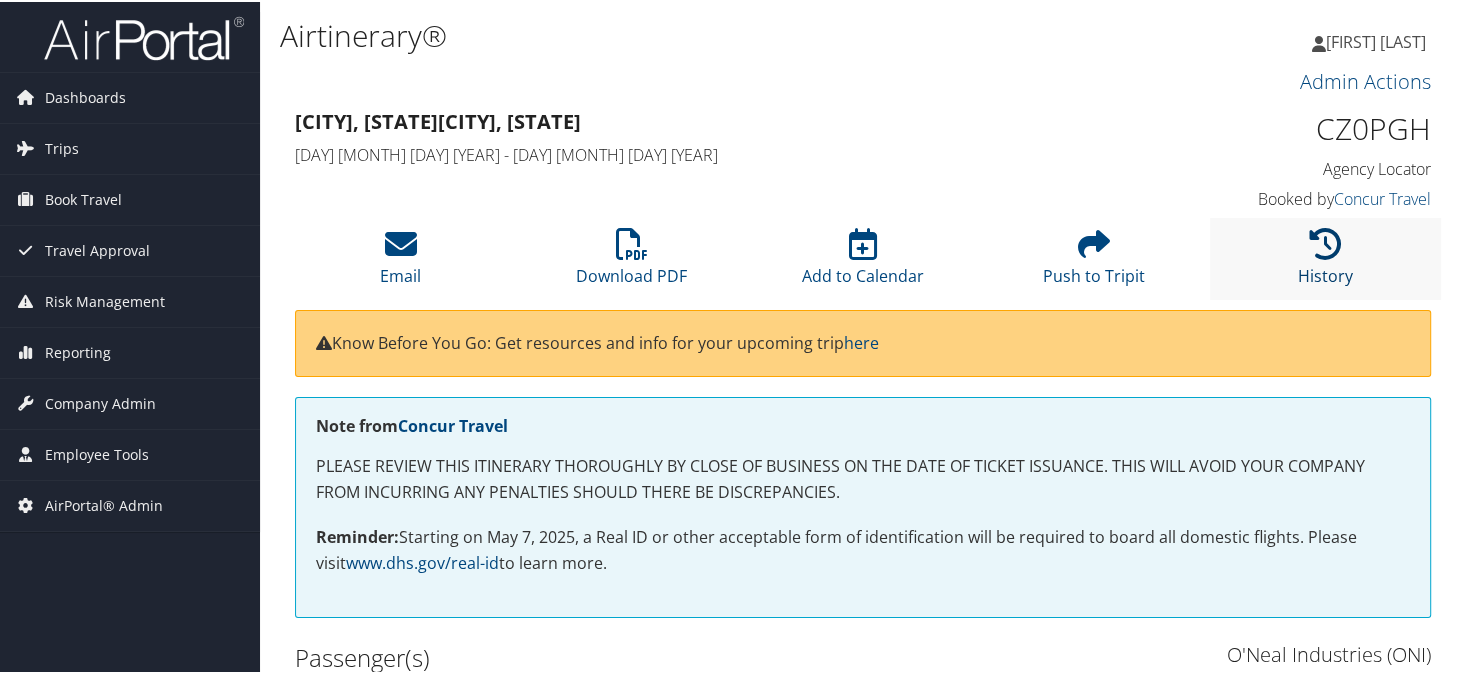 click at bounding box center [1325, 242] 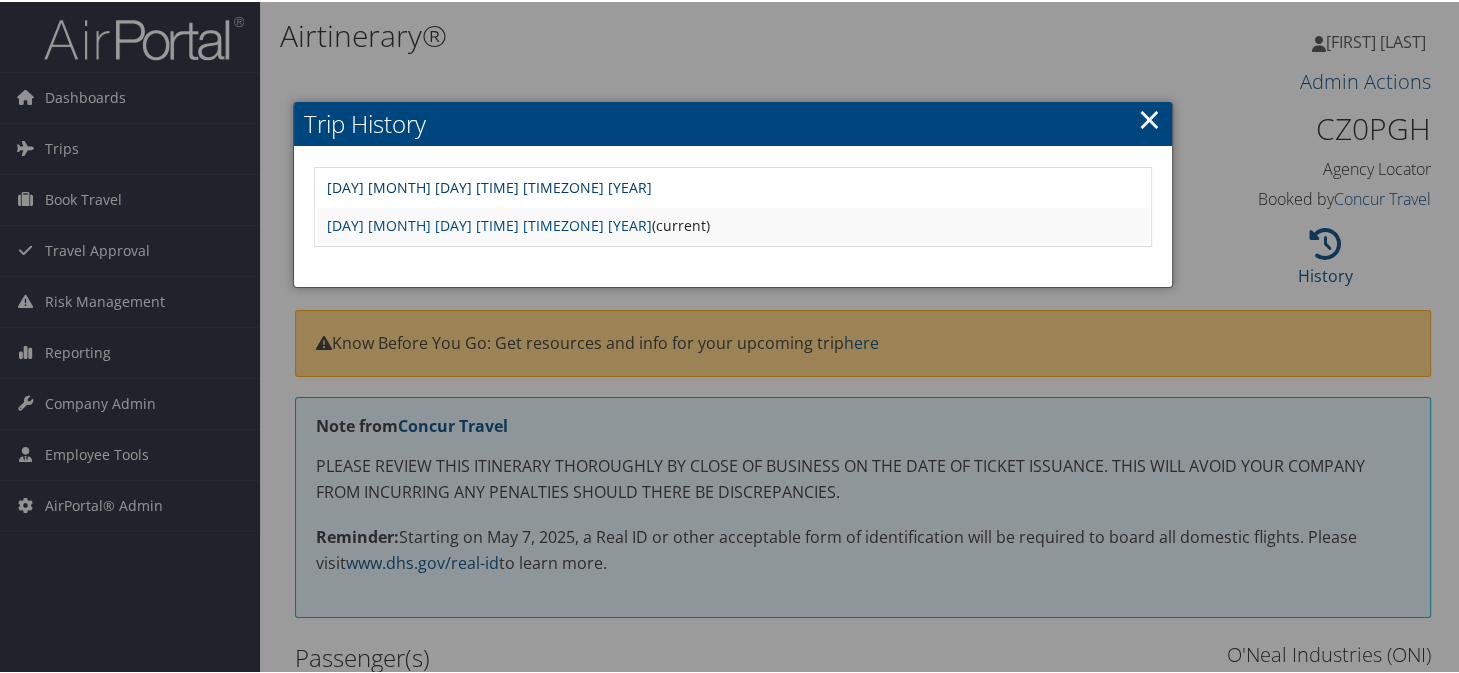 click on "[DAY] [MONTH] [DAY] [TIME] [TIMEZONE] [YEAR]" at bounding box center (489, 185) 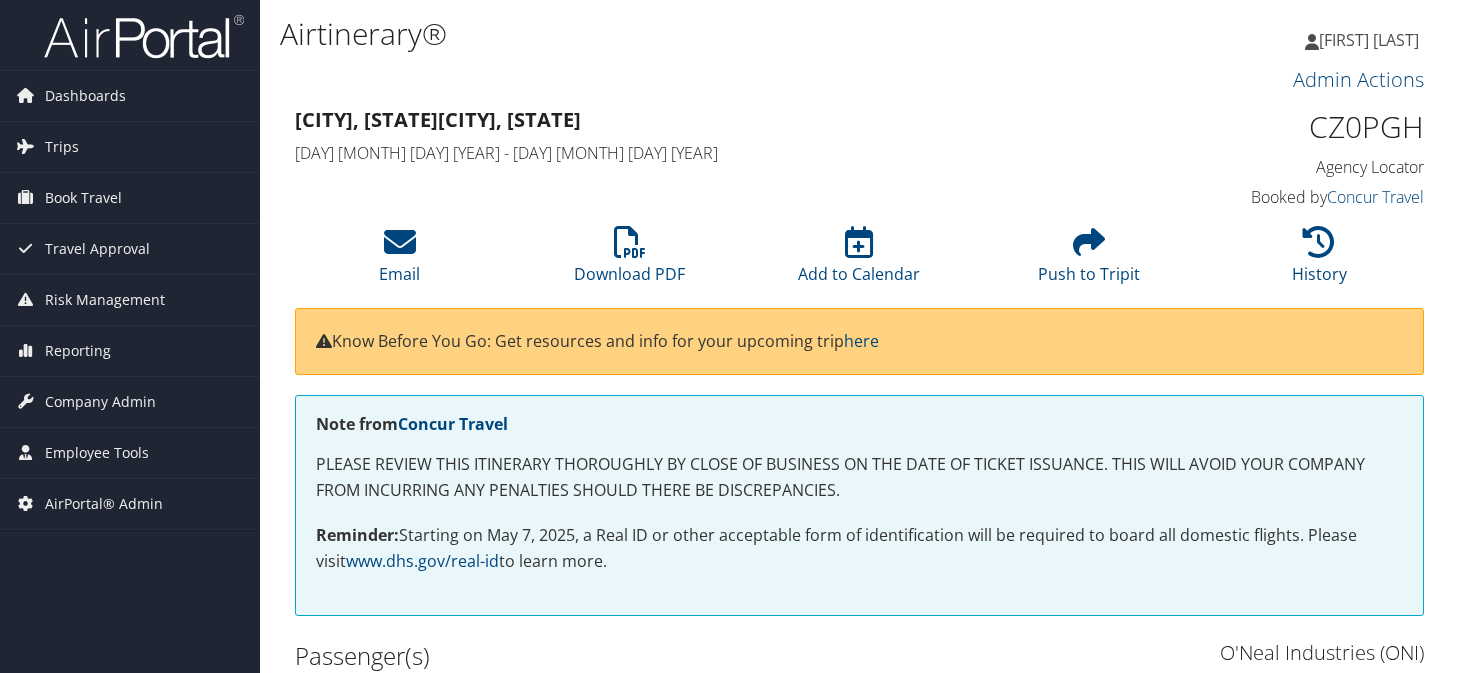 scroll, scrollTop: 0, scrollLeft: 0, axis: both 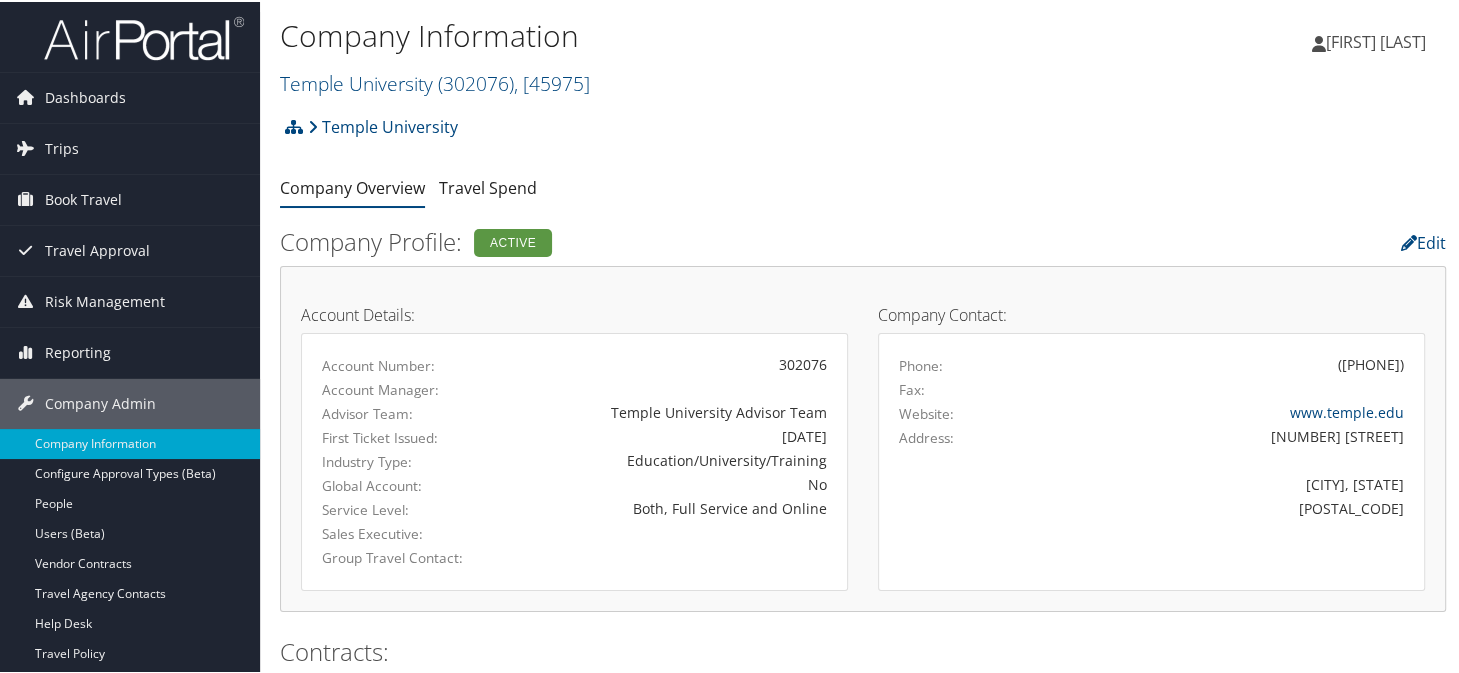 click on "Temple University   ( 302076 )  , [ 45975 ]" at bounding box center [668, 80] 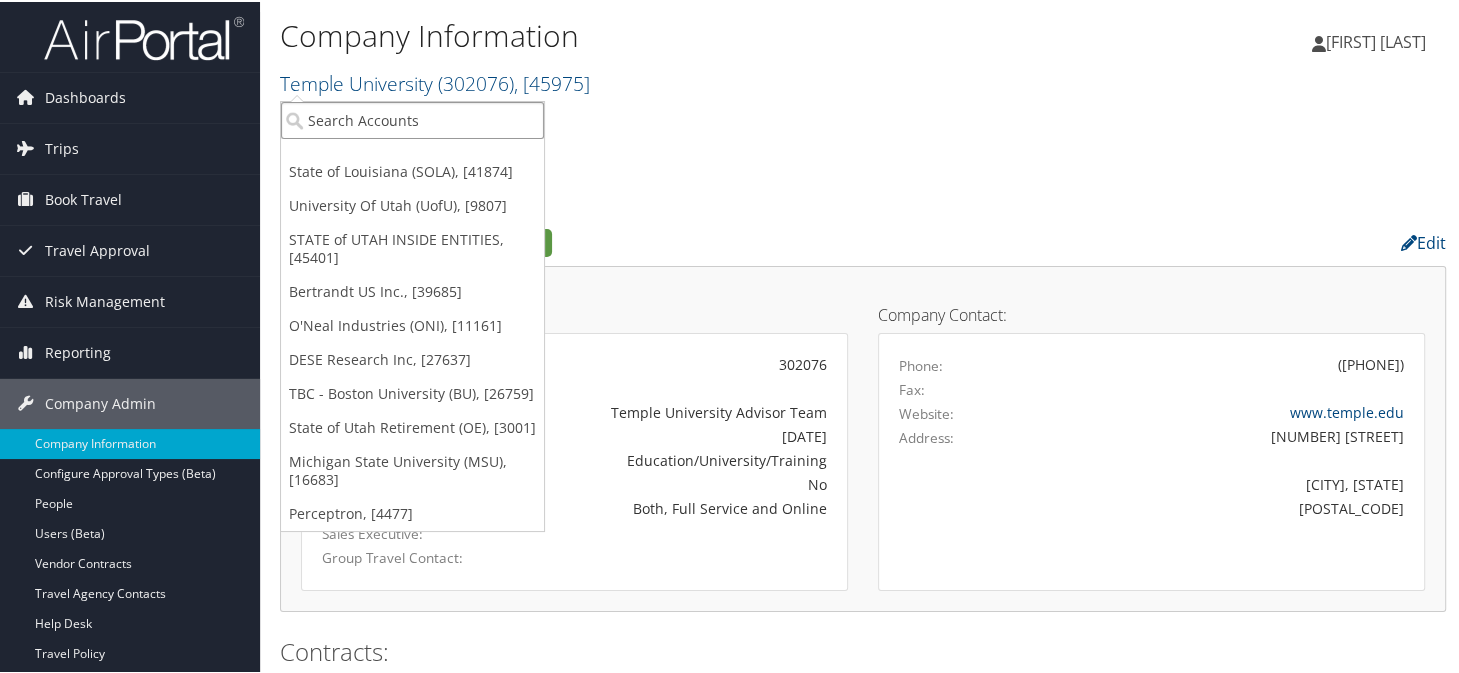 click at bounding box center (412, 118) 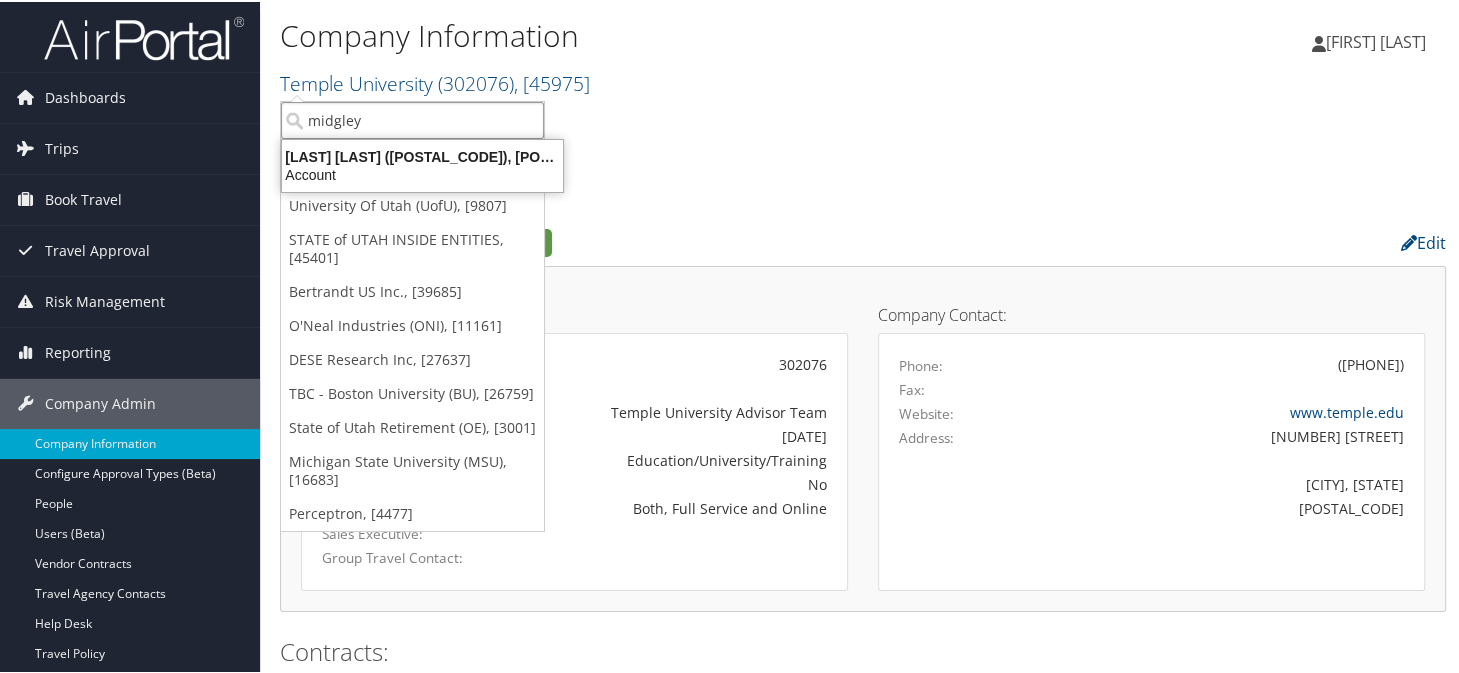 type on "midgley" 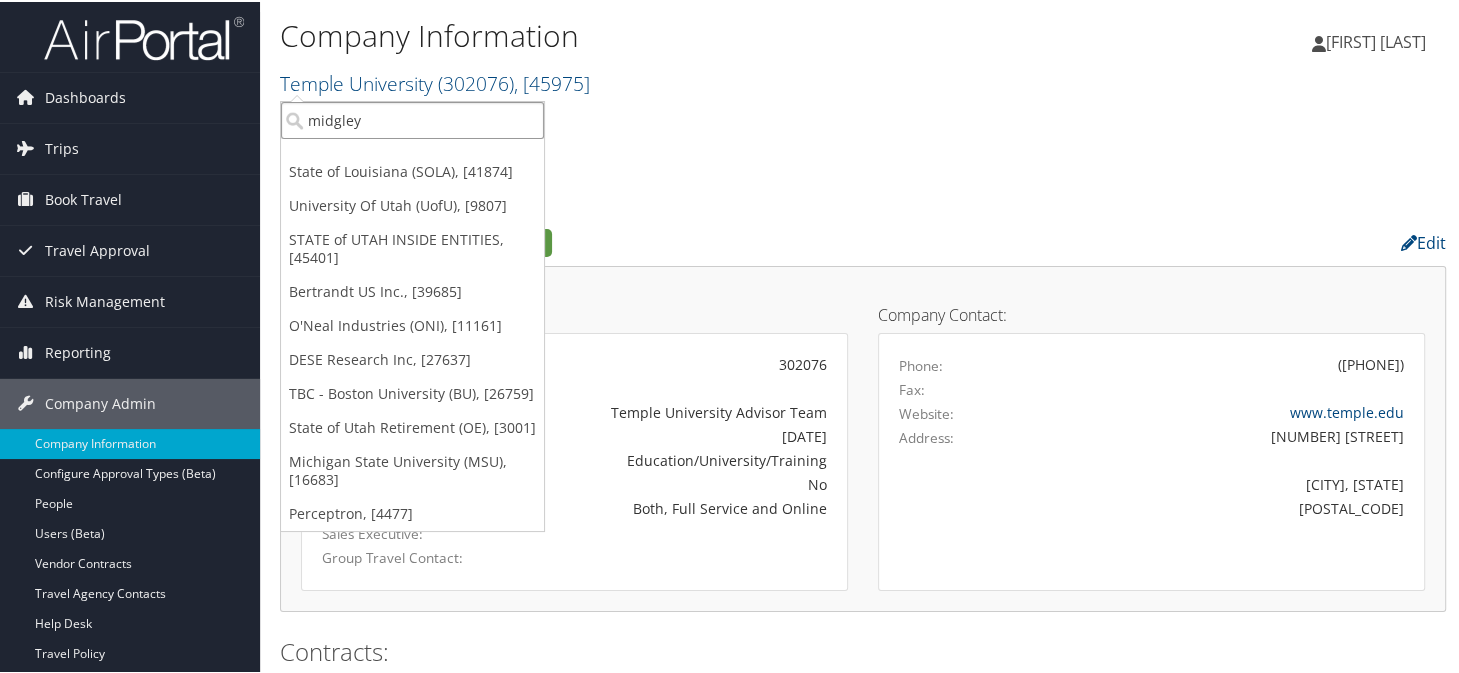click on "midgley" at bounding box center (412, 118) 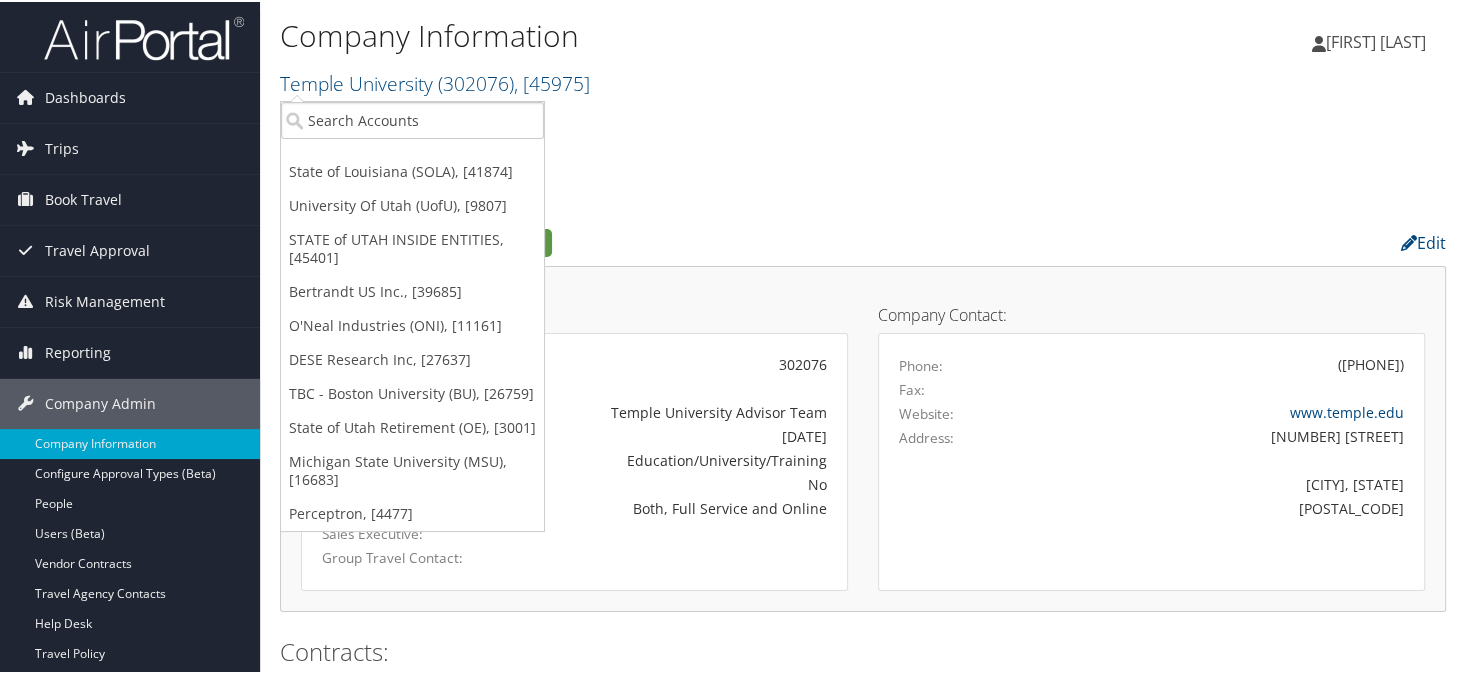 click on "Temple University   Account Structure   Temple University   (302076) ACTIVE     Create Child ×   Create Client   New child of undefined  Name Required Type Choose a Client Type... Department Division Account Required Submit Cancel ×" at bounding box center (863, 132) 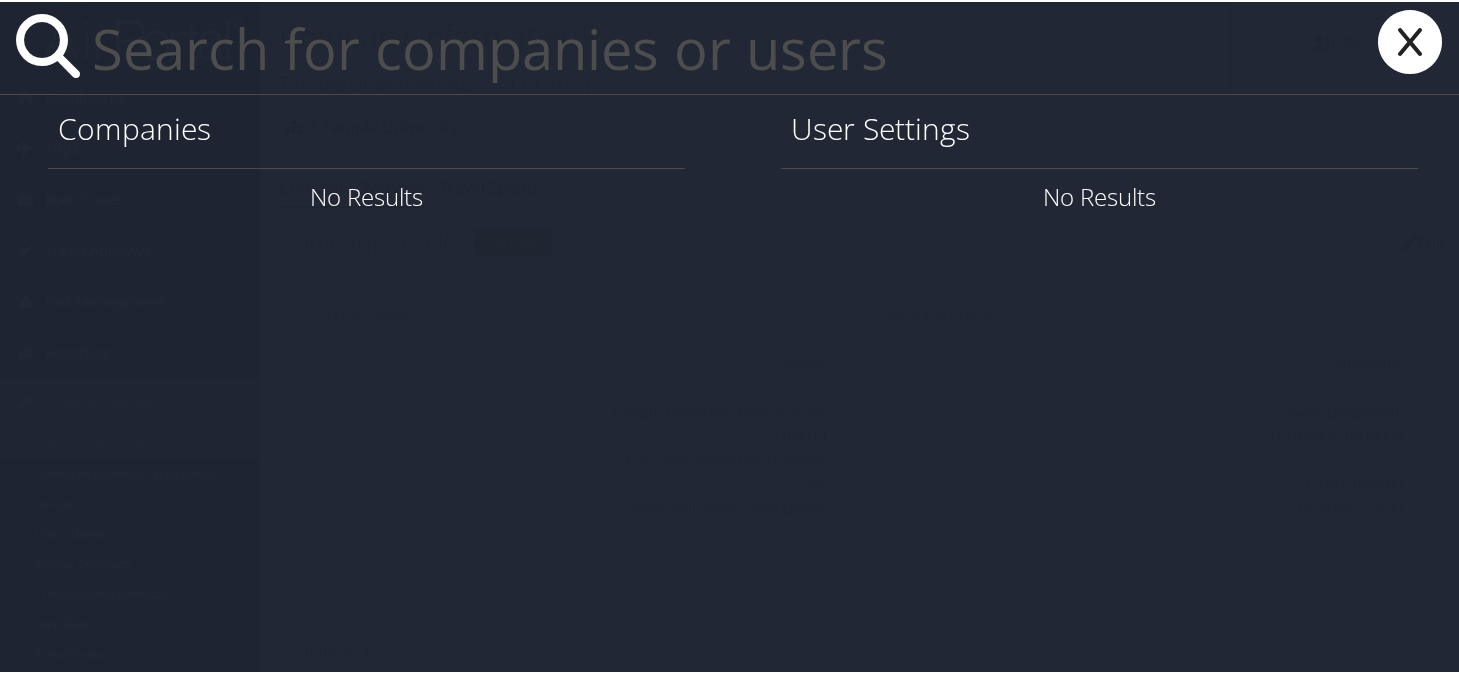 paste on "sbauer@norfolkiron.com" 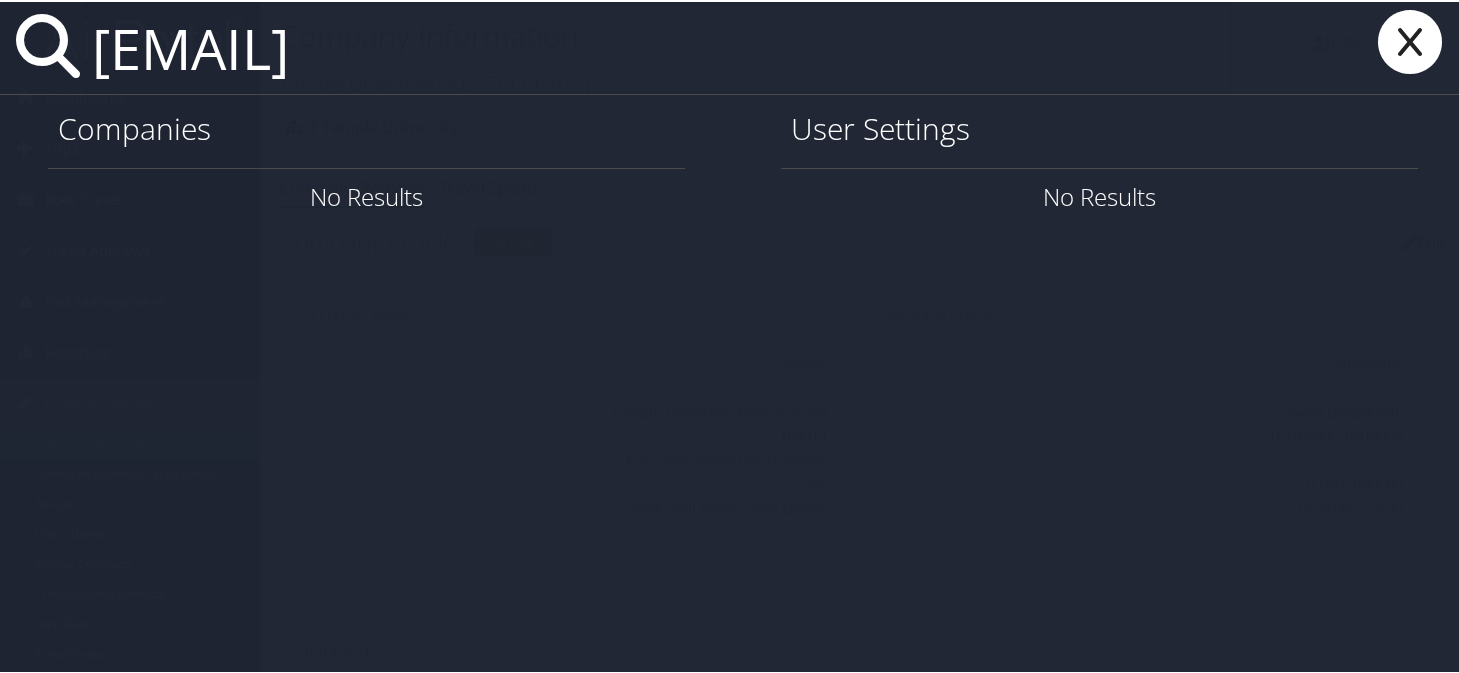 type on "sbauer@norfolkiron.com" 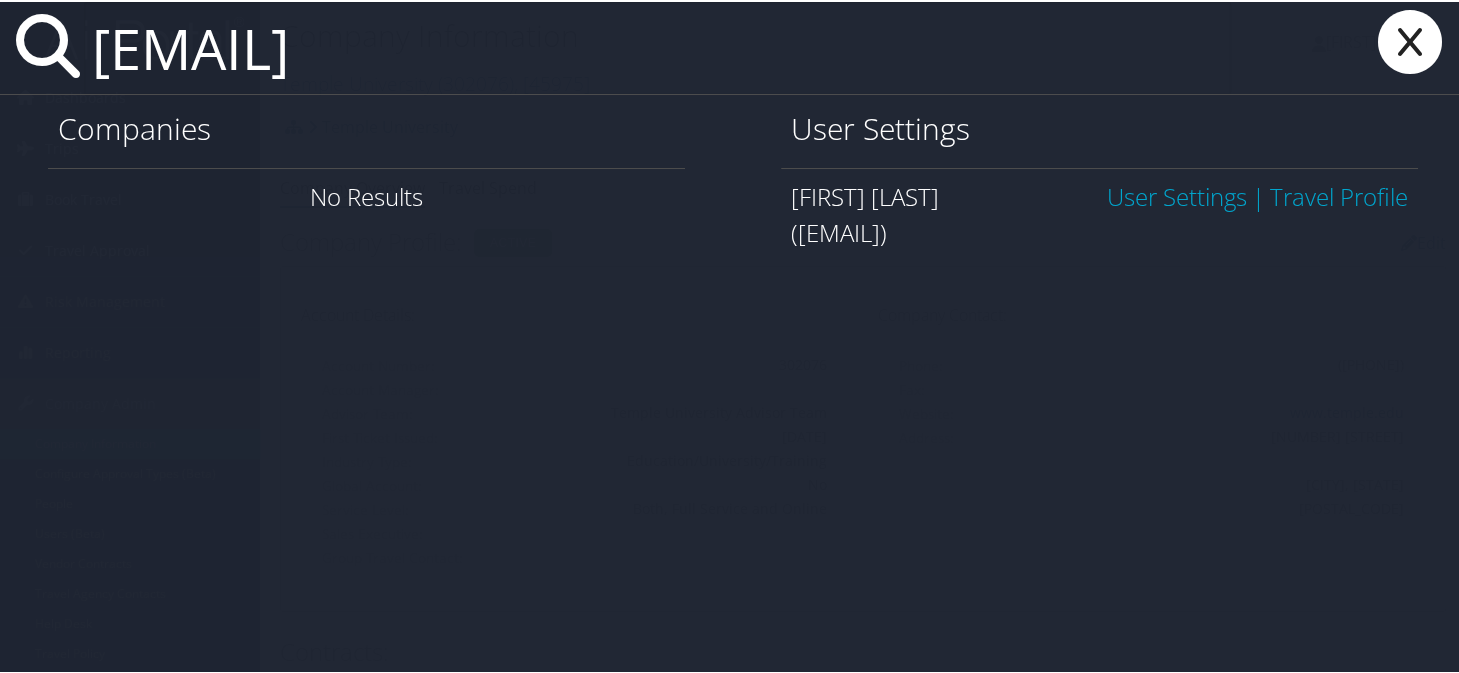 click on "User Settings" at bounding box center [1177, 194] 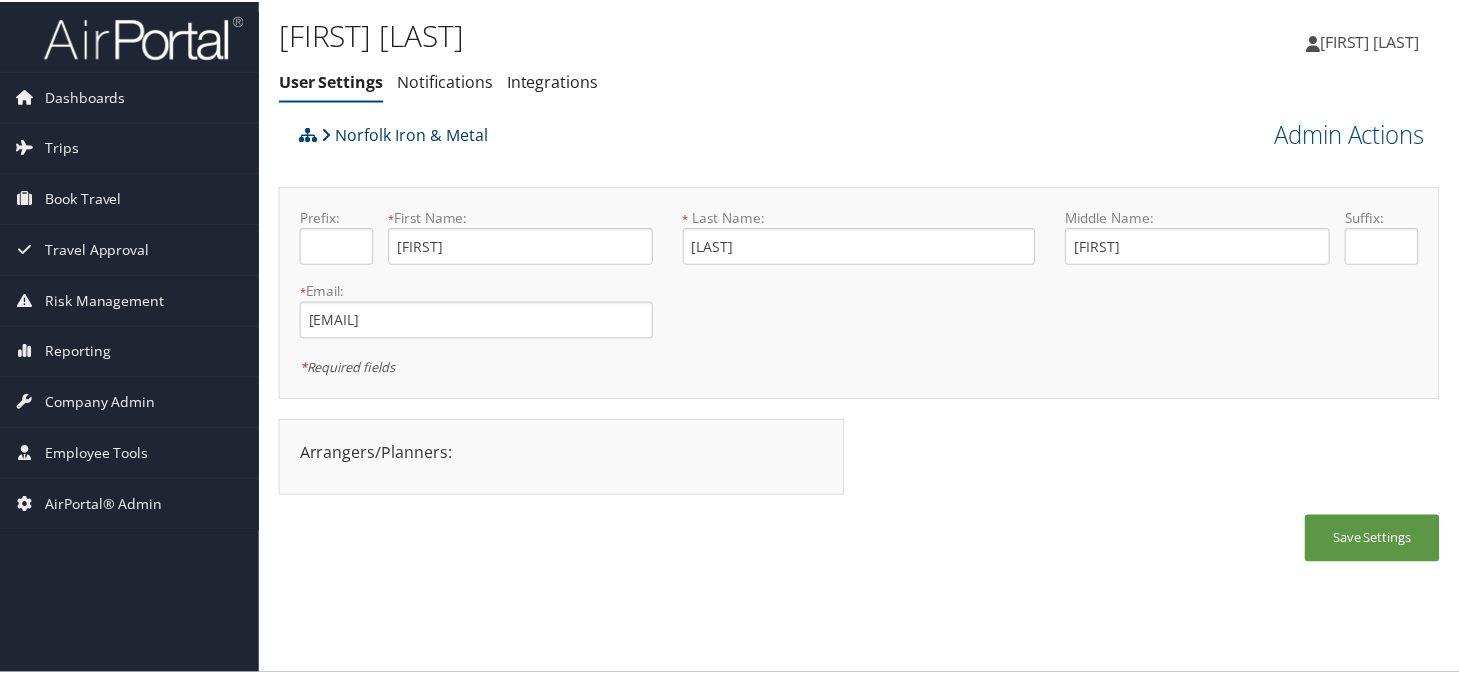 scroll, scrollTop: 0, scrollLeft: 0, axis: both 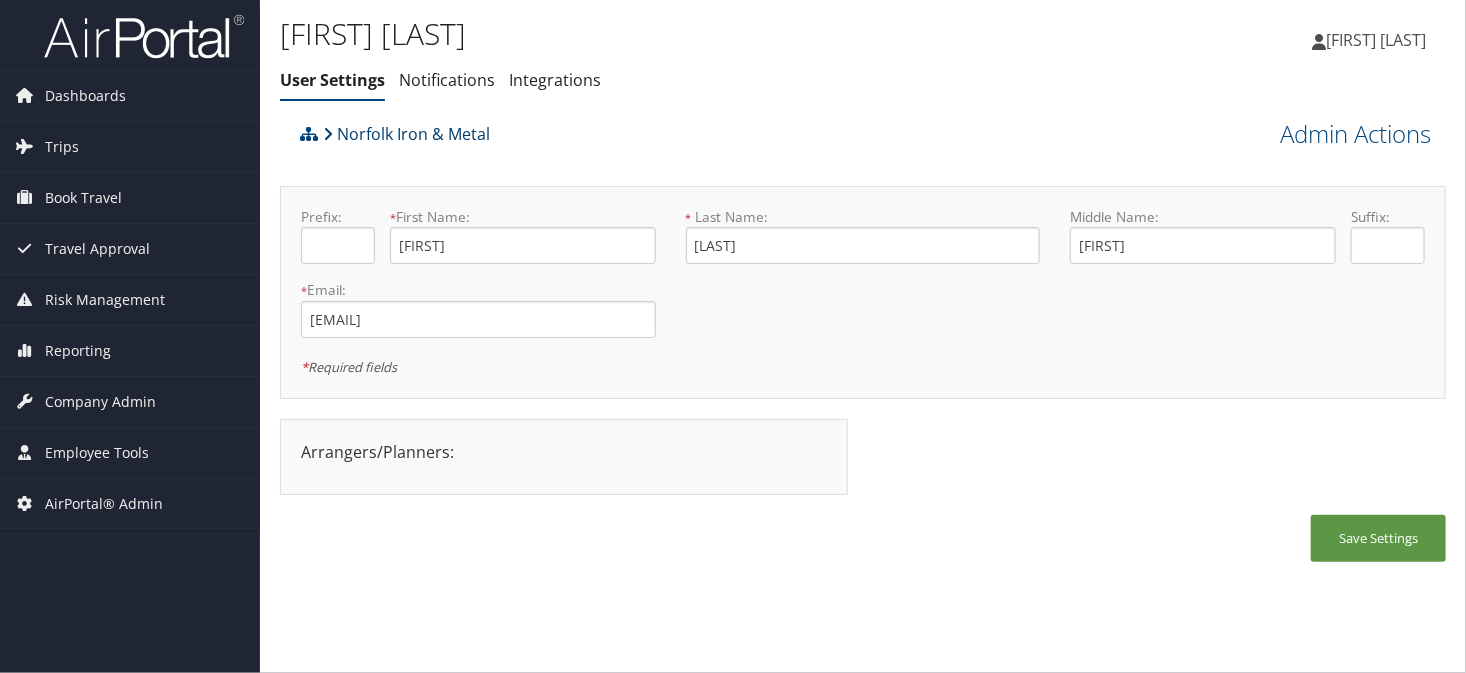 click on "Norfolk Iron & Metal" at bounding box center (406, 134) 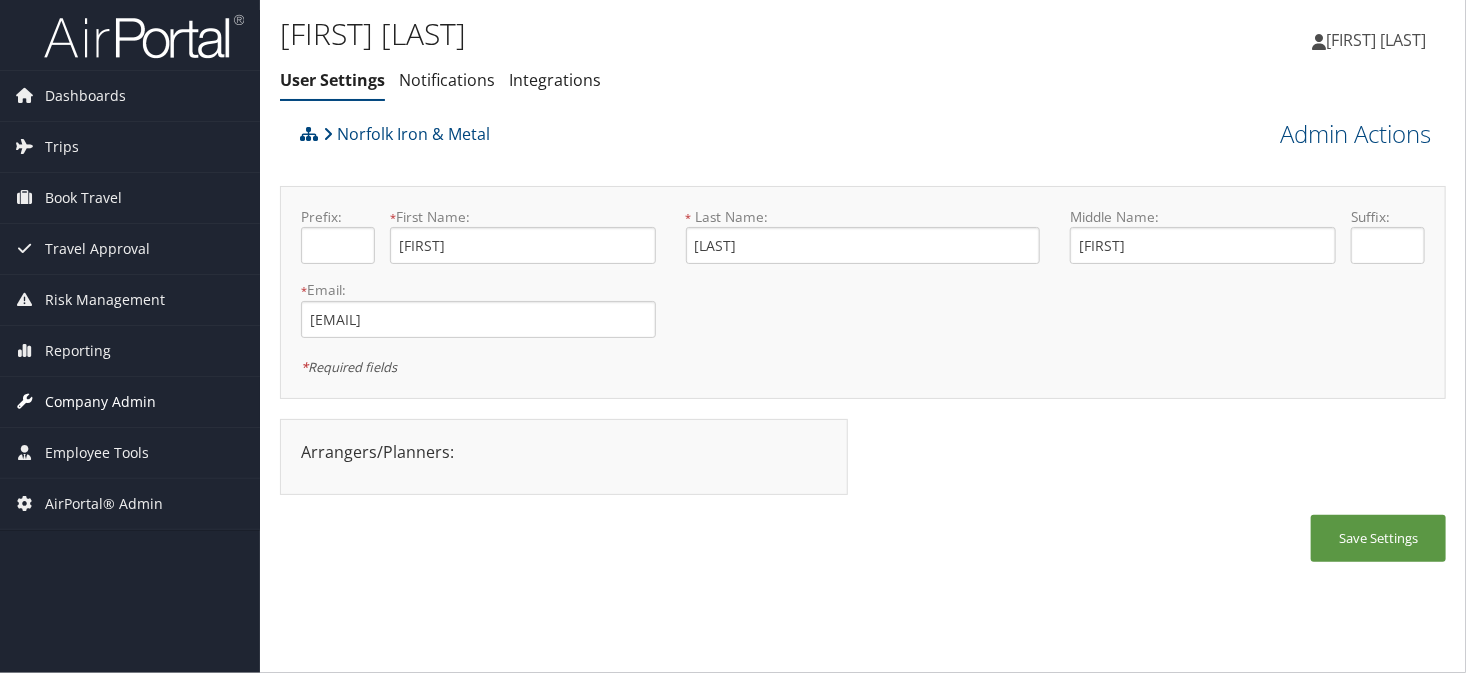 click on "Company Admin" at bounding box center [100, 402] 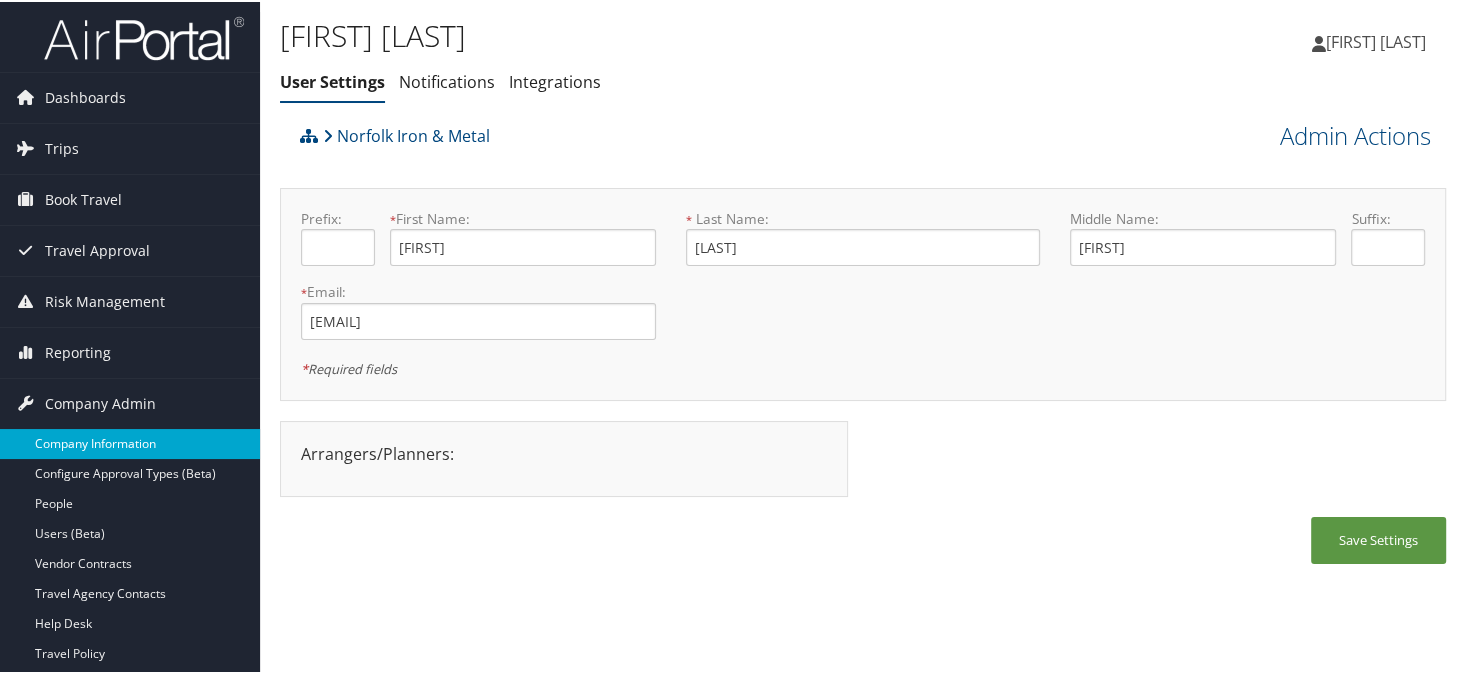 click on "Company Information" at bounding box center [130, 442] 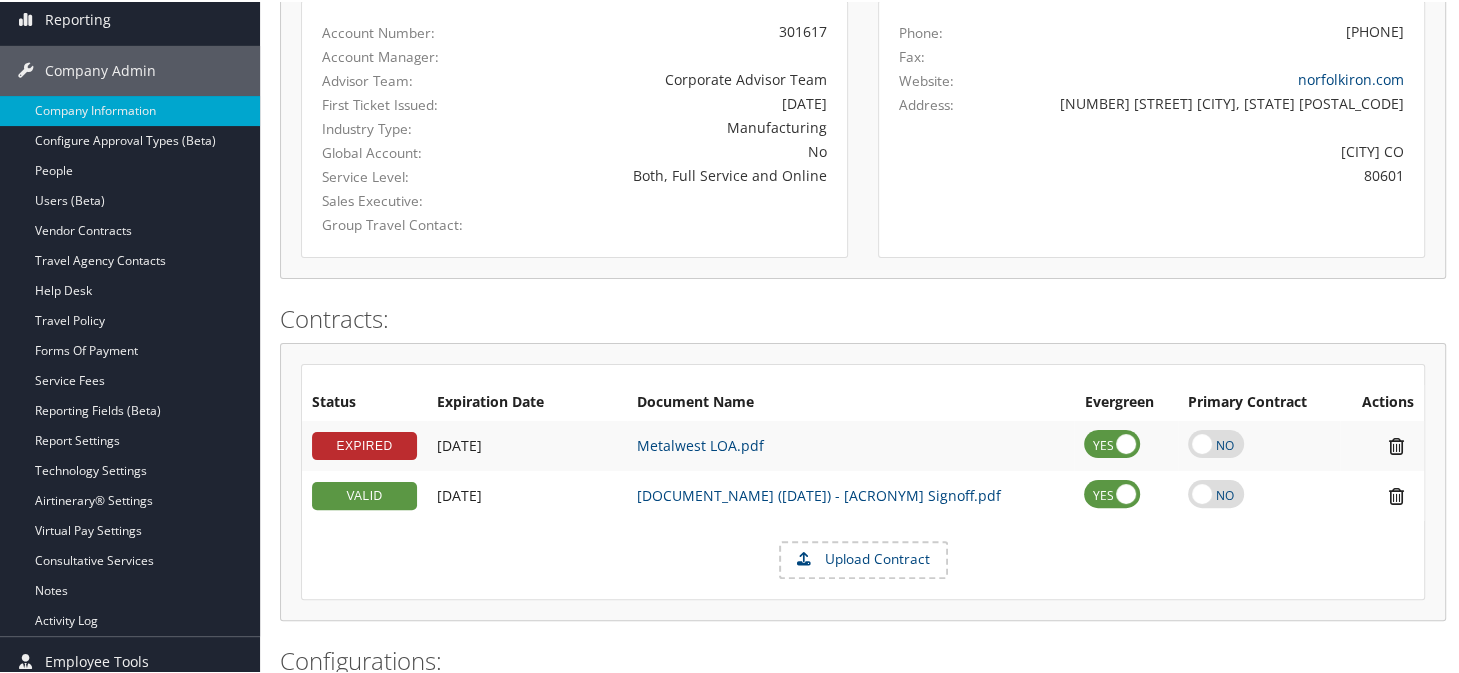 scroll, scrollTop: 295, scrollLeft: 0, axis: vertical 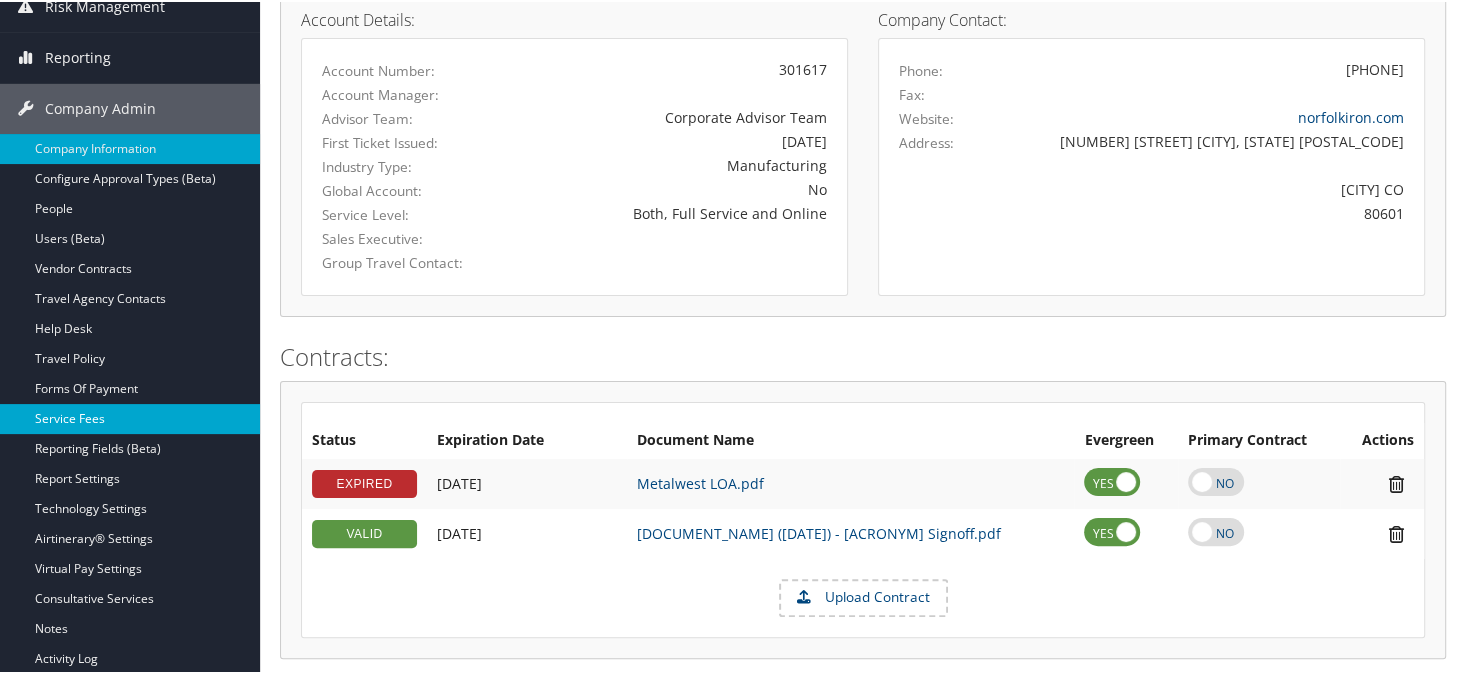 click on "Service Fees" at bounding box center [130, 417] 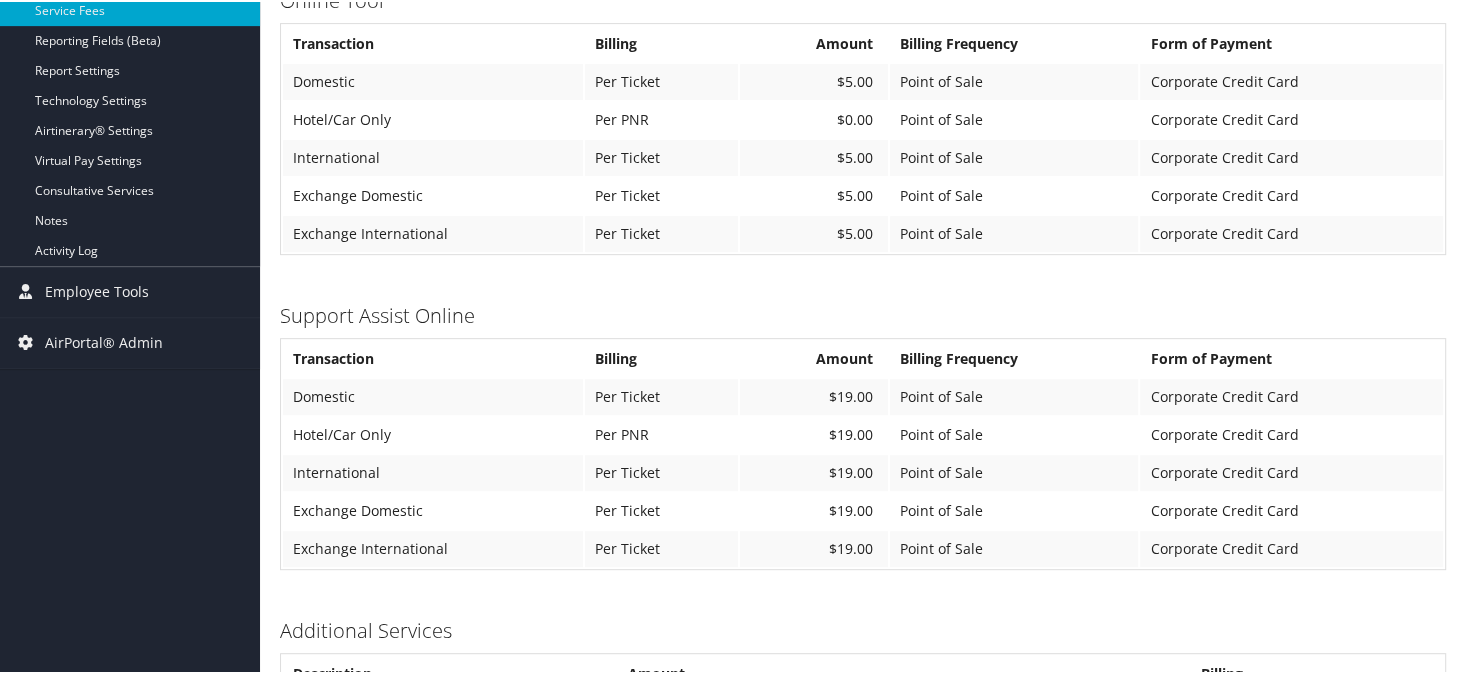 scroll, scrollTop: 766, scrollLeft: 0, axis: vertical 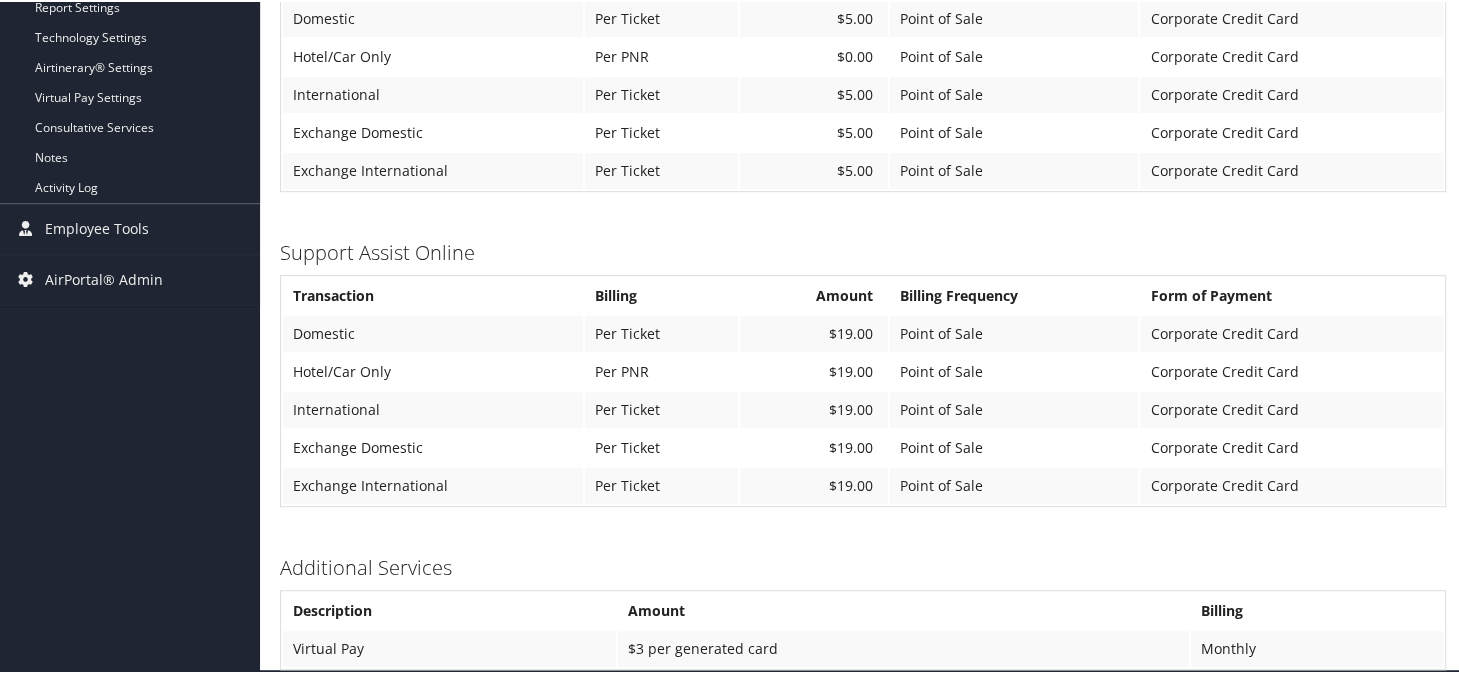 click on "Norfolk Iron & Metal Account Structure Norfolk Iron & Metal ([PHONE]) ACTIVE Create Child Create Client New child of undefined Name Required Type Choose a Client Type... Department Division Account Required Submit Cancel Summary Editor Summary Editor" at bounding box center (863, 3) 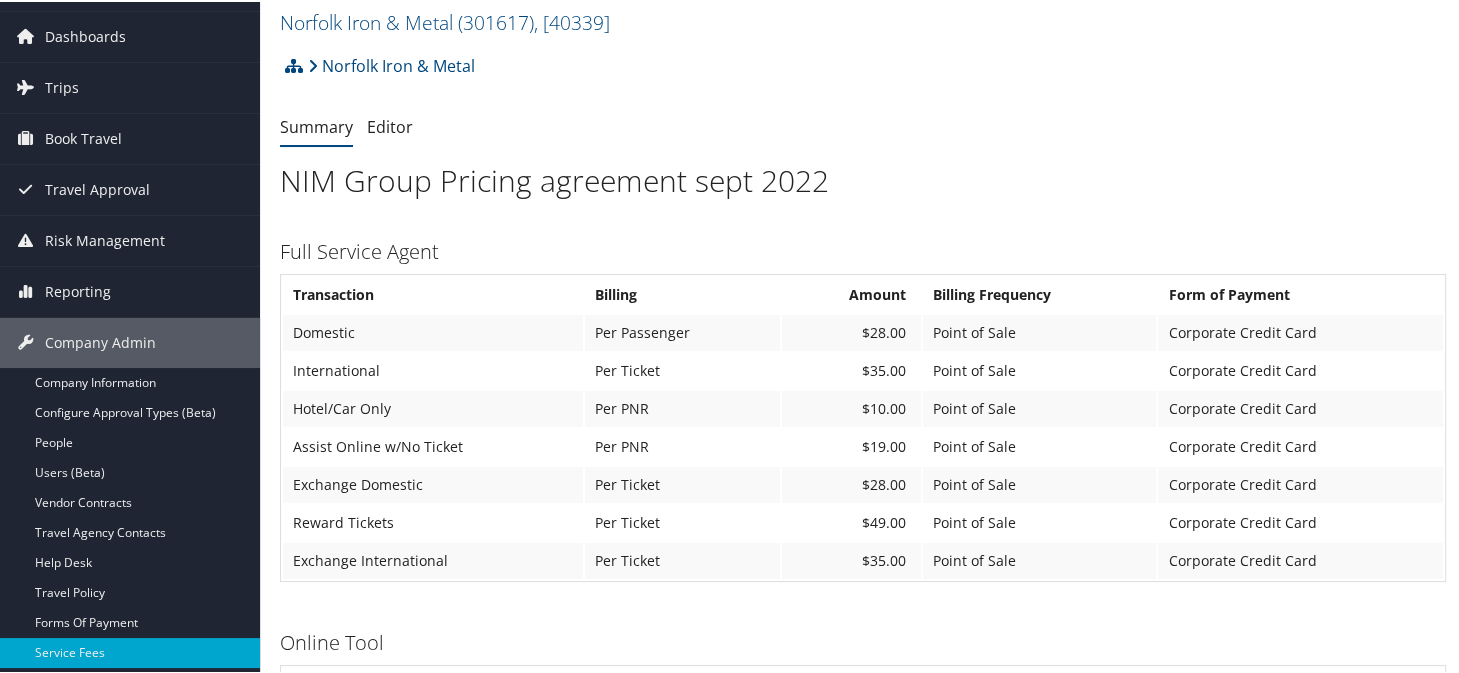 scroll, scrollTop: 0, scrollLeft: 0, axis: both 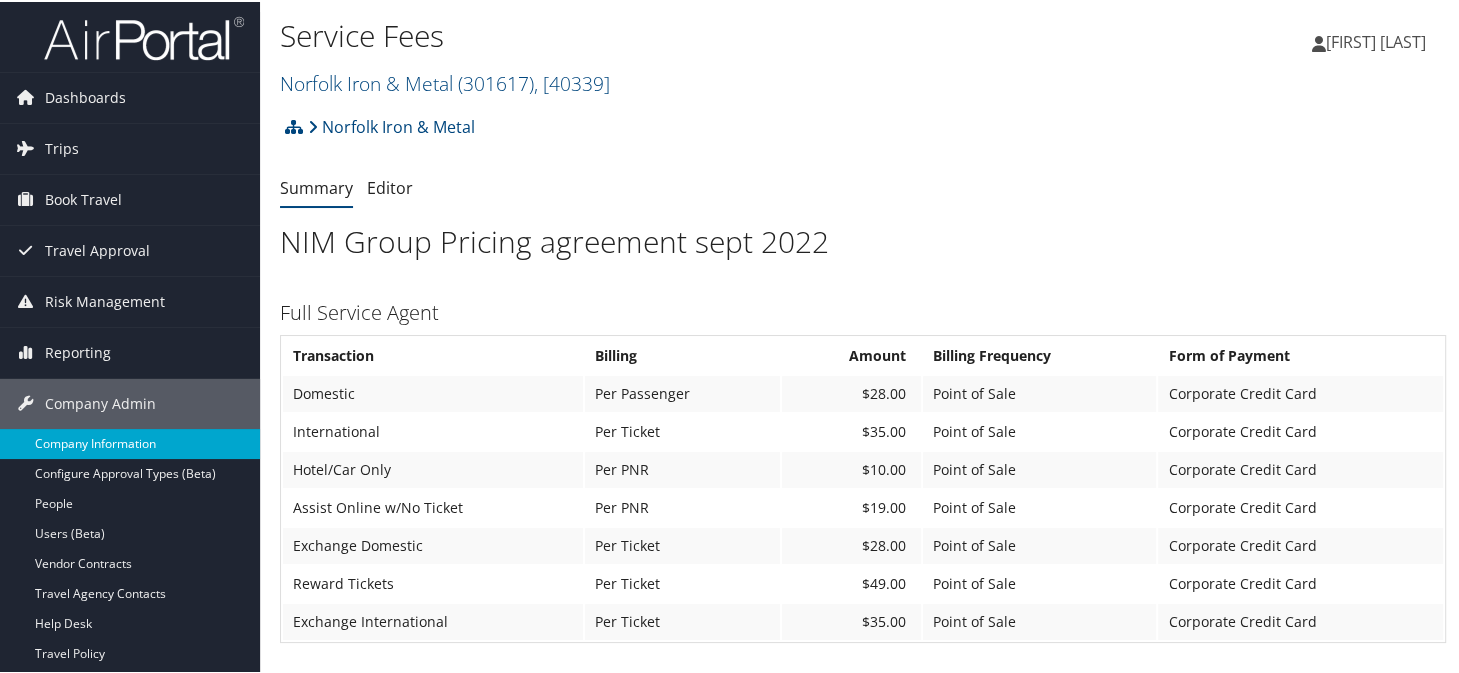 click on "Company Information" at bounding box center (130, 442) 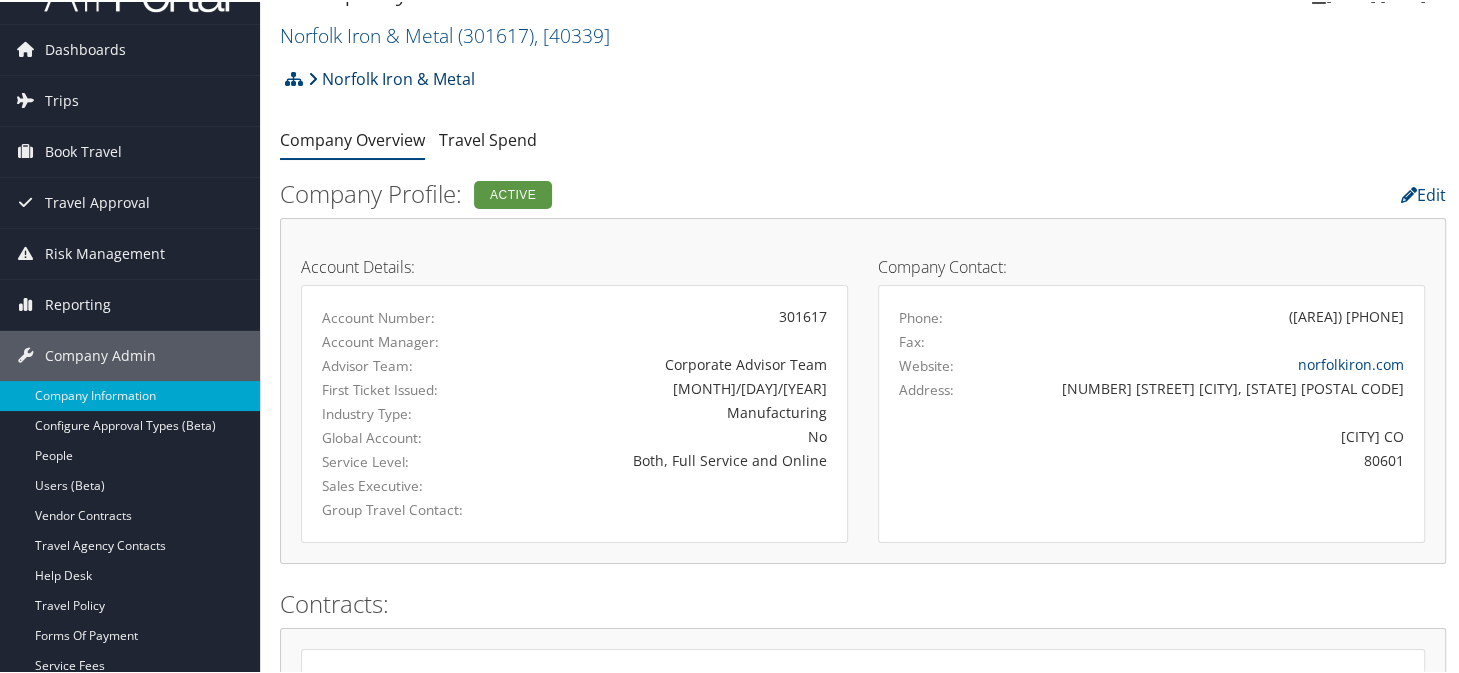 scroll, scrollTop: 0, scrollLeft: 0, axis: both 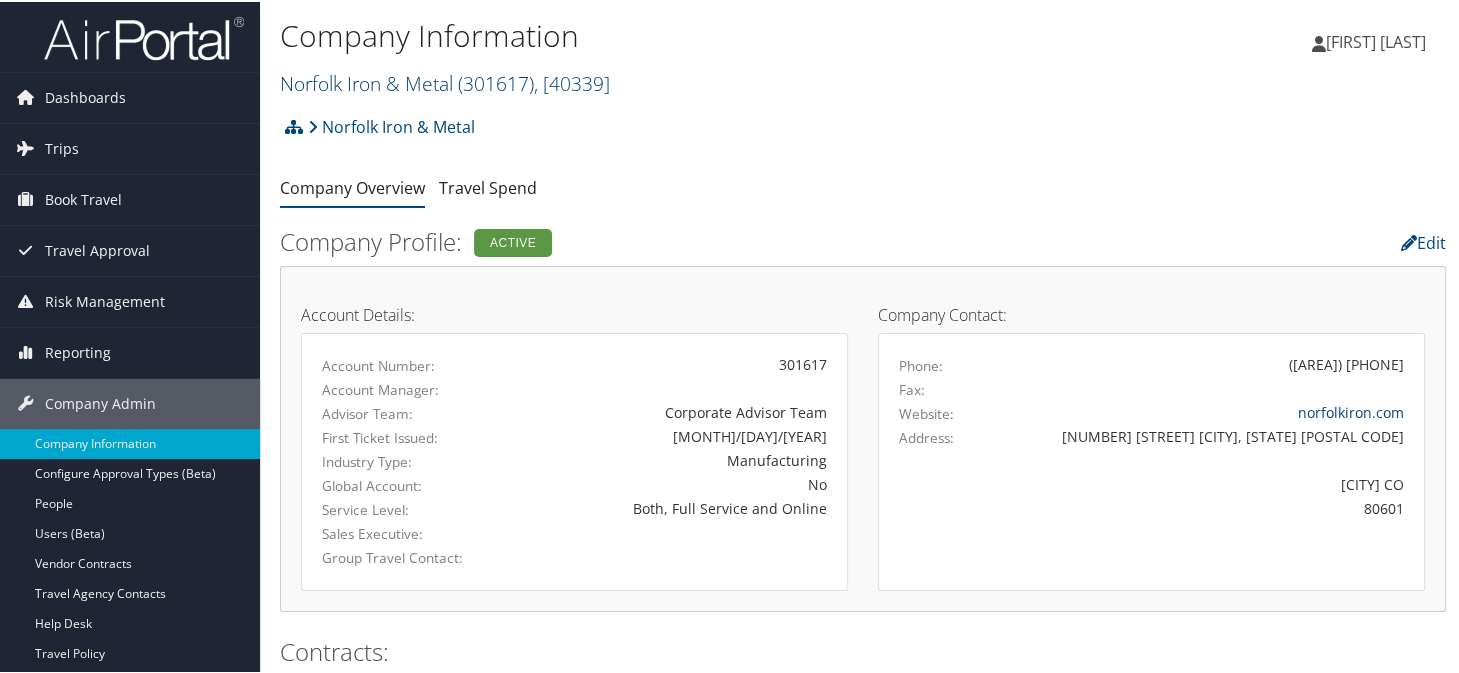 click on "Norfolk Iron & Metal   ( 301617 )  , [ 40339 ]" at bounding box center [445, 81] 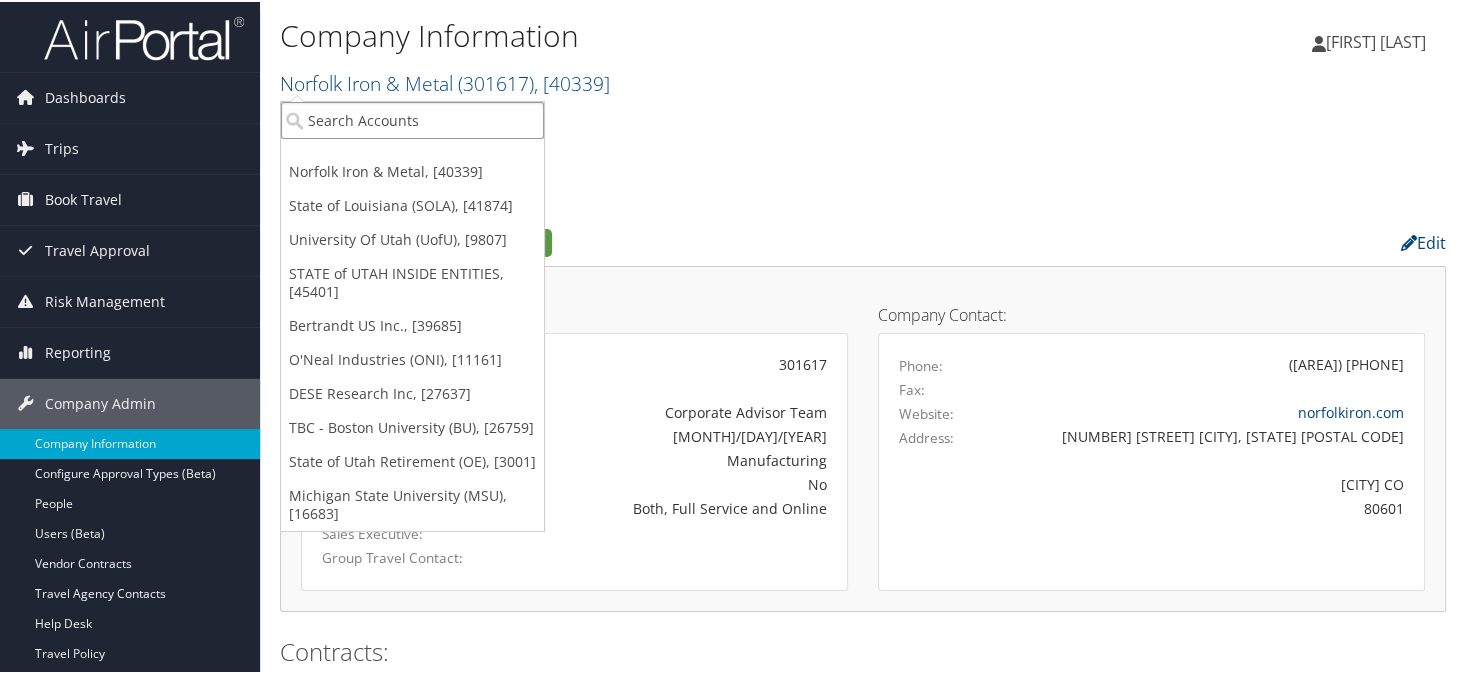 click at bounding box center (412, 118) 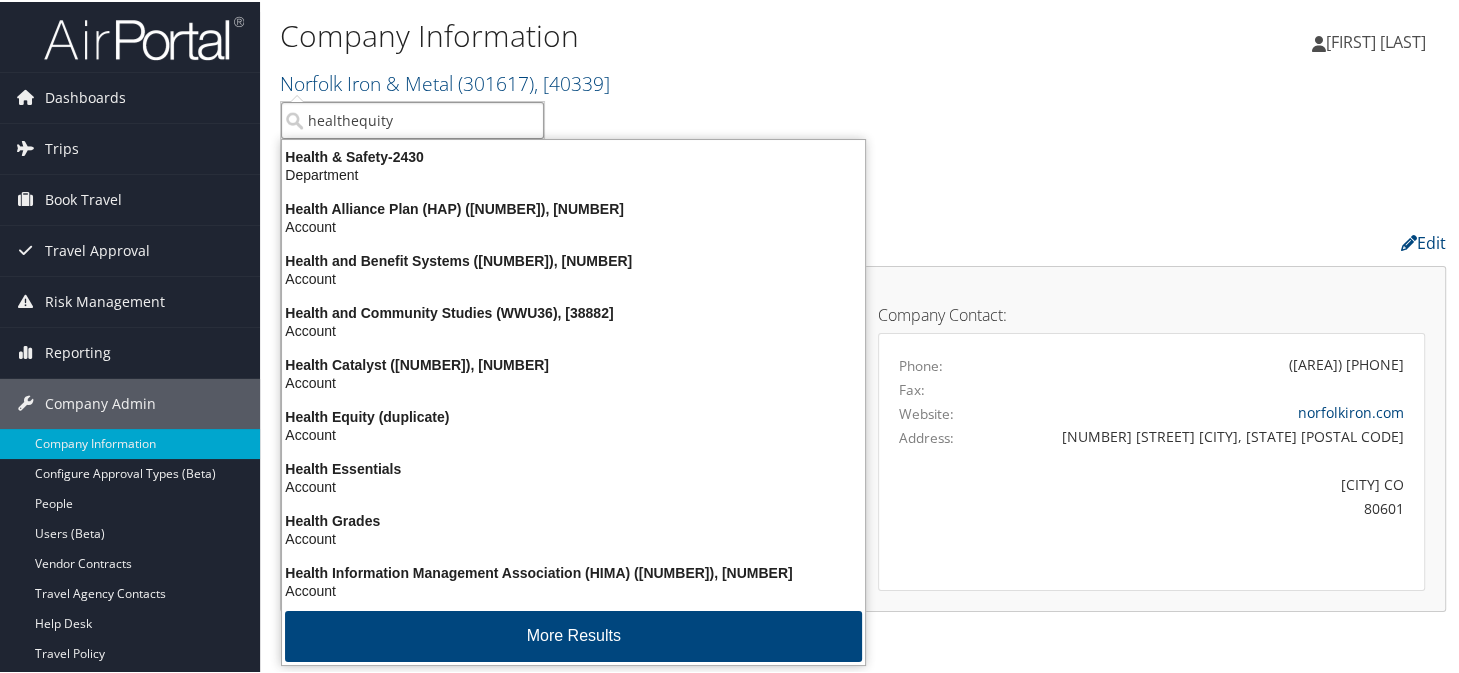 type on "healthequity" 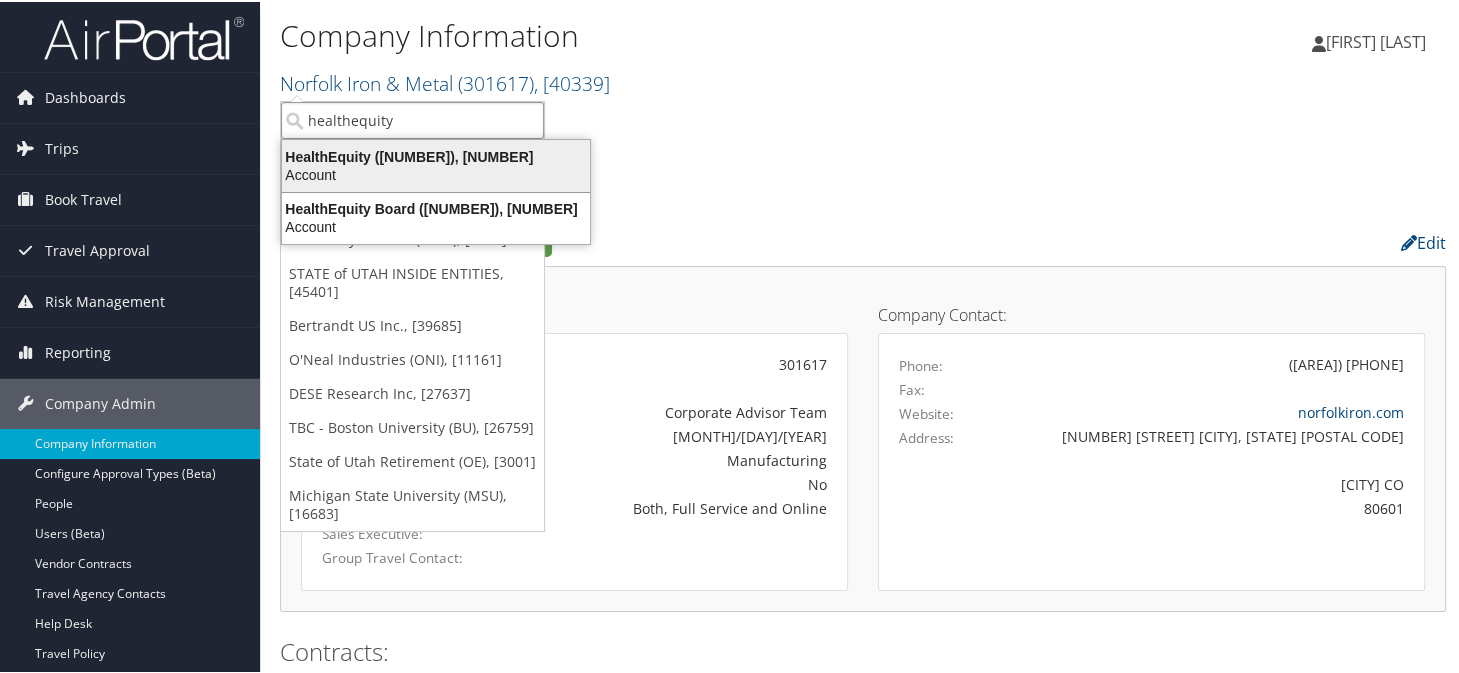 click on "HealthEquity (7150), [3581]" at bounding box center (436, 155) 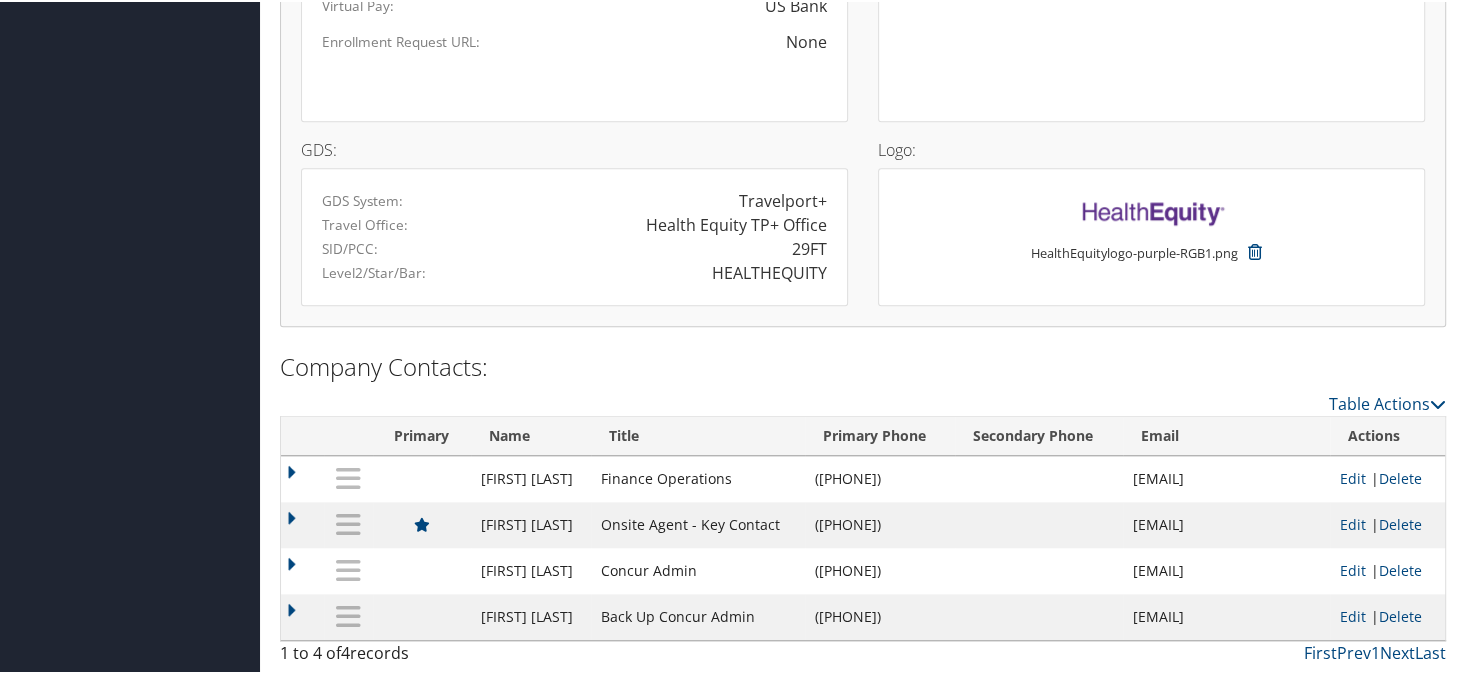scroll, scrollTop: 1448, scrollLeft: 0, axis: vertical 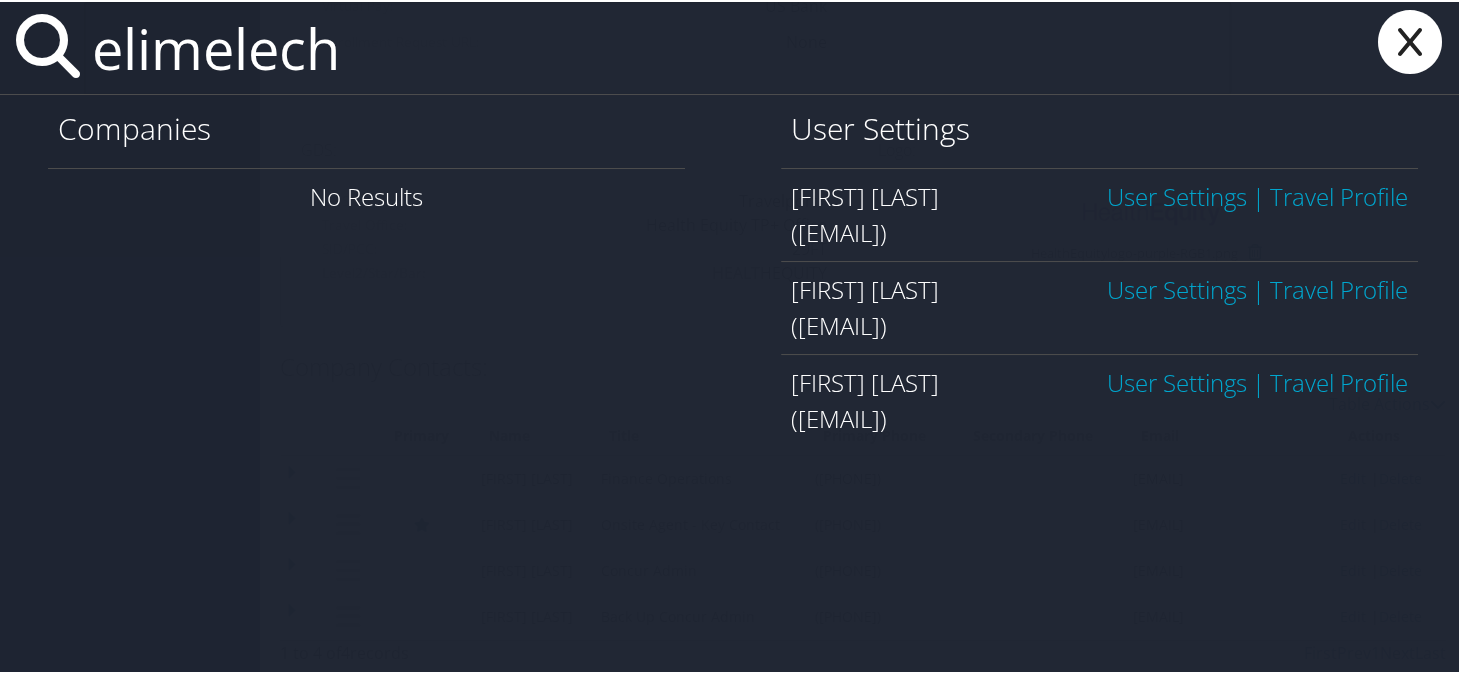 type on "elimelech" 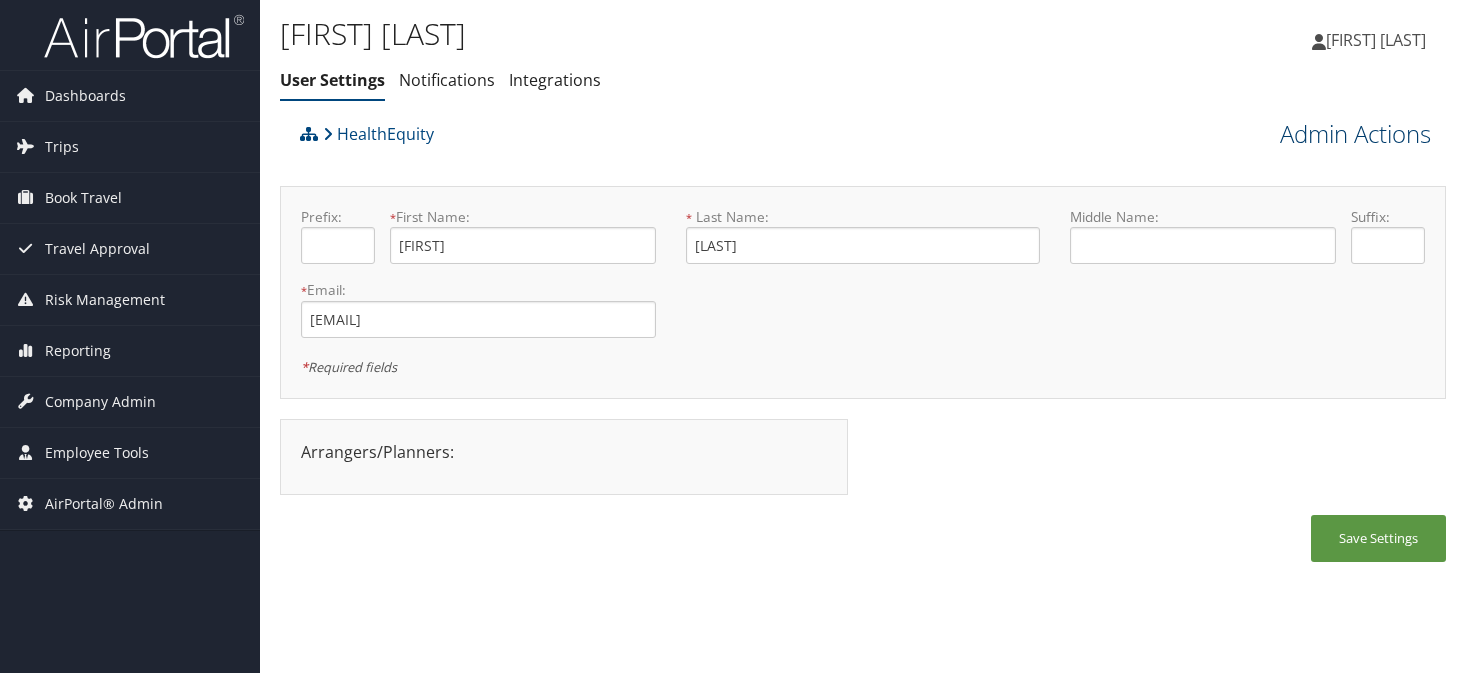 scroll, scrollTop: 0, scrollLeft: 0, axis: both 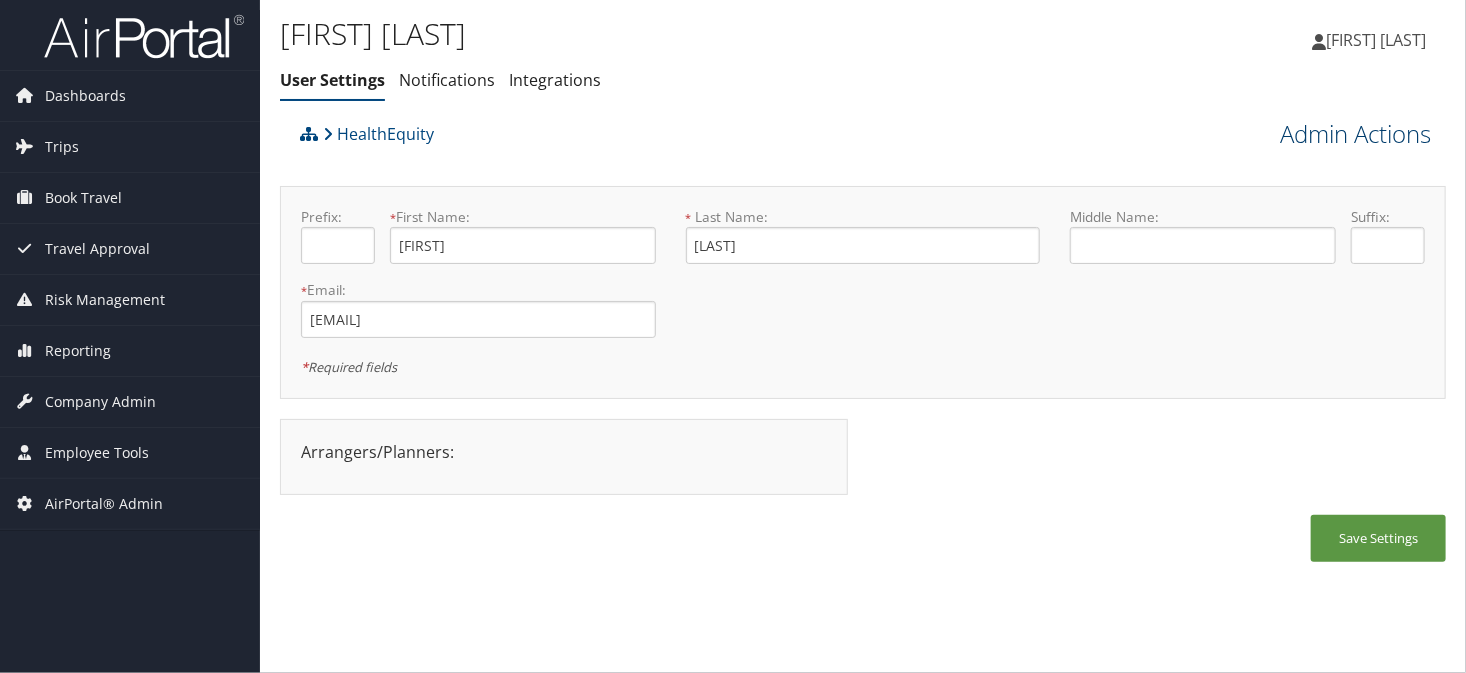 click on "Admin Actions" at bounding box center (1355, 134) 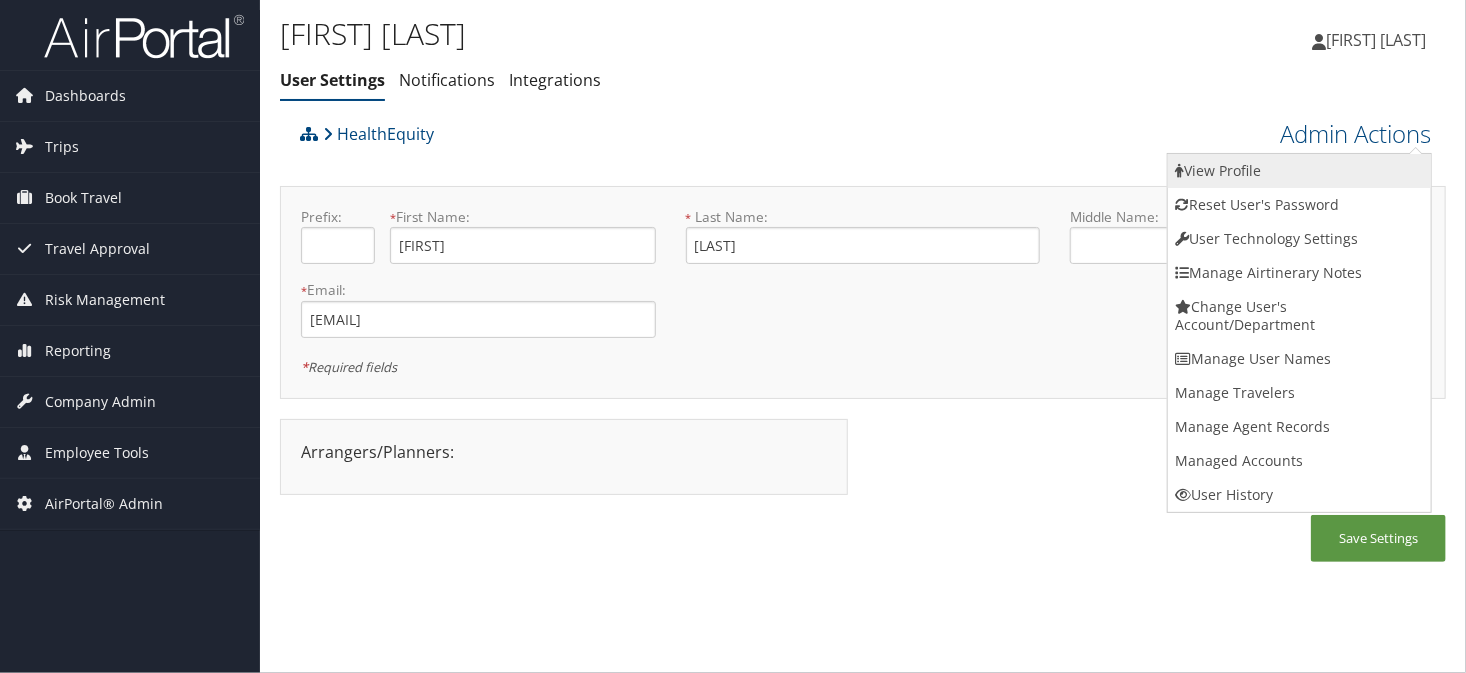 click on "View Profile" at bounding box center (1299, 171) 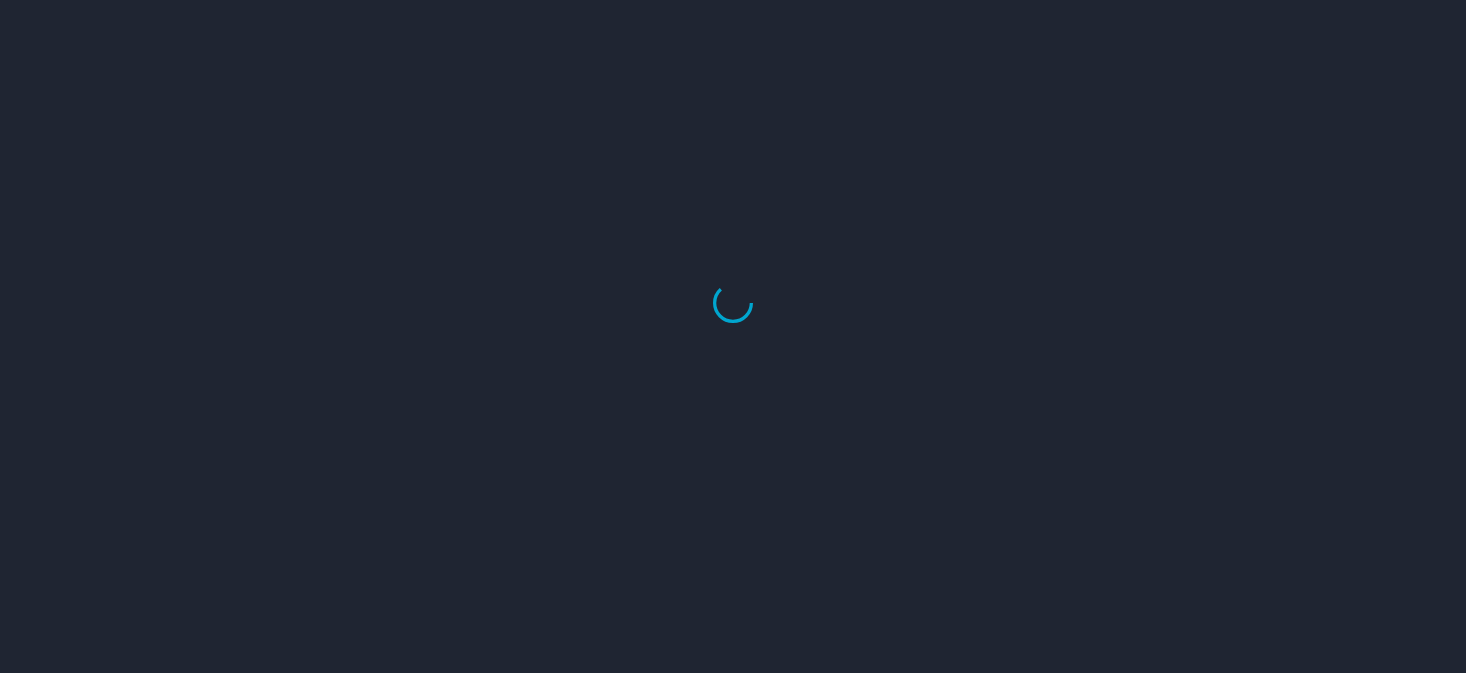 scroll, scrollTop: 0, scrollLeft: 0, axis: both 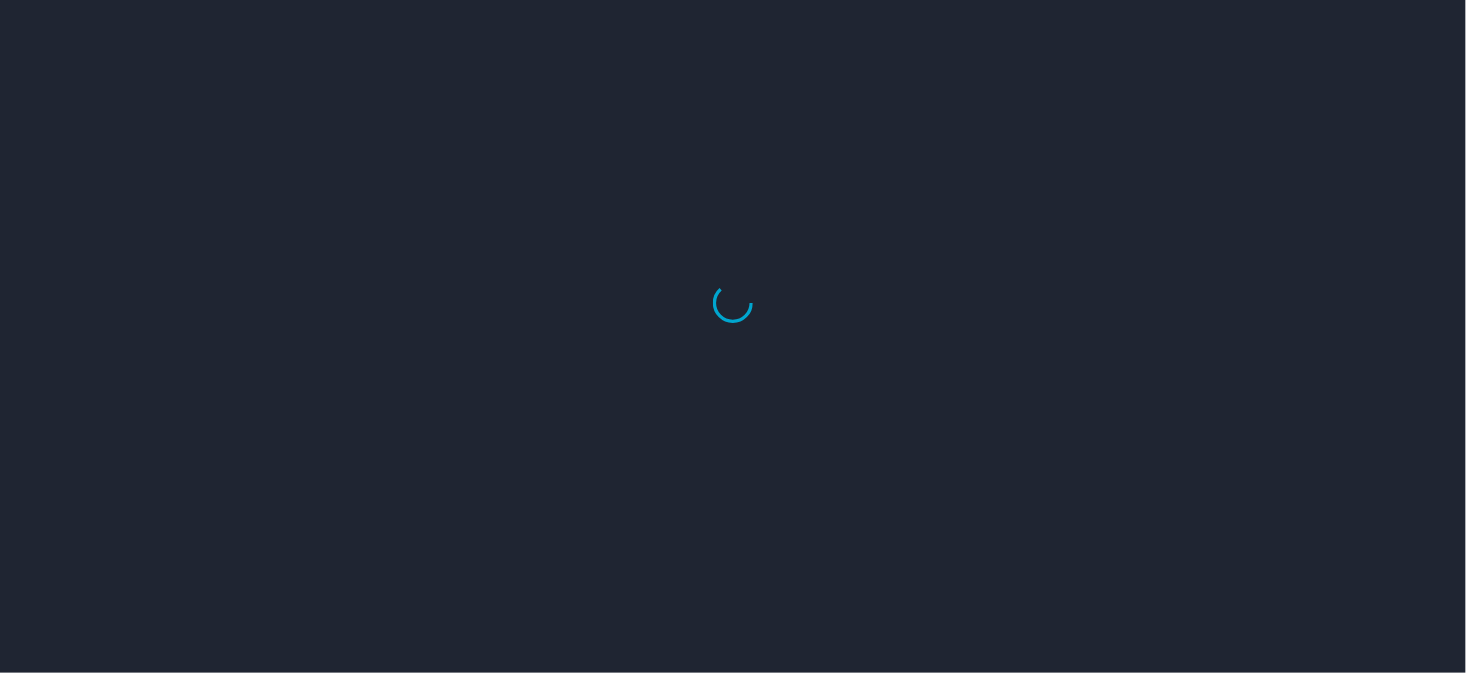 select on "US" 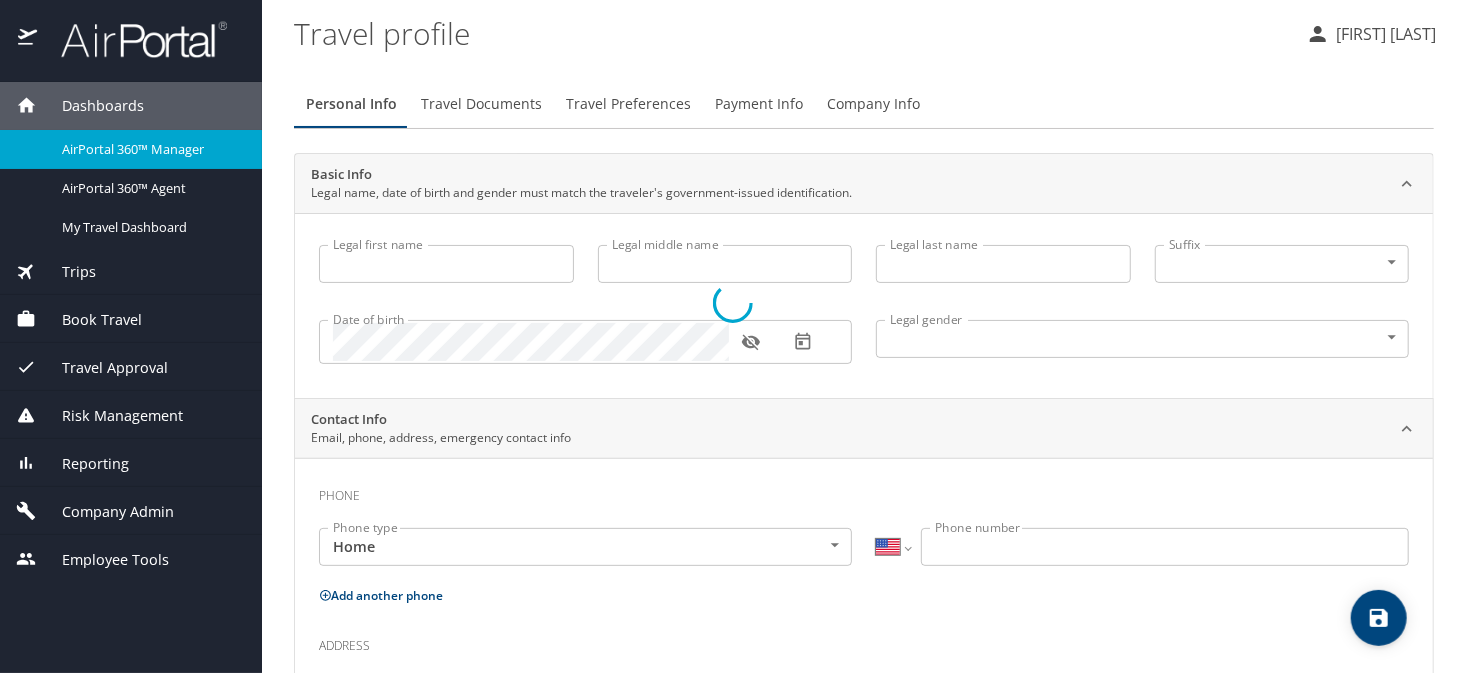 select on "US" 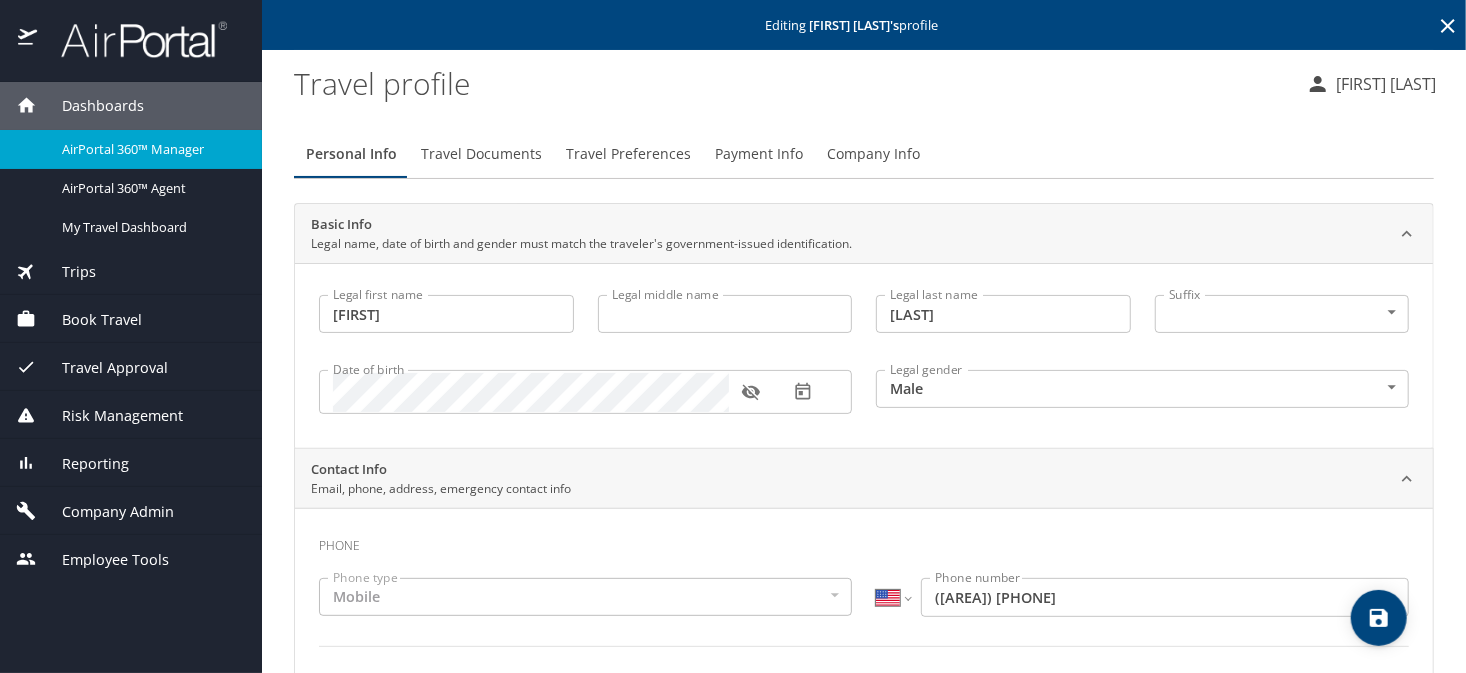 type on "Elimelech" 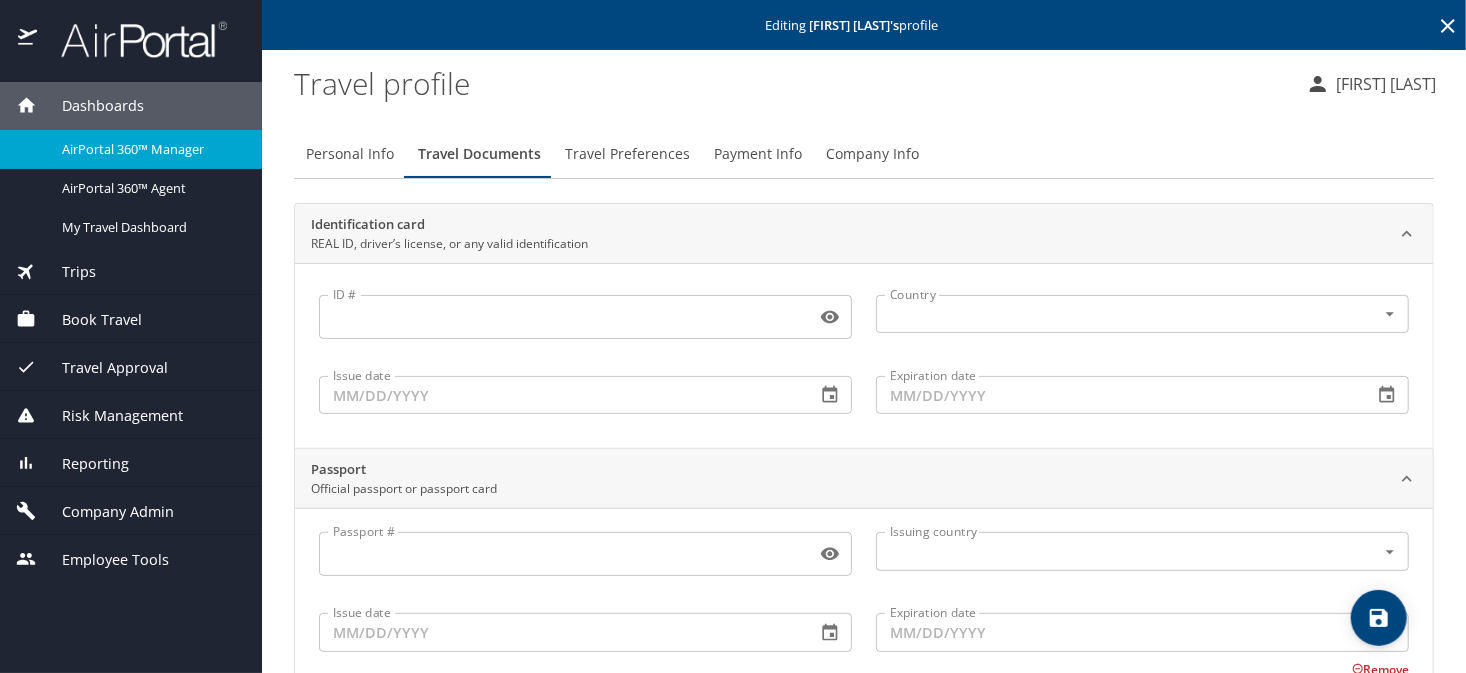 click on "Travel Preferences" at bounding box center (627, 154) 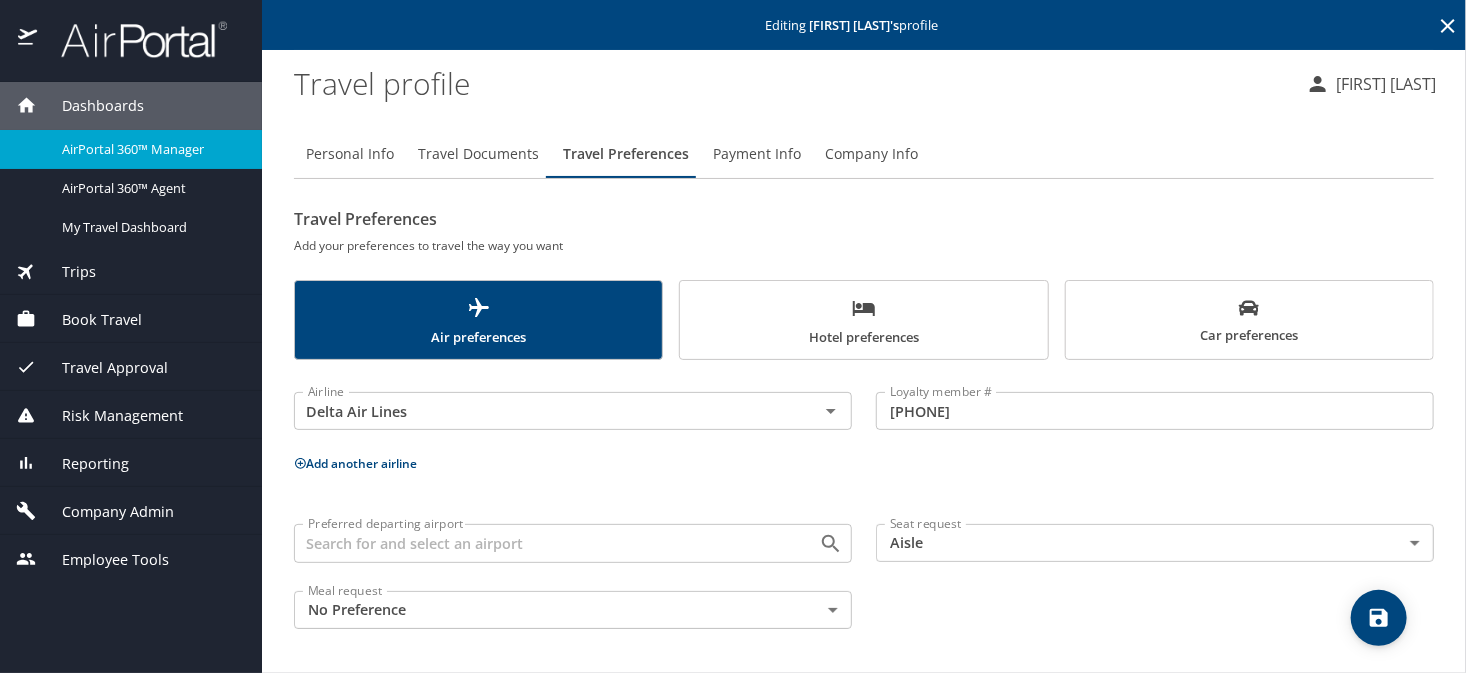 click on "Payment Info" at bounding box center [757, 154] 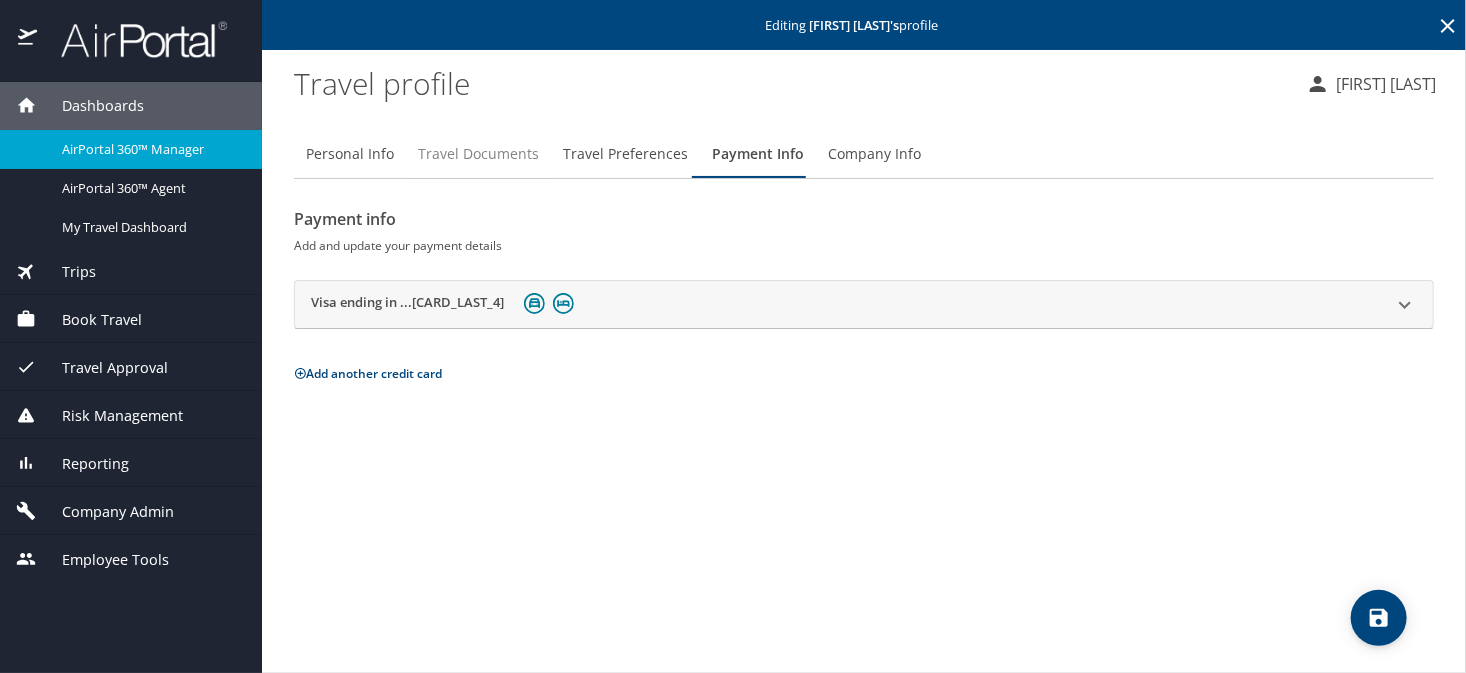 click on "Travel Documents" at bounding box center (478, 154) 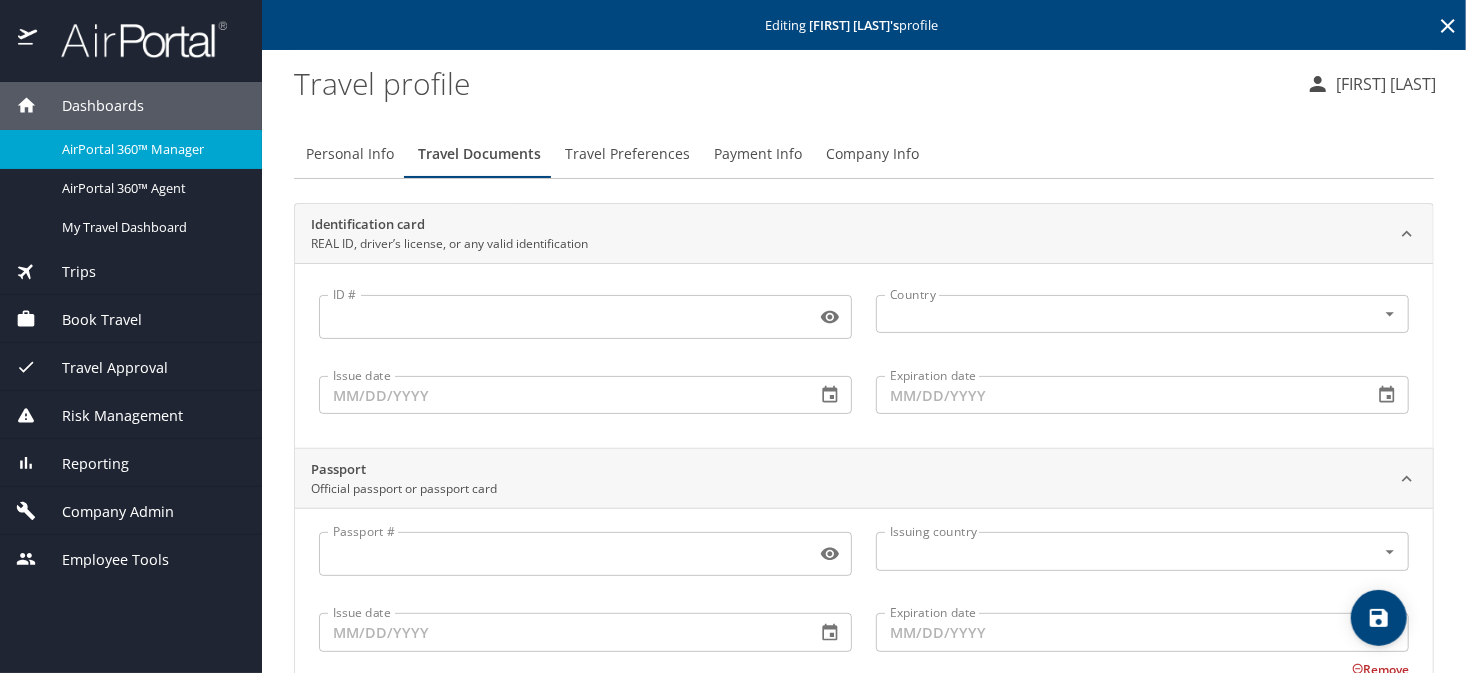 click on "Personal Info" at bounding box center [350, 154] 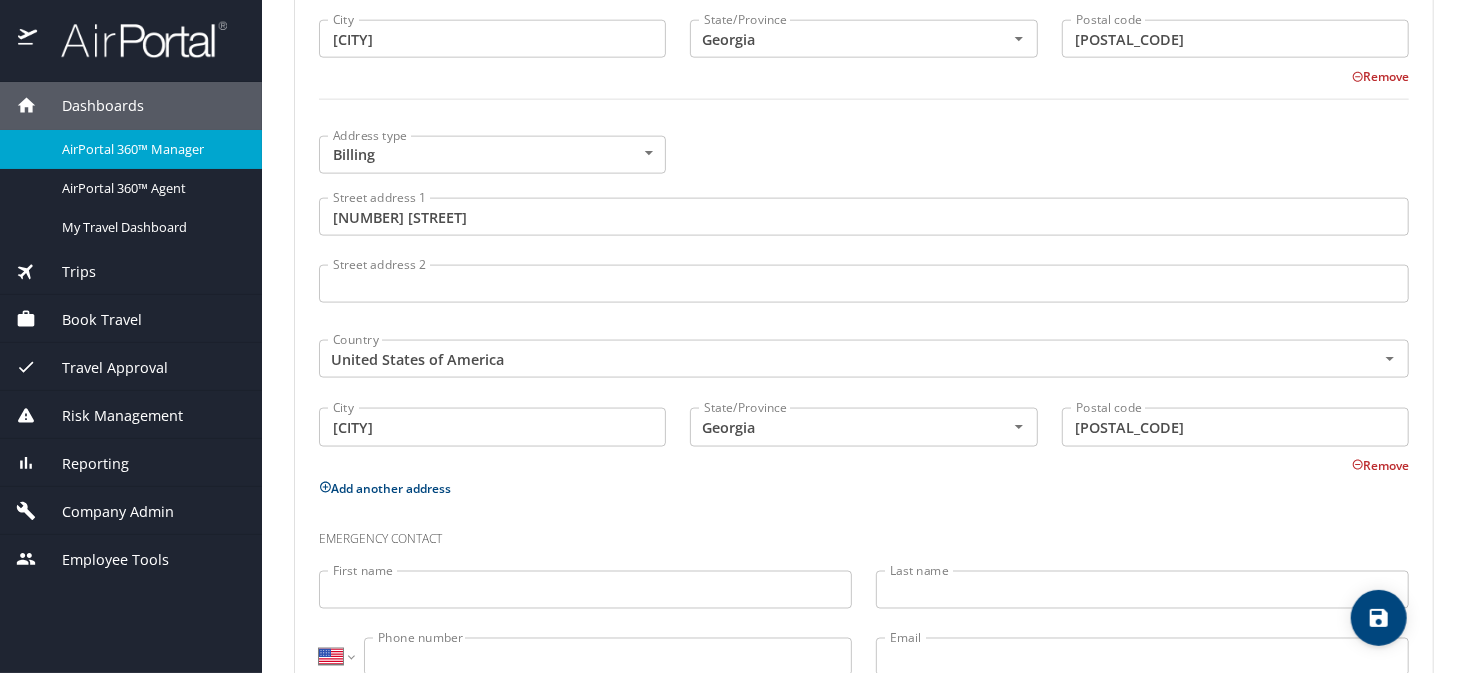 scroll, scrollTop: 1138, scrollLeft: 0, axis: vertical 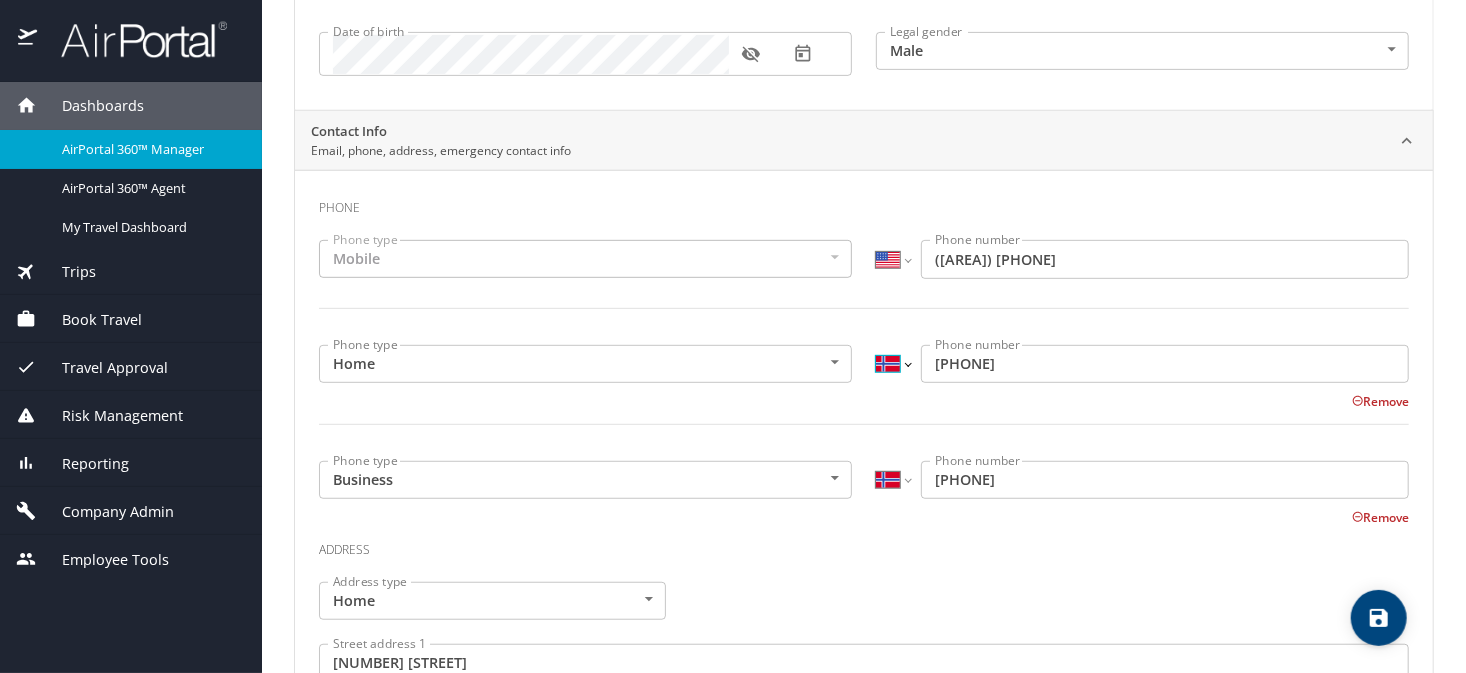 click on "International Afghanistan Åland Islands Albania Algeria American Samoa Andorra Angola Anguilla Antigua and Barbuda Argentina Armenia Aruba Ascension Island Australia Austria Azerbaijan Bahamas Bahrain Bangladesh Barbados Belarus Belgium Belize Benin Bermuda Bhutan Bolivia Bonaire, Sint Eustatius and Saba Bosnia and Herzegovina Botswana Brazil British Indian Ocean Territory Brunei Darussalam Bulgaria Burkina Faso Burma Burundi Cambodia Cameroon Canada Cape Verde Cayman Islands Central African Republic Chad Chile China Christmas Island Cocos (Keeling) Islands Colombia Comoros Congo Congo, Democratic Republic of the Cook Islands Costa Rica Cote d'Ivoire Croatia Cuba Curaçao Cyprus Czech Republic Denmark Djibouti Dominica Dominican Republic Ecuador Egypt El Salvador Equatorial Guinea Eritrea Estonia Ethiopia Falkland Islands Faroe Islands Federated States of Micronesia Fiji Finland France French Guiana French Polynesia Gabon Gambia Georgia Germany Ghana Gibraltar Greece Greenland Grenada Guadeloupe Guam Guinea" at bounding box center [893, 364] 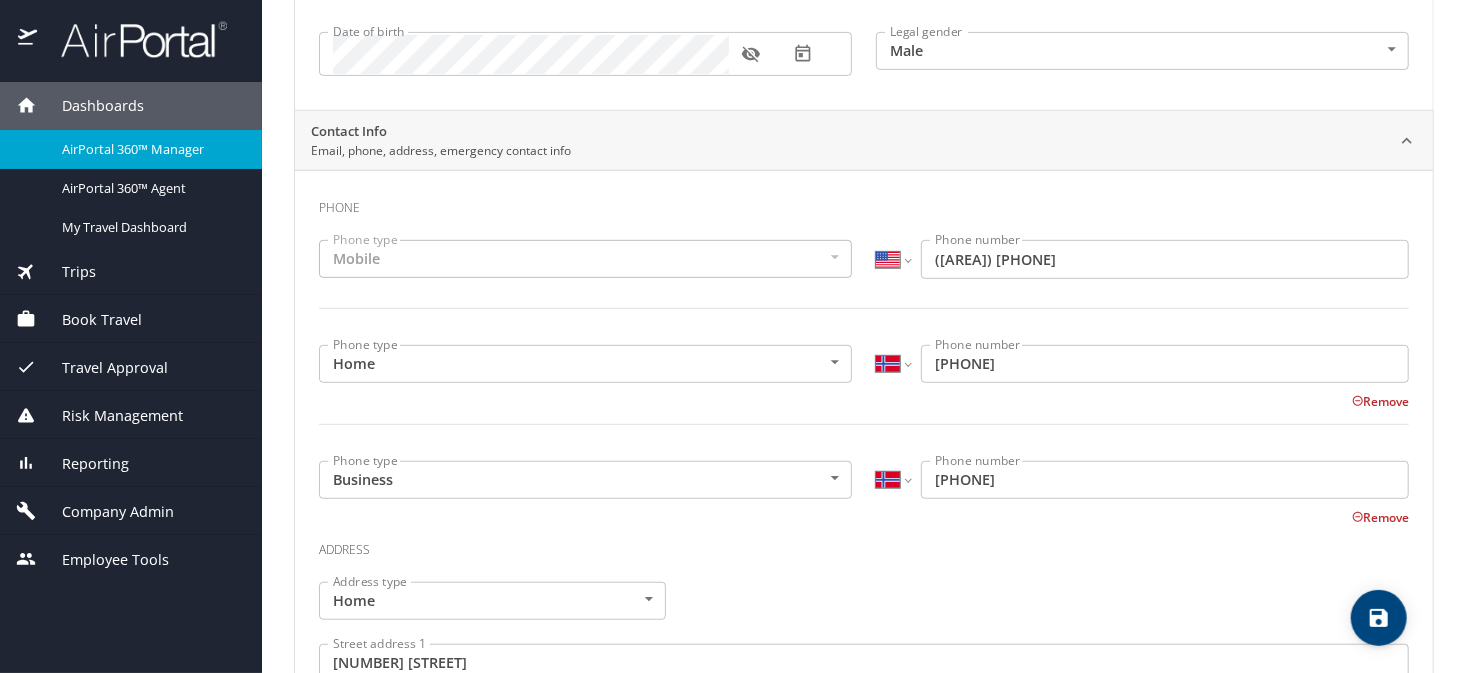 click on "International Afghanistan Åland Islands Albania Algeria American Samoa Andorra Angola Anguilla Antigua and Barbuda Argentina Armenia Aruba Ascension Island Australia Austria Azerbaijan Bahamas Bahrain Bangladesh Barbados Belarus Belgium Belize Benin Bermuda Bhutan Bolivia Bonaire, Sint Eustatius and Saba Bosnia and Herzegovina Botswana Brazil British Indian Ocean Territory Brunei Darussalam Bulgaria Burkina Faso Burma Burundi Cambodia Cameroon Canada Cape Verde Cayman Islands Central African Republic Chad Chile China Christmas Island Cocos (Keeling) Islands Colombia Comoros Congo Congo, Democratic Republic of the Cook Islands Costa Rica Cote d'Ivoire Croatia Cuba Curaçao Cyprus Czech Republic Denmark Djibouti Dominica Dominican Republic Ecuador Egypt El Salvador Equatorial Guinea Eritrea Estonia Ethiopia Falkland Islands Faroe Islands Federated States of Micronesia Fiji Finland France French Guiana French Polynesia Gabon Gambia Georgia Germany Ghana Gibraltar Greece Greenland Grenada Guadeloupe Guam Guinea" at bounding box center [893, 364] 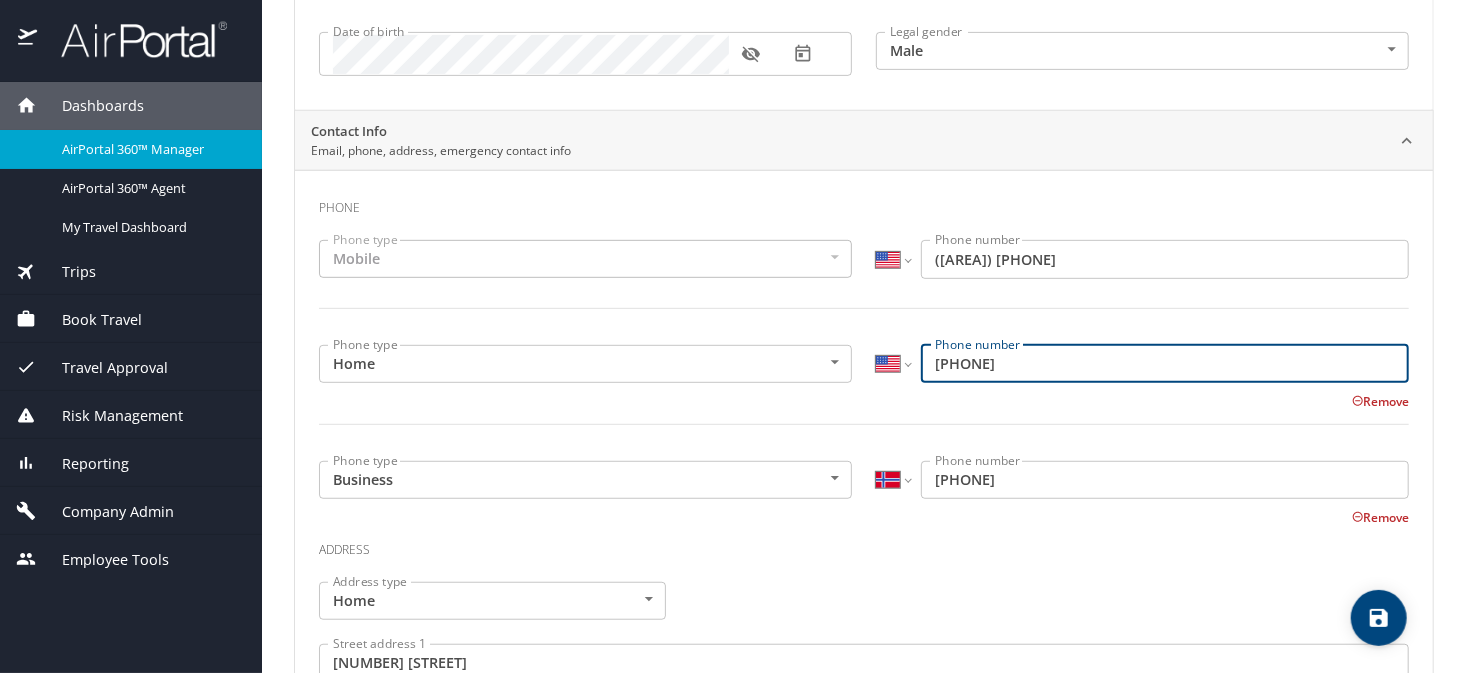click on "International Afghanistan Åland Islands Albania Algeria American Samoa Andorra Angola Anguilla Antigua and Barbuda Argentina Armenia Aruba Ascension Island Australia Austria Azerbaijan Bahamas Bahrain Bangladesh Barbados Belarus Belgium Belize Benin Bermuda Bhutan Bolivia Bonaire, Sint Eustatius and Saba Bosnia and Herzegovina Botswana Brazil British Indian Ocean Territory Brunei Darussalam Bulgaria Burkina Faso Burma Burundi Cambodia Cameroon Canada Cape Verde Cayman Islands Central African Republic Chad Chile China Christmas Island Cocos (Keeling) Islands Colombia Comoros Congo Congo, Democratic Republic of the Cook Islands Costa Rica Cote d'Ivoire Croatia Cuba Curaçao Cyprus Czech Republic Denmark Djibouti Dominica Dominican Republic Ecuador Egypt El Salvador Equatorial Guinea Eritrea Estonia Ethiopia Falkland Islands Faroe Islands Federated States of Micronesia Fiji Finland France French Guiana French Polynesia Gabon Gambia Georgia Germany Ghana Gibraltar Greece Greenland Grenada Guadeloupe Guam Guinea" at bounding box center (1142, 480) 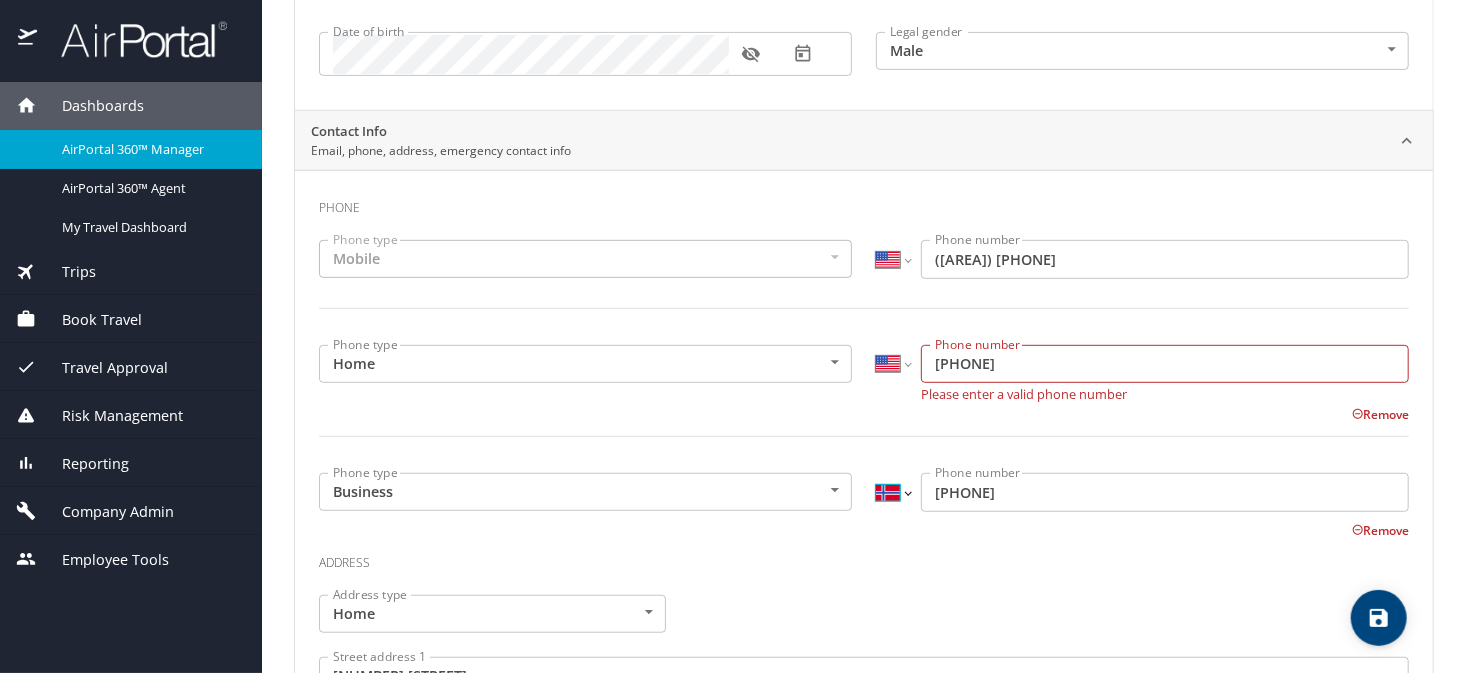 click on "International Afghanistan Åland Islands Albania Algeria American Samoa Andorra Angola Anguilla Antigua and Barbuda Argentina Armenia Aruba Ascension Island Australia Austria Azerbaijan Bahamas Bahrain Bangladesh Barbados Belarus Belgium Belize Benin Bermuda Bhutan Bolivia Bonaire, Sint Eustatius and Saba Bosnia and Herzegovina Botswana Brazil British Indian Ocean Territory Brunei Darussalam Bulgaria Burkina Faso Burma Burundi Cambodia Cameroon Canada Cape Verde Cayman Islands Central African Republic Chad Chile China Christmas Island Cocos (Keeling) Islands Colombia Comoros Congo Congo, Democratic Republic of the Cook Islands Costa Rica Cote d'Ivoire Croatia Cuba Curaçao Cyprus Czech Republic Denmark Djibouti Dominica Dominican Republic Ecuador Egypt El Salvador Equatorial Guinea Eritrea Estonia Ethiopia Falkland Islands Faroe Islands Federated States of Micronesia Fiji Finland France French Guiana French Polynesia Gabon Gambia Georgia Germany Ghana Gibraltar Greece Greenland Grenada Guadeloupe Guam Guinea" at bounding box center [893, 492] 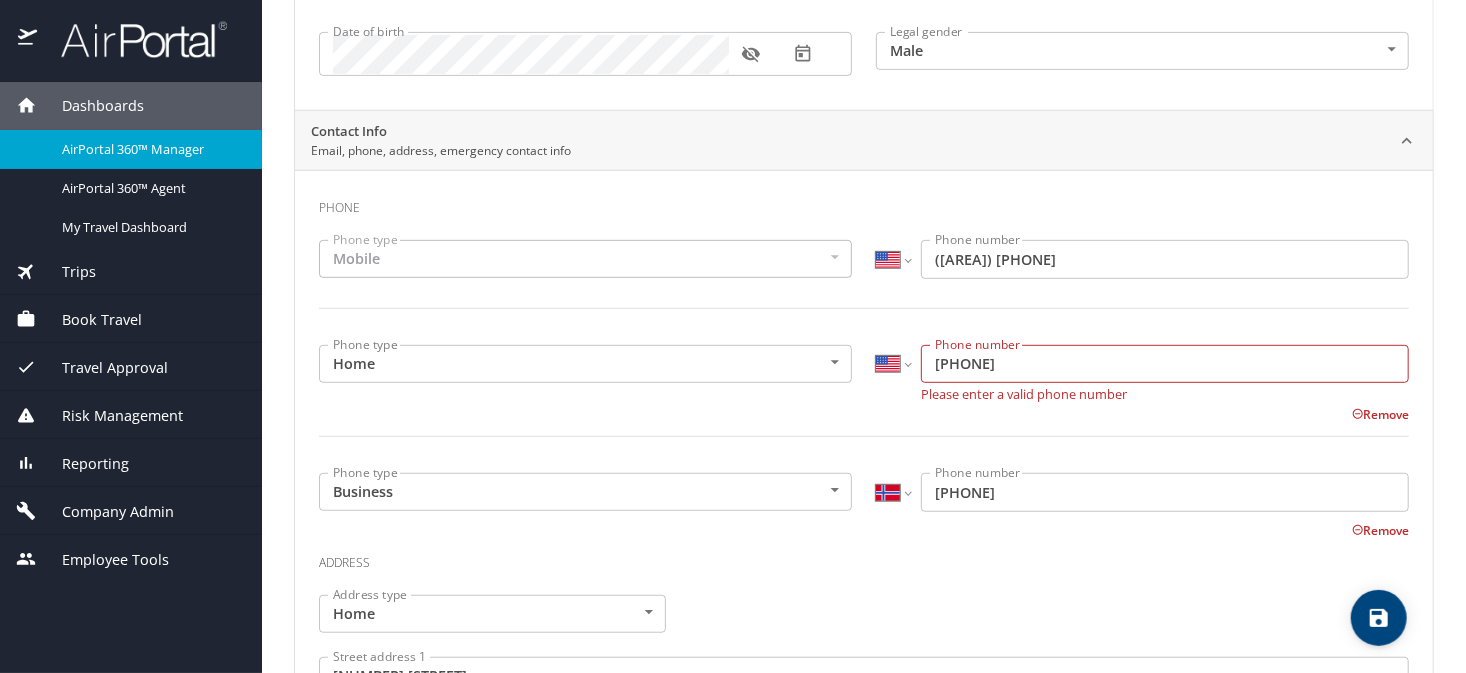 click on "International Afghanistan Åland Islands Albania Algeria American Samoa Andorra Angola Anguilla Antigua and Barbuda Argentina Armenia Aruba Ascension Island Australia Austria Azerbaijan Bahamas Bahrain Bangladesh Barbados Belarus Belgium Belize Benin Bermuda Bhutan Bolivia Bonaire, Sint Eustatius and Saba Bosnia and Herzegovina Botswana Brazil British Indian Ocean Territory Brunei Darussalam Bulgaria Burkina Faso Burma Burundi Cambodia Cameroon Canada Cape Verde Cayman Islands Central African Republic Chad Chile China Christmas Island Cocos (Keeling) Islands Colombia Comoros Congo Congo, Democratic Republic of the Cook Islands Costa Rica Cote d'Ivoire Croatia Cuba Curaçao Cyprus Czech Republic Denmark Djibouti Dominica Dominican Republic Ecuador Egypt El Salvador Equatorial Guinea Eritrea Estonia Ethiopia Falkland Islands Faroe Islands Federated States of Micronesia Fiji Finland France French Guiana French Polynesia Gabon Gambia Georgia Germany Ghana Gibraltar Greece Greenland Grenada Guadeloupe Guam Guinea" at bounding box center [893, 492] 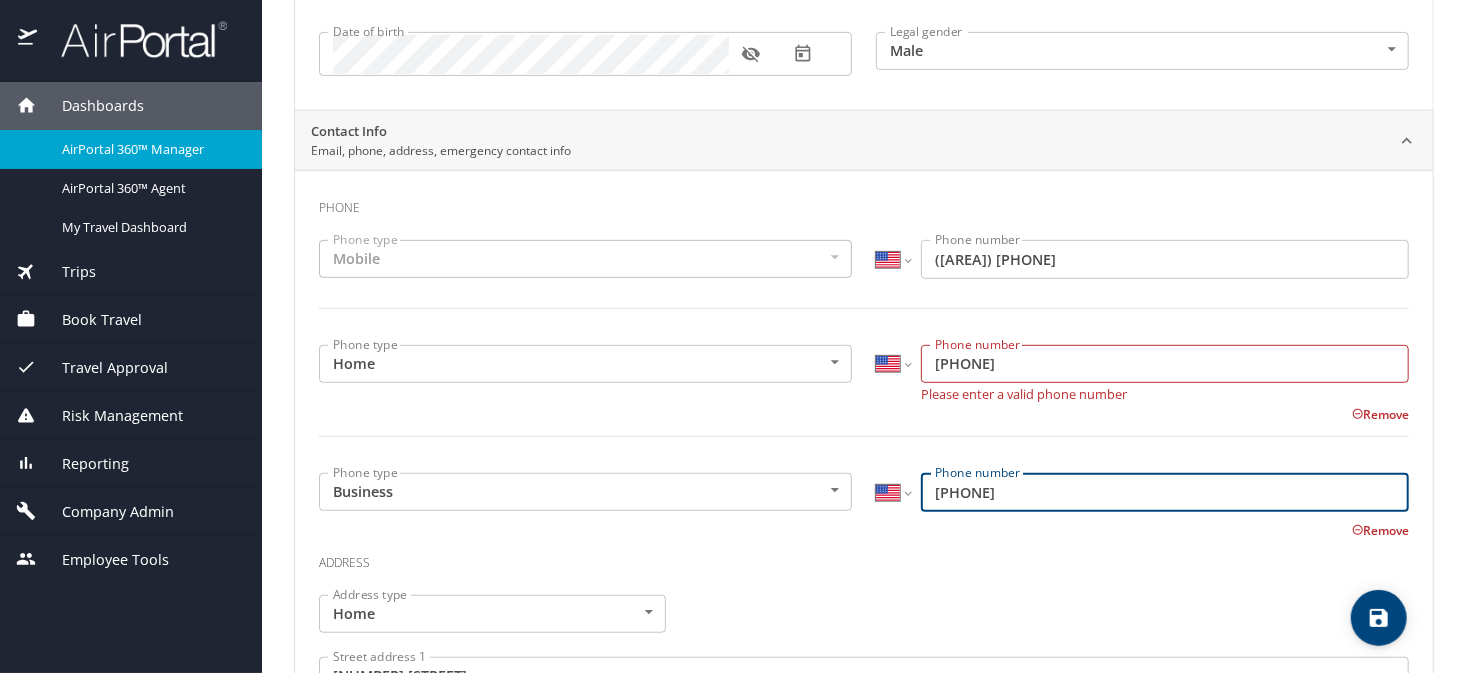click on "03508684" at bounding box center (1165, 364) 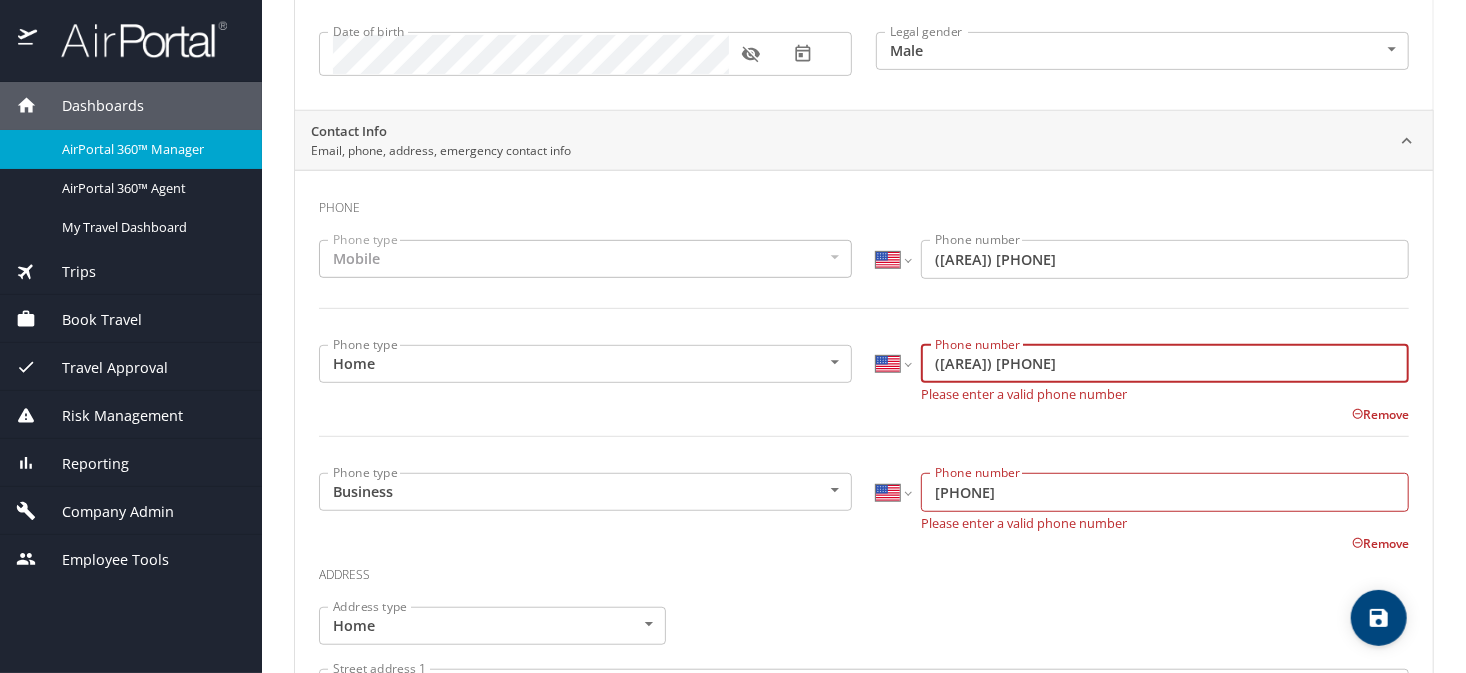 type on "(470) 350-8684" 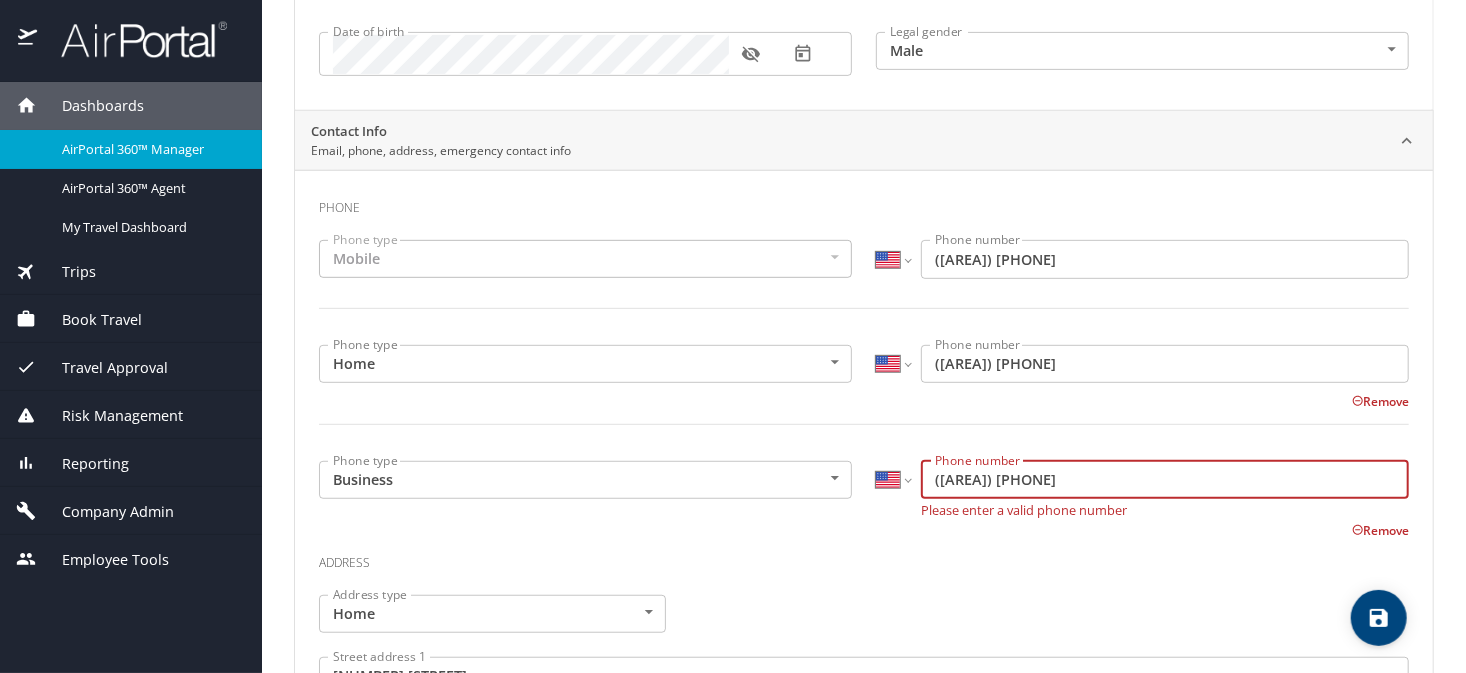 type on "(470) 350-8684" 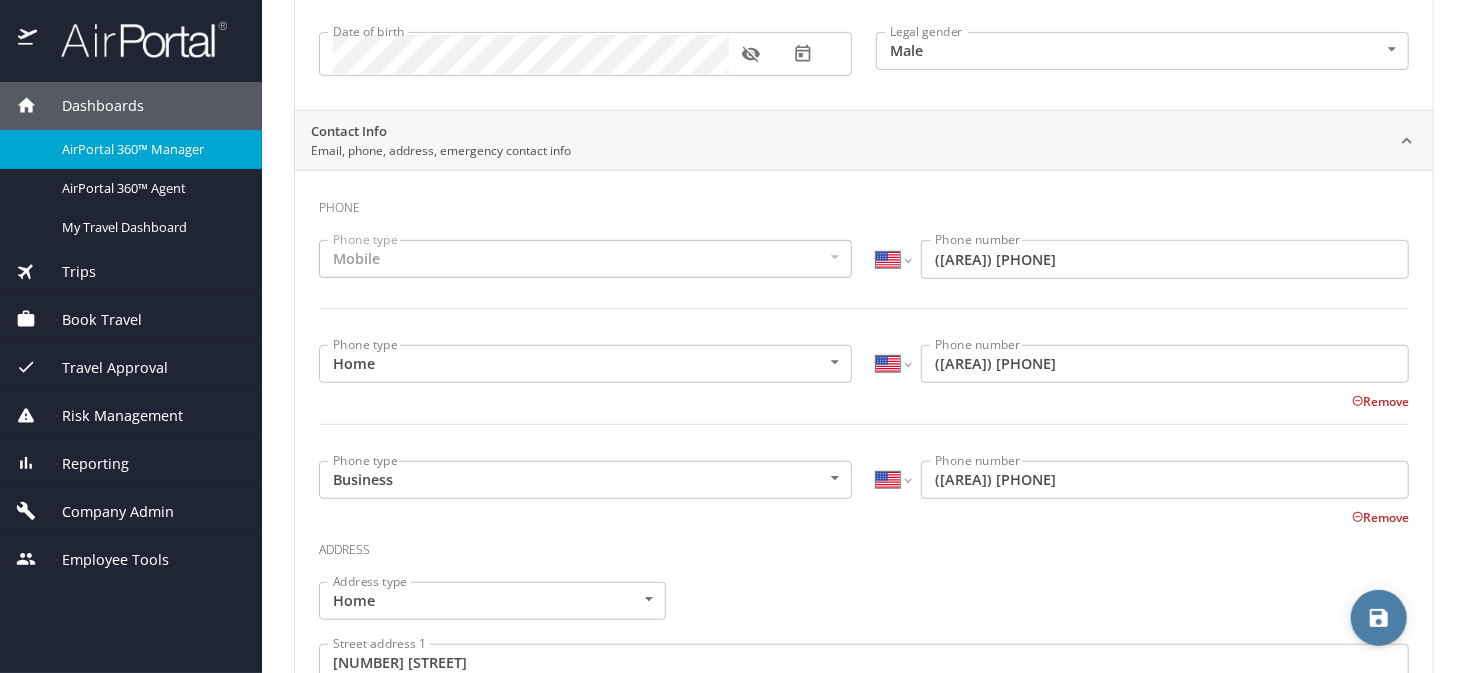 click 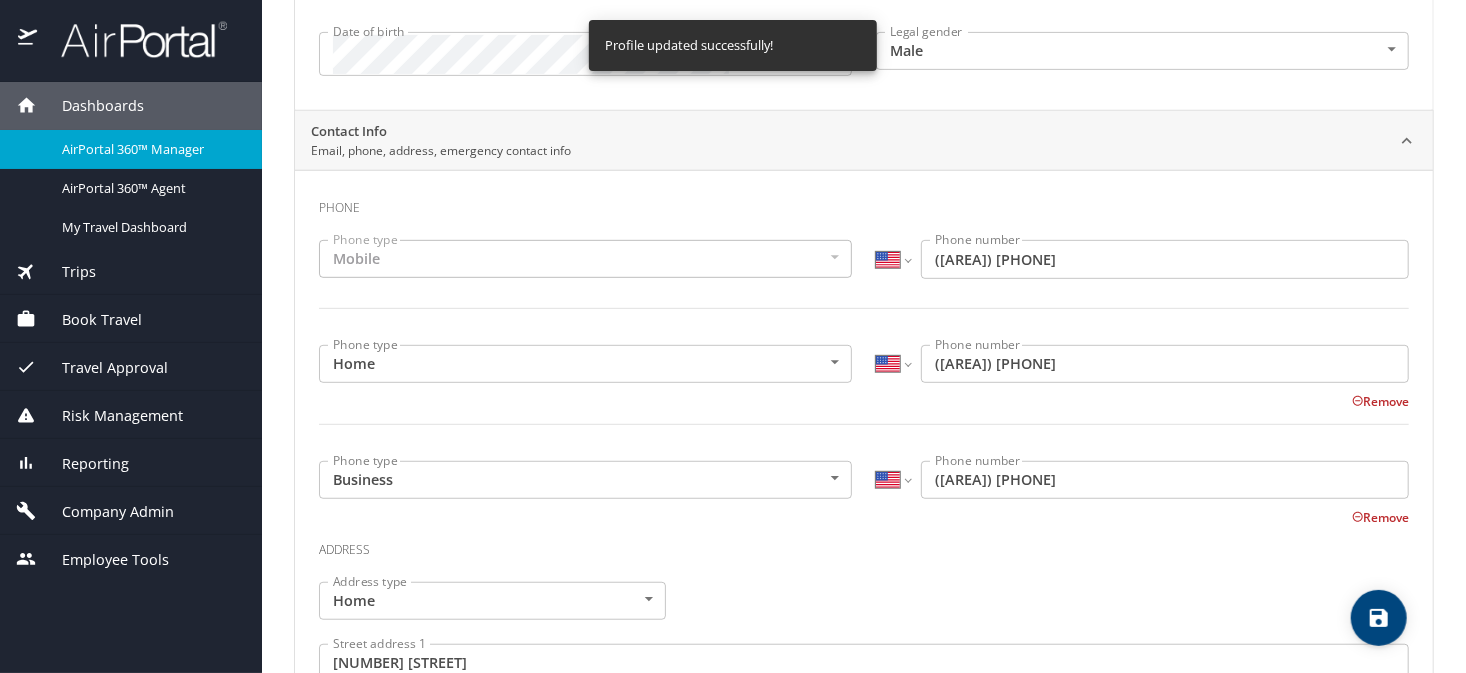 select on "US" 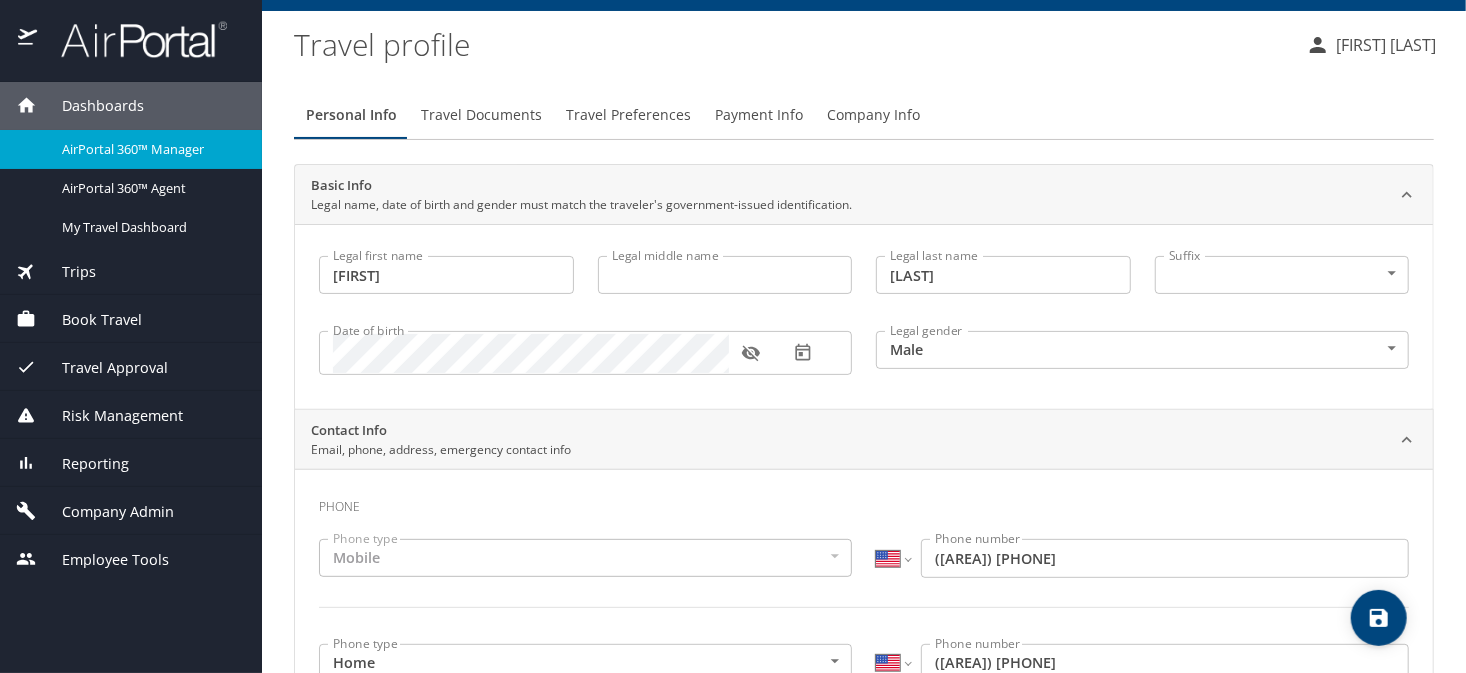 scroll, scrollTop: 0, scrollLeft: 0, axis: both 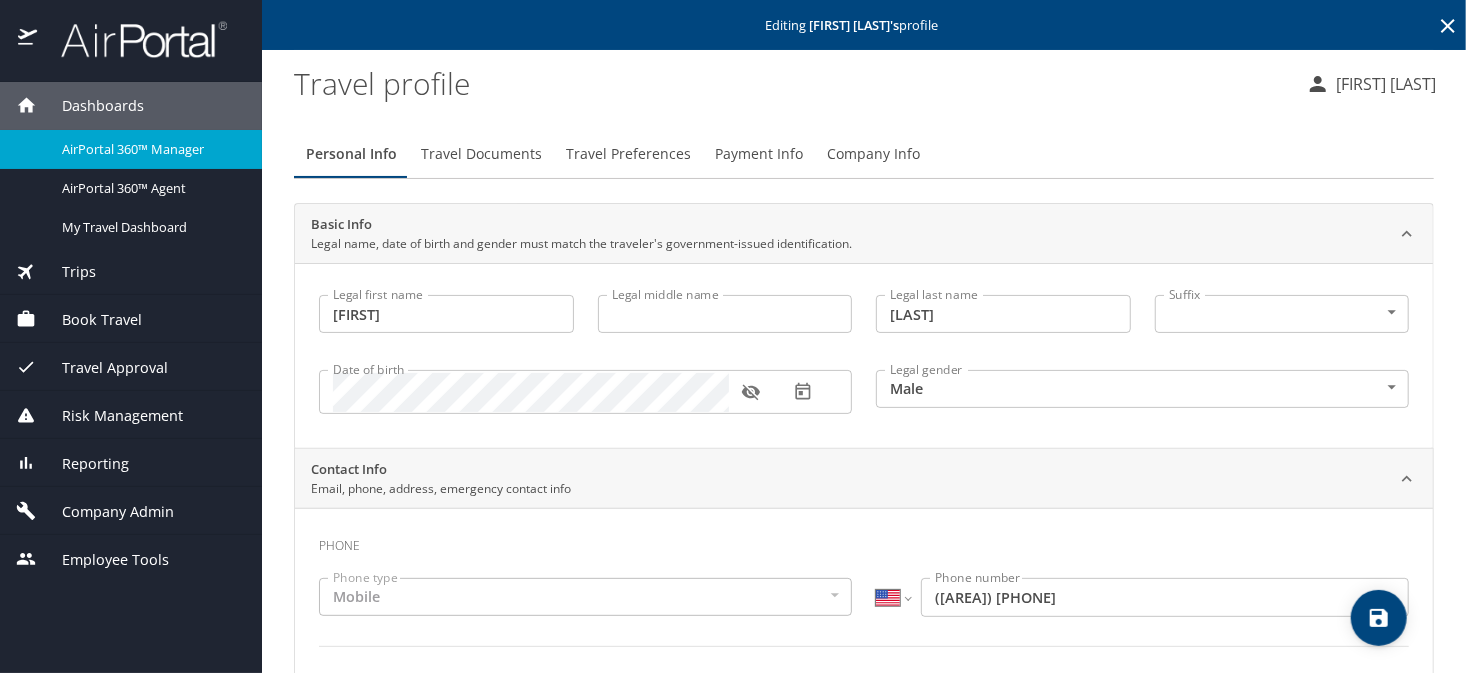 click on "Contact Info" at bounding box center (441, 470) 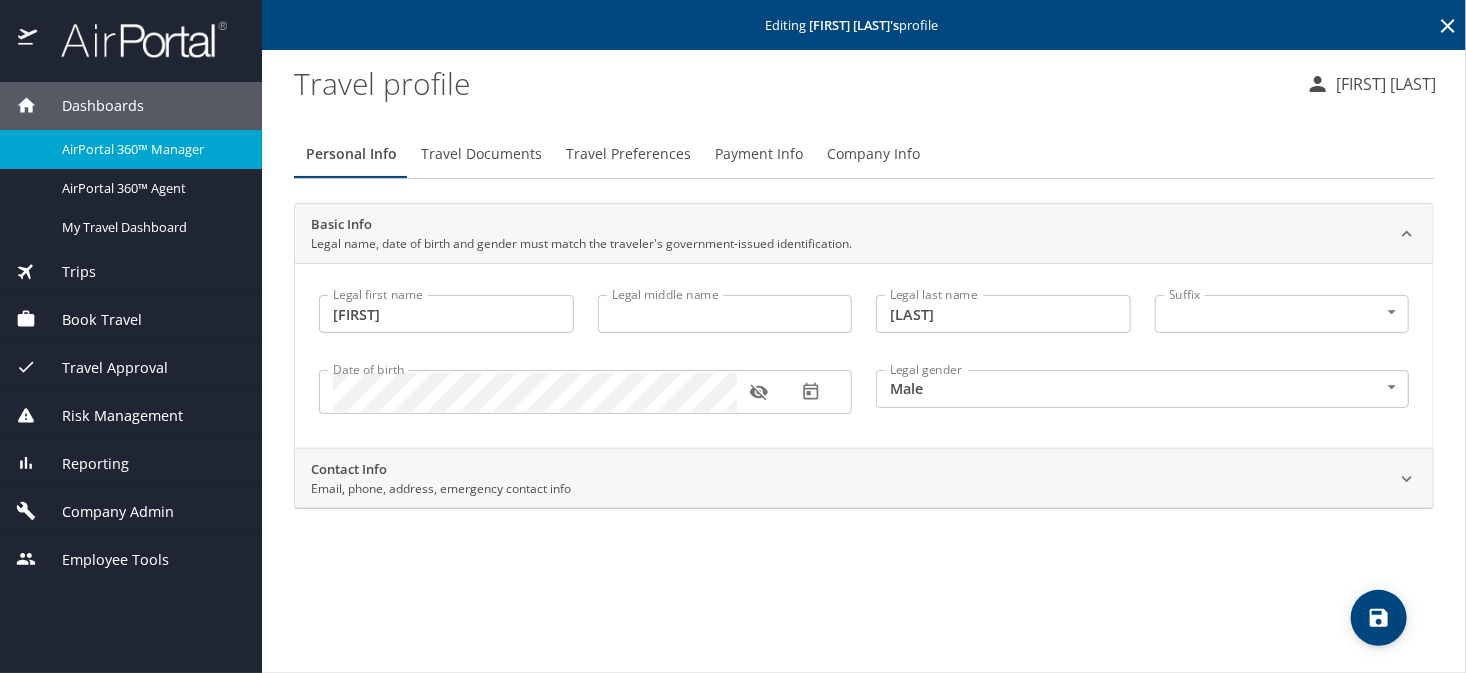 click on "Travel Documents" at bounding box center [481, 154] 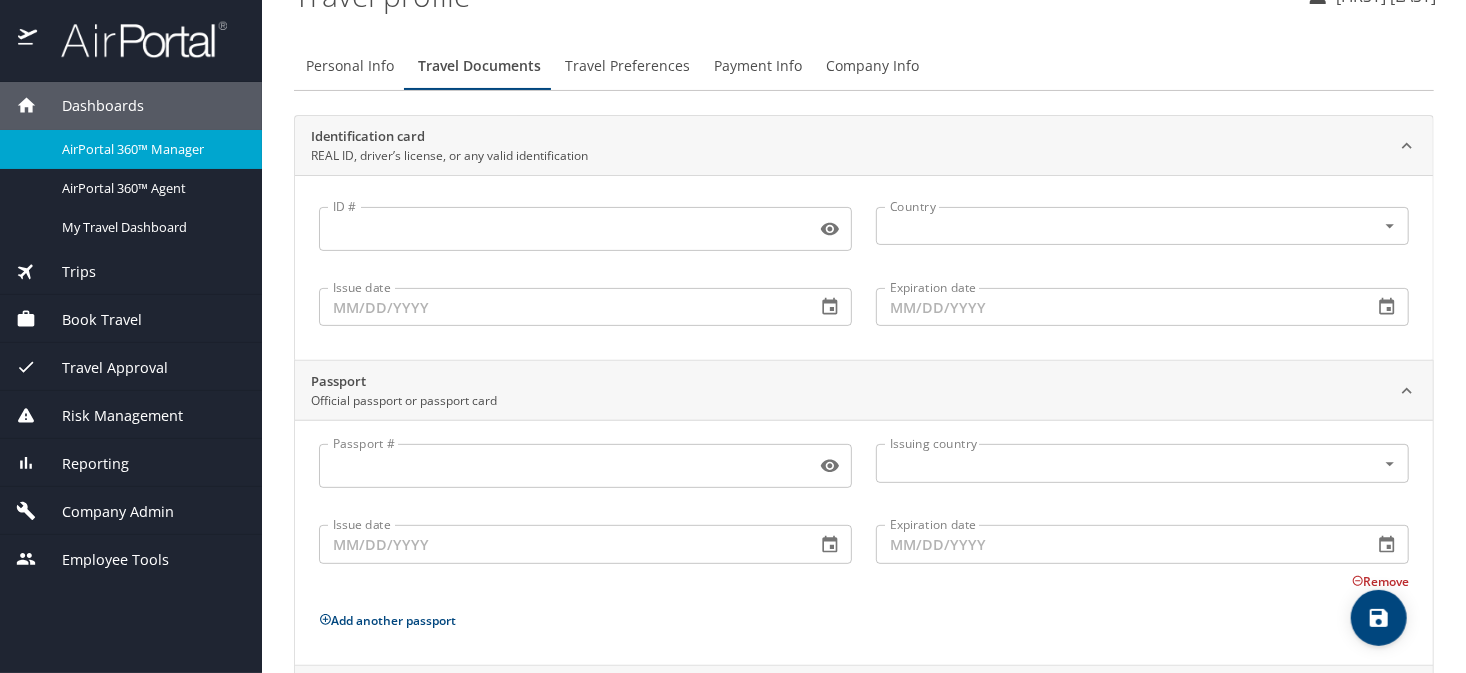 scroll, scrollTop: 0, scrollLeft: 0, axis: both 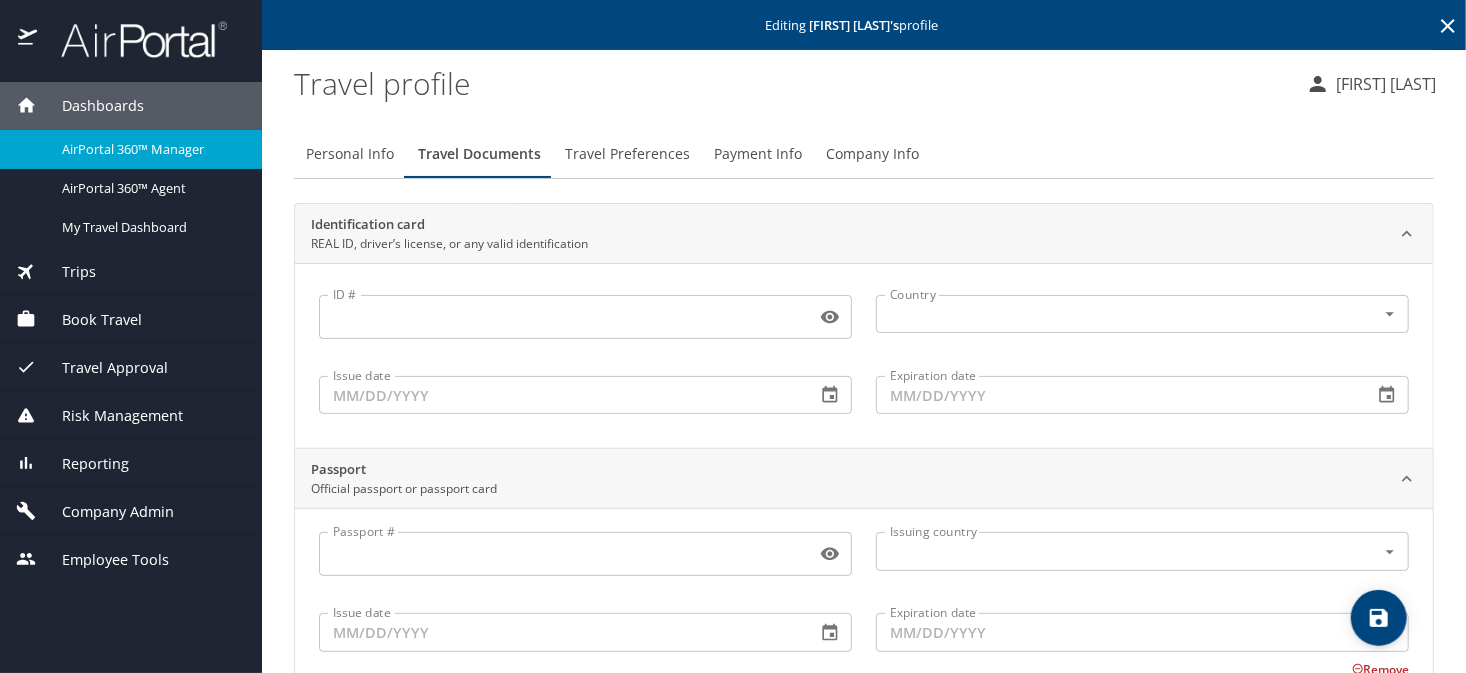 click on "Travel Preferences" at bounding box center [627, 154] 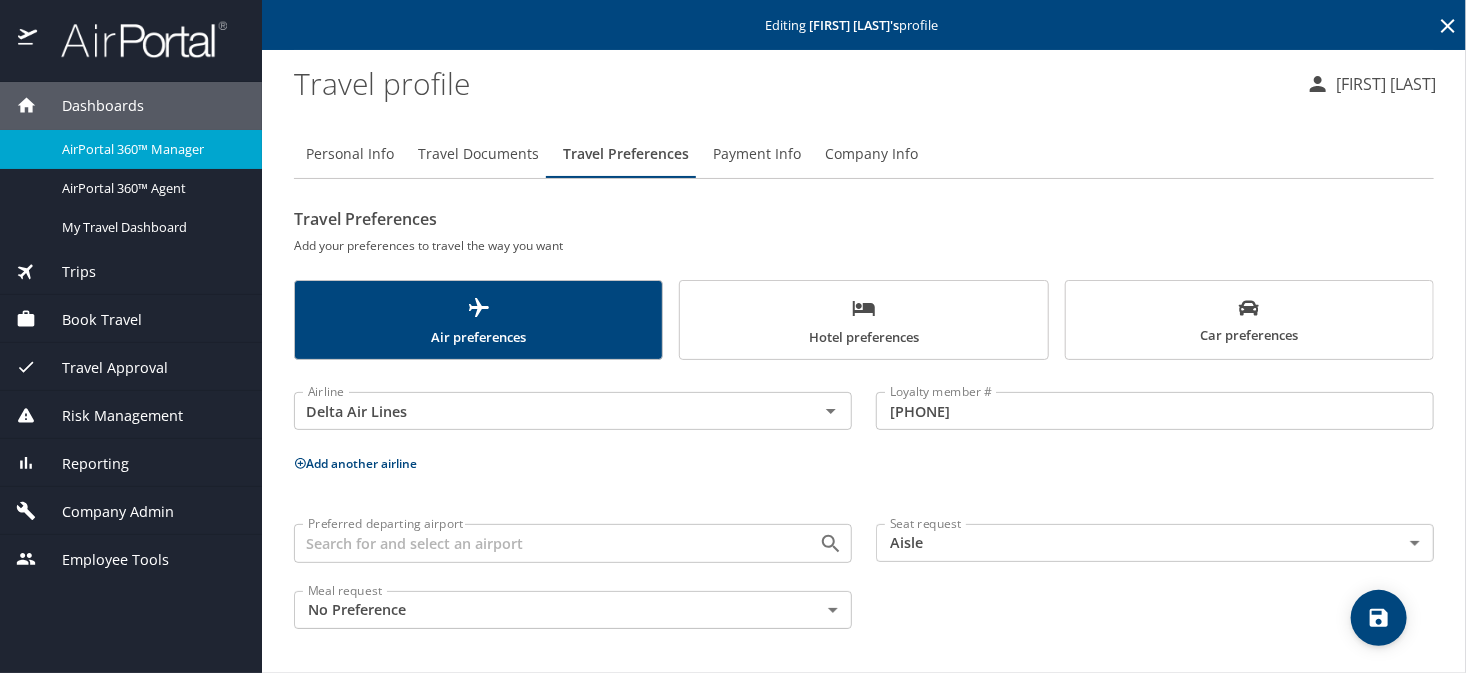 click on "Payment Info" at bounding box center (757, 154) 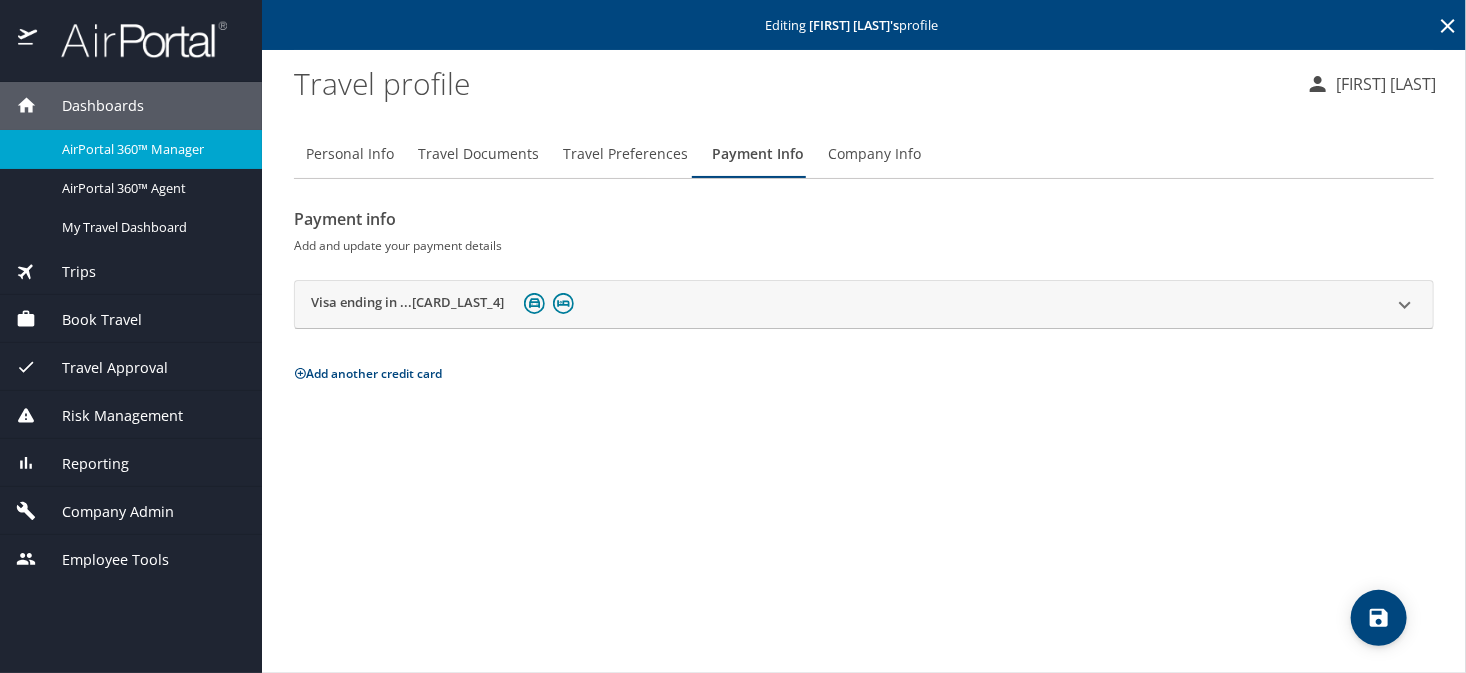 click on "Company Info" at bounding box center [874, 154] 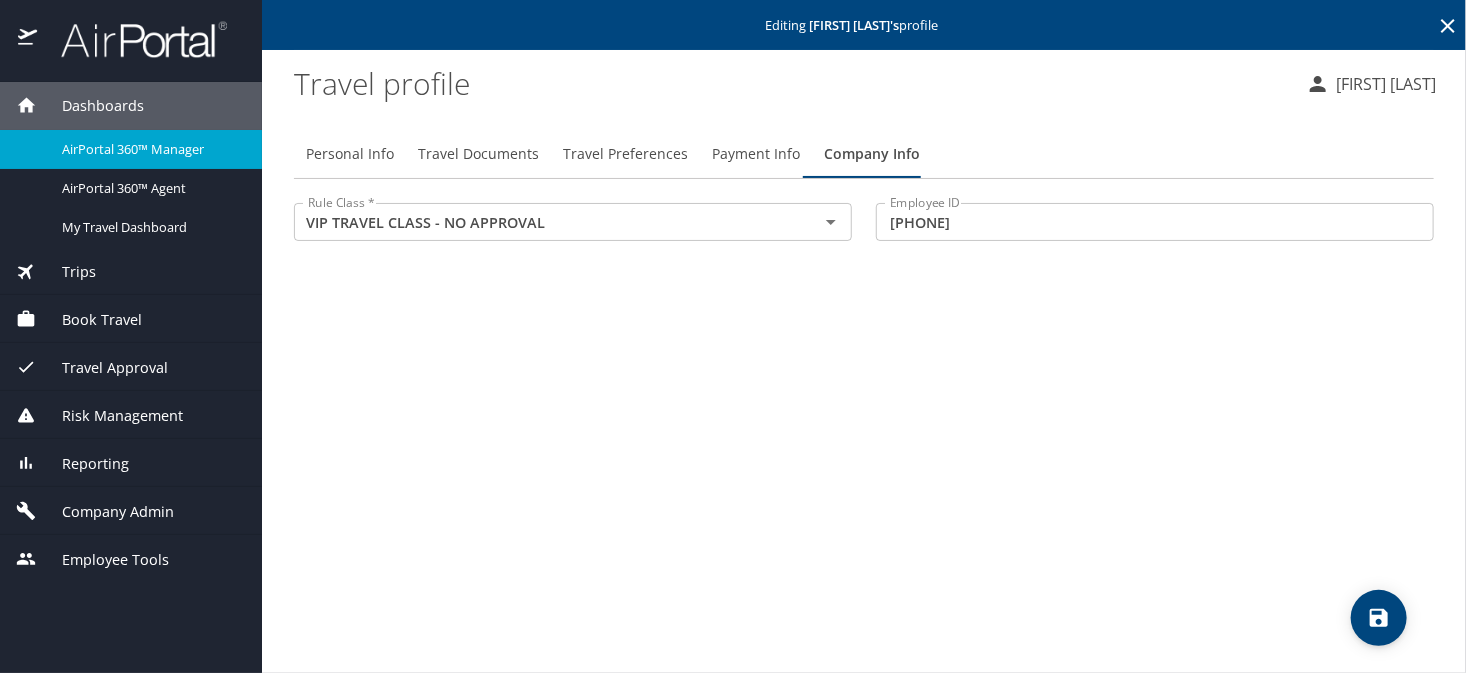 click on "Personal Info" at bounding box center (350, 154) 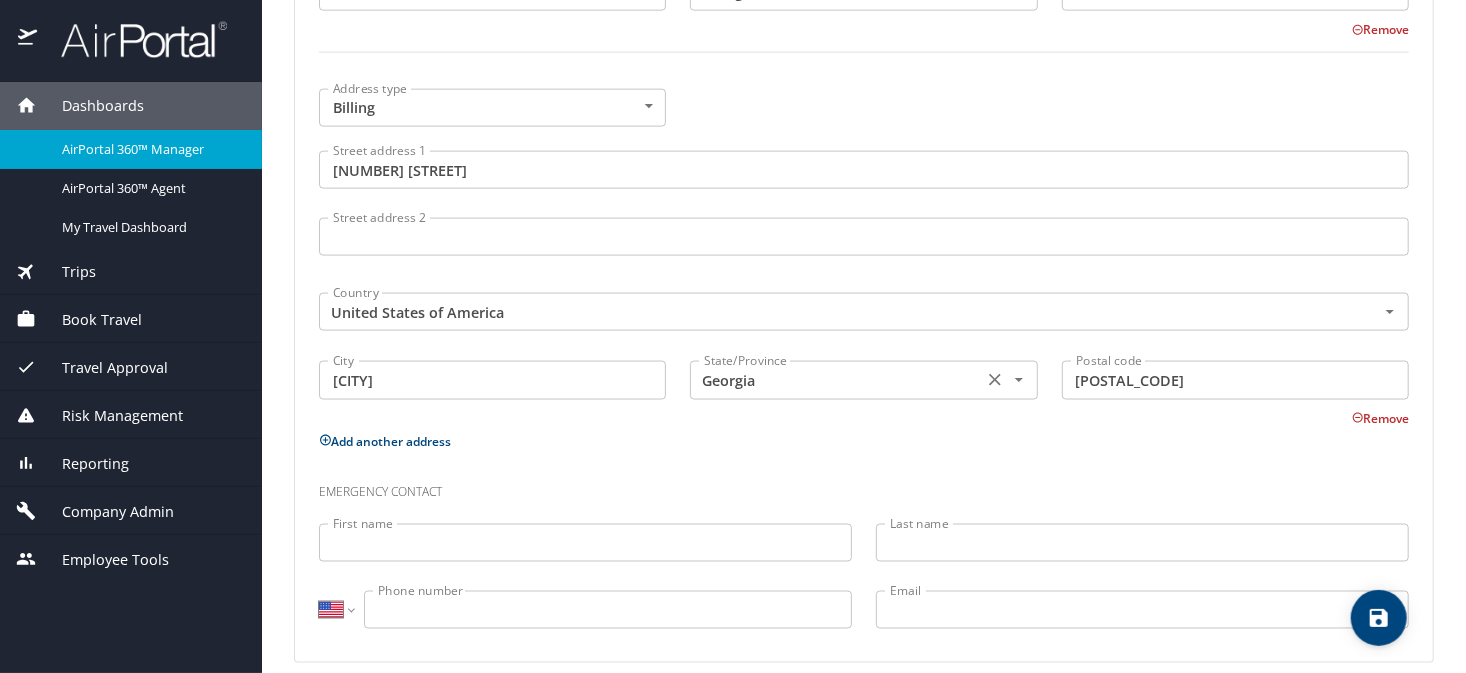 scroll, scrollTop: 1238, scrollLeft: 0, axis: vertical 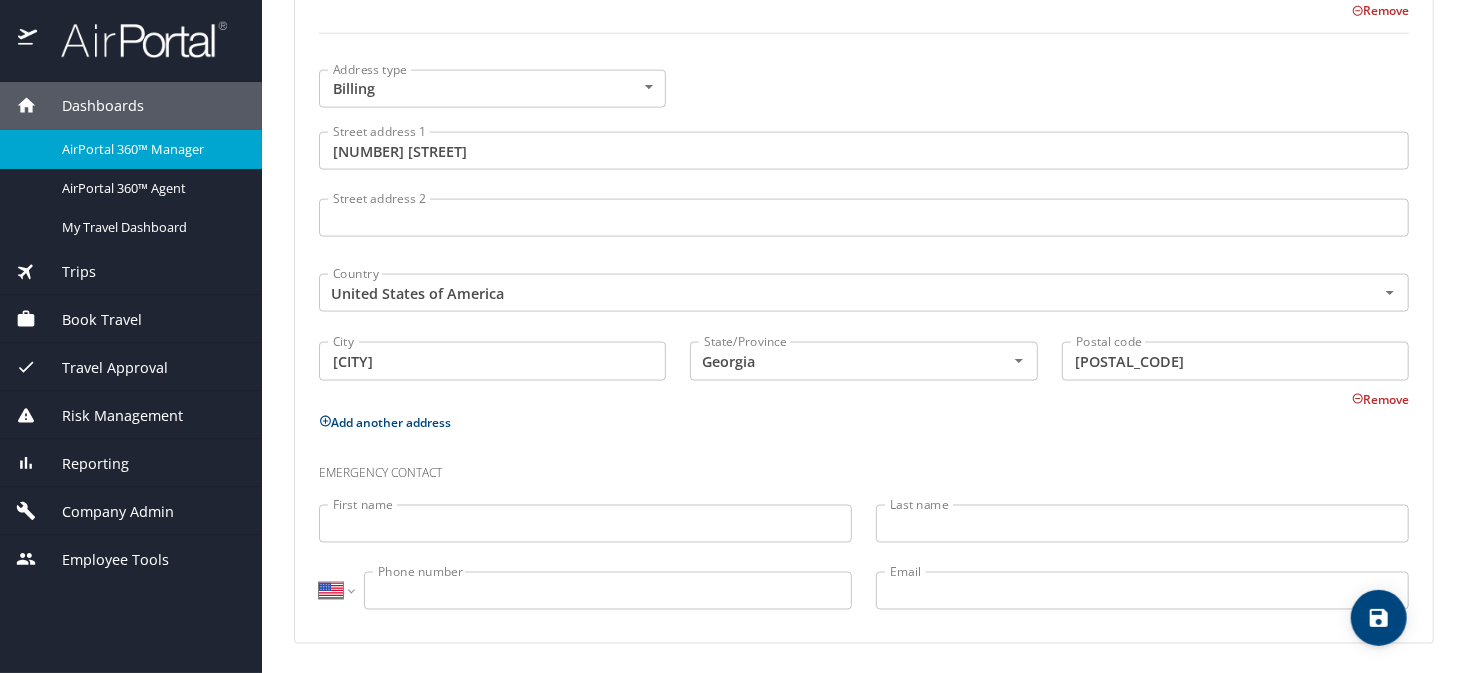 click on "Company Admin" at bounding box center [105, 512] 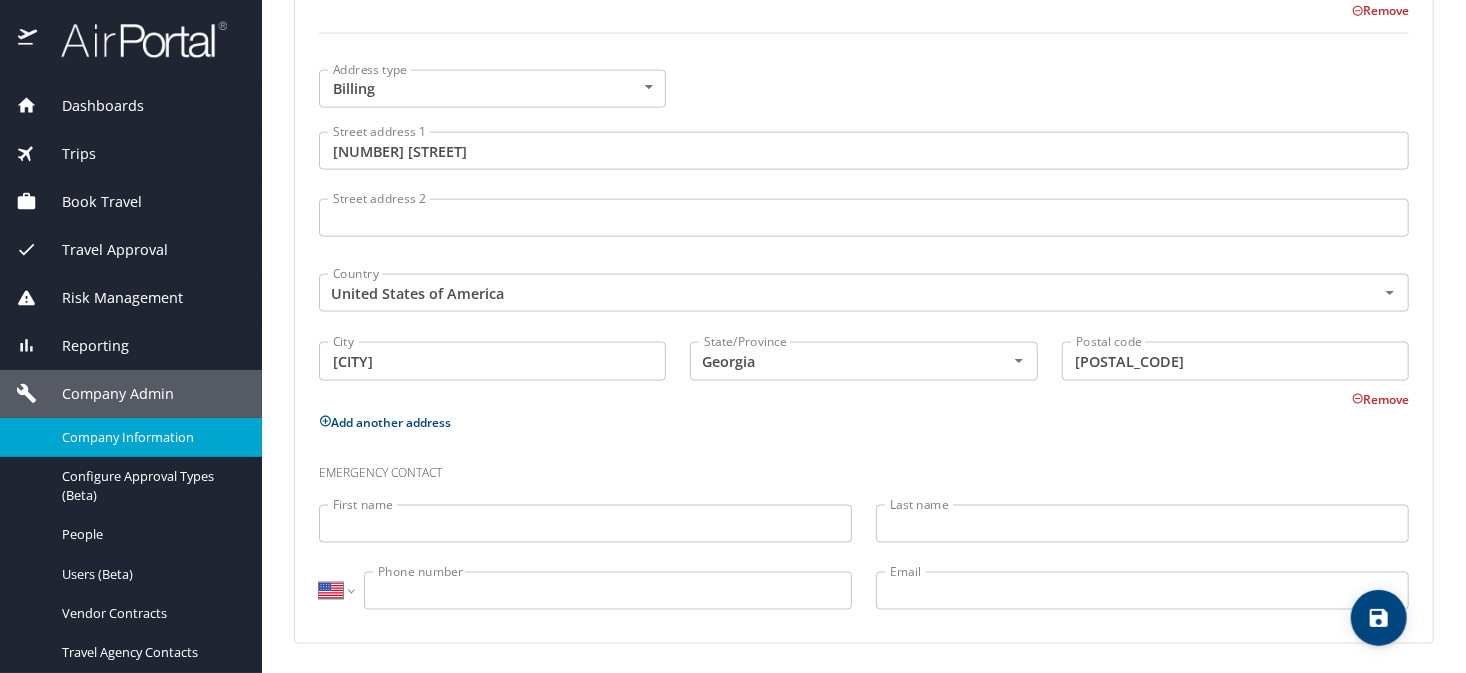 click on "Company Information" at bounding box center [150, 437] 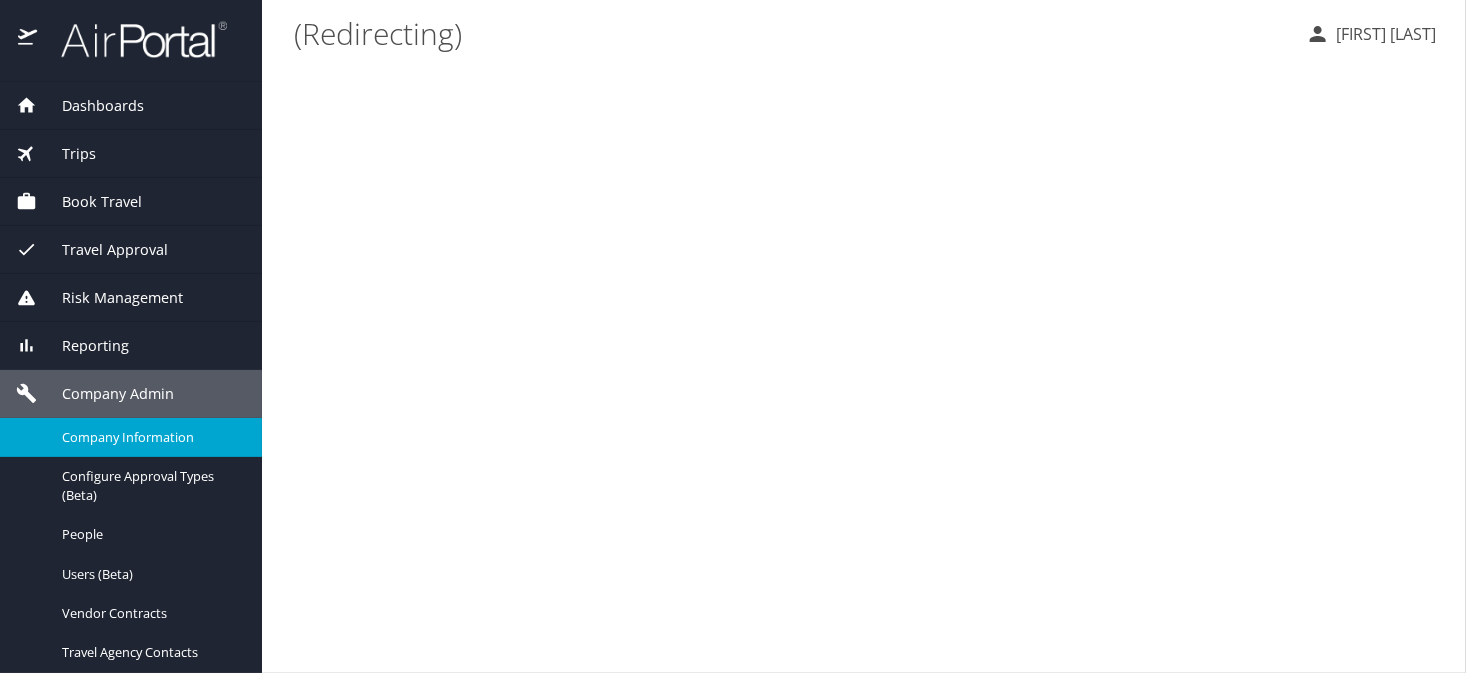 scroll, scrollTop: 0, scrollLeft: 0, axis: both 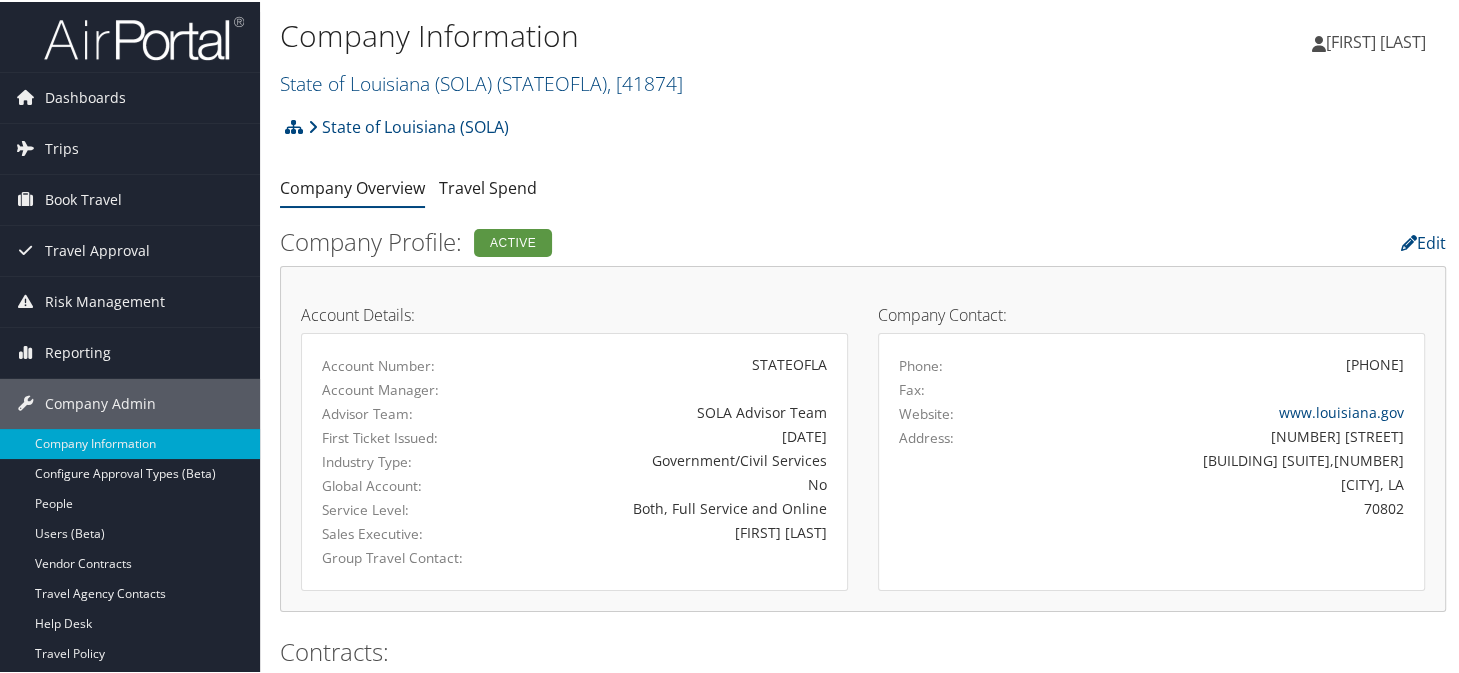 click on "State of Louisiana (SOLA)   ( STATEOFLA )  , [ 41874 ]" at bounding box center (481, 81) 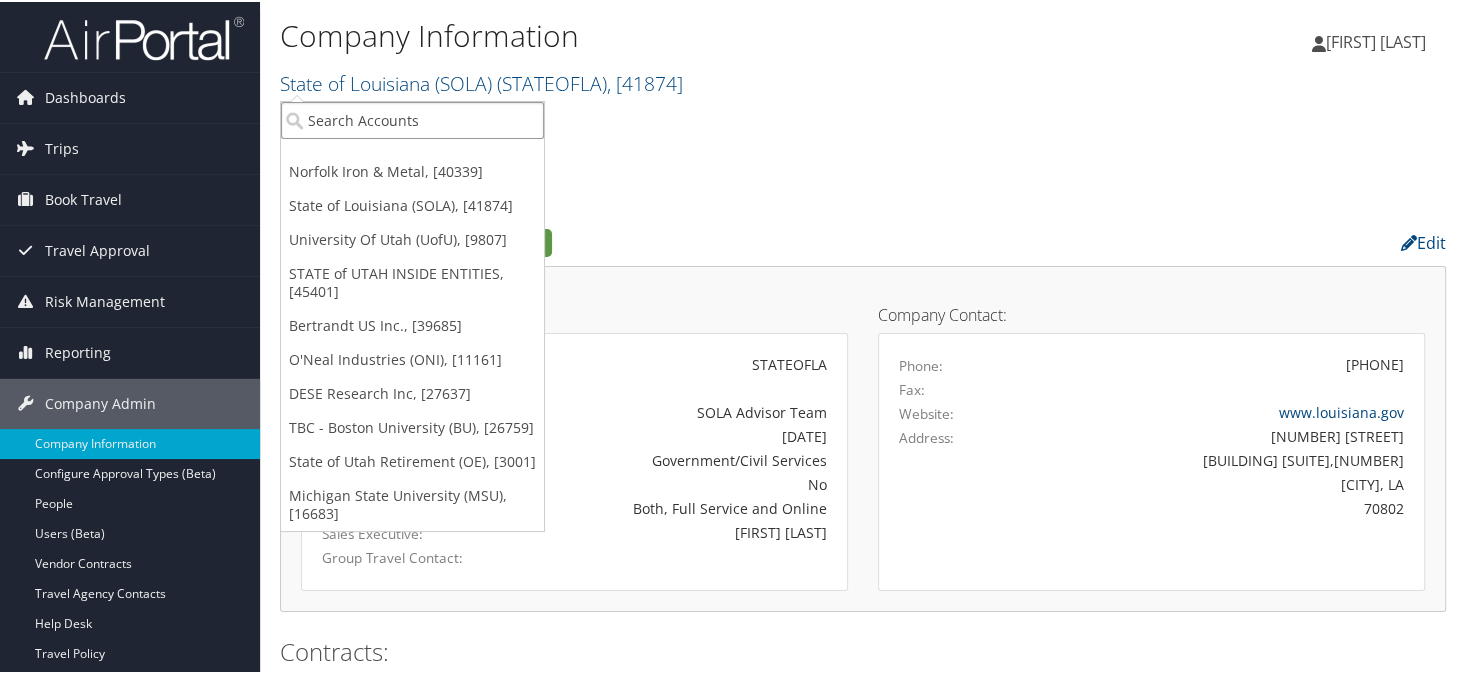 click at bounding box center [412, 118] 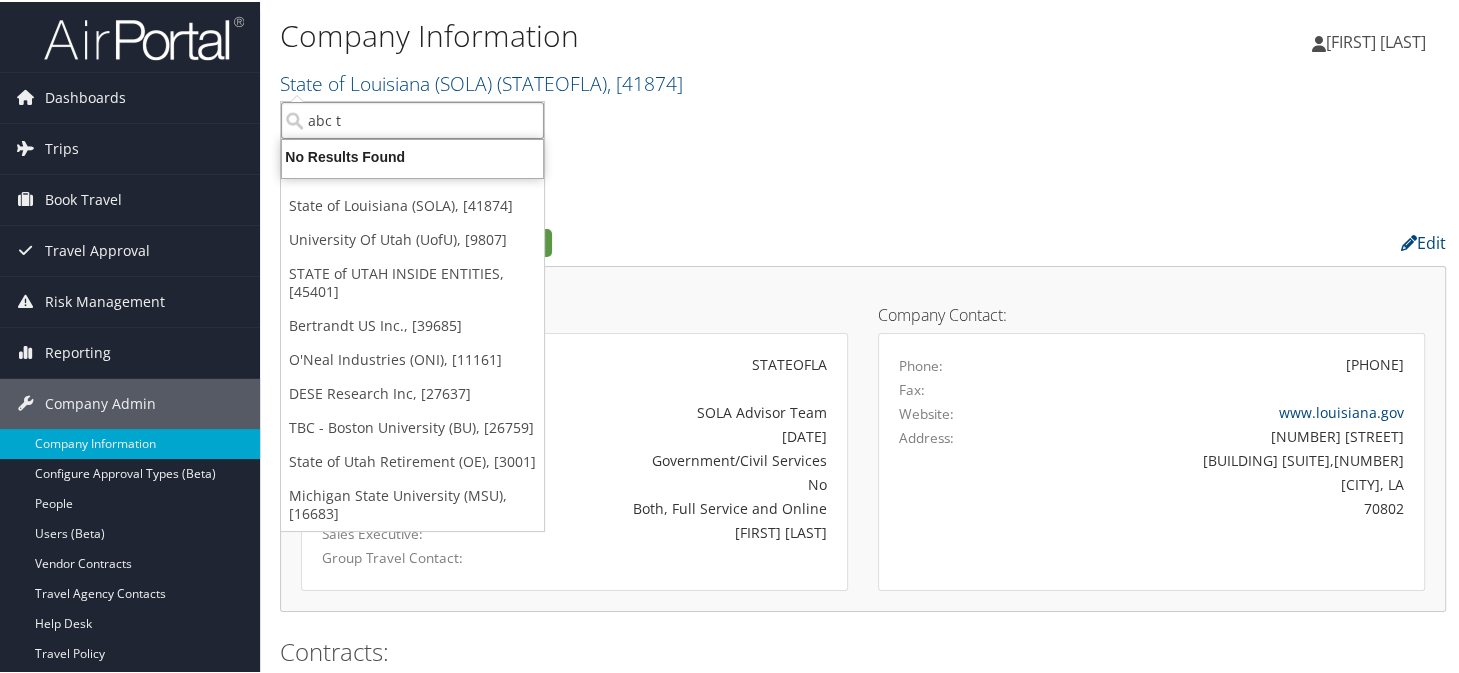 type on "abc" 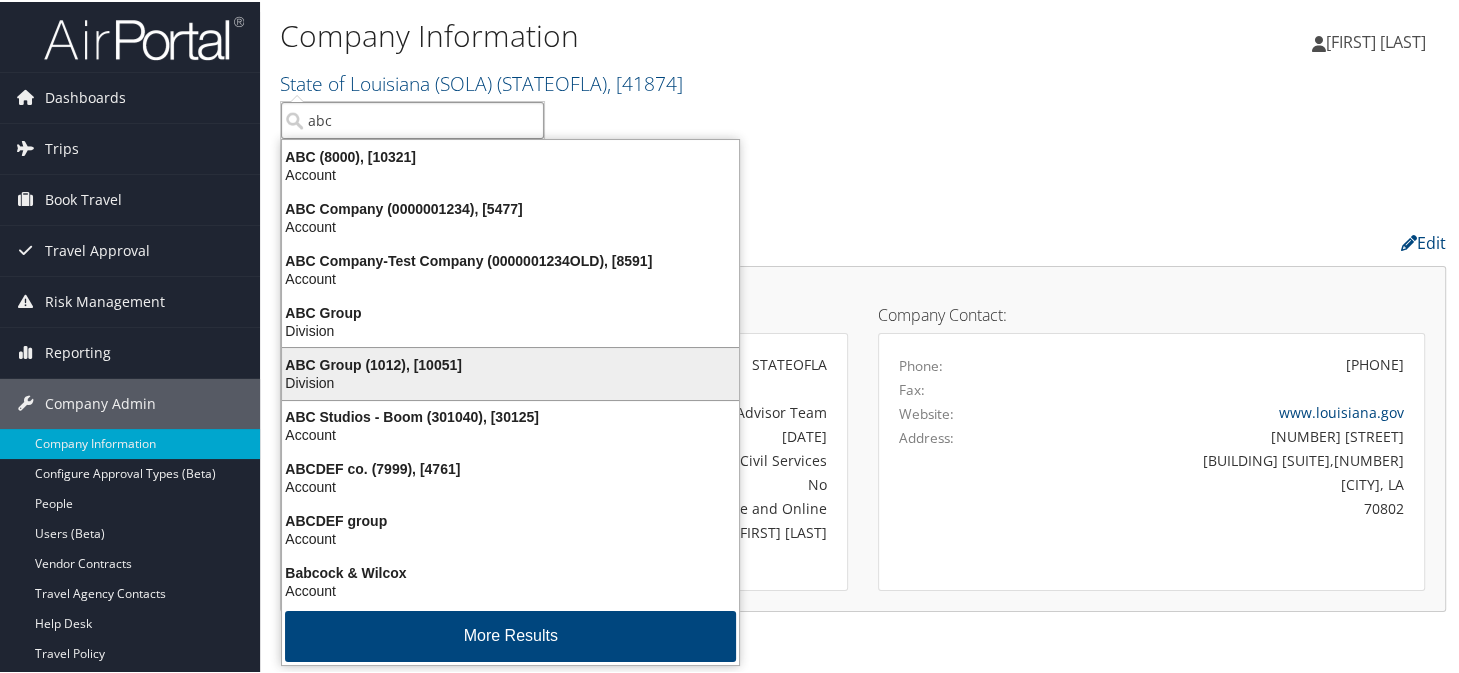 click on "ABC Group (1012), [10051]" at bounding box center (510, 363) 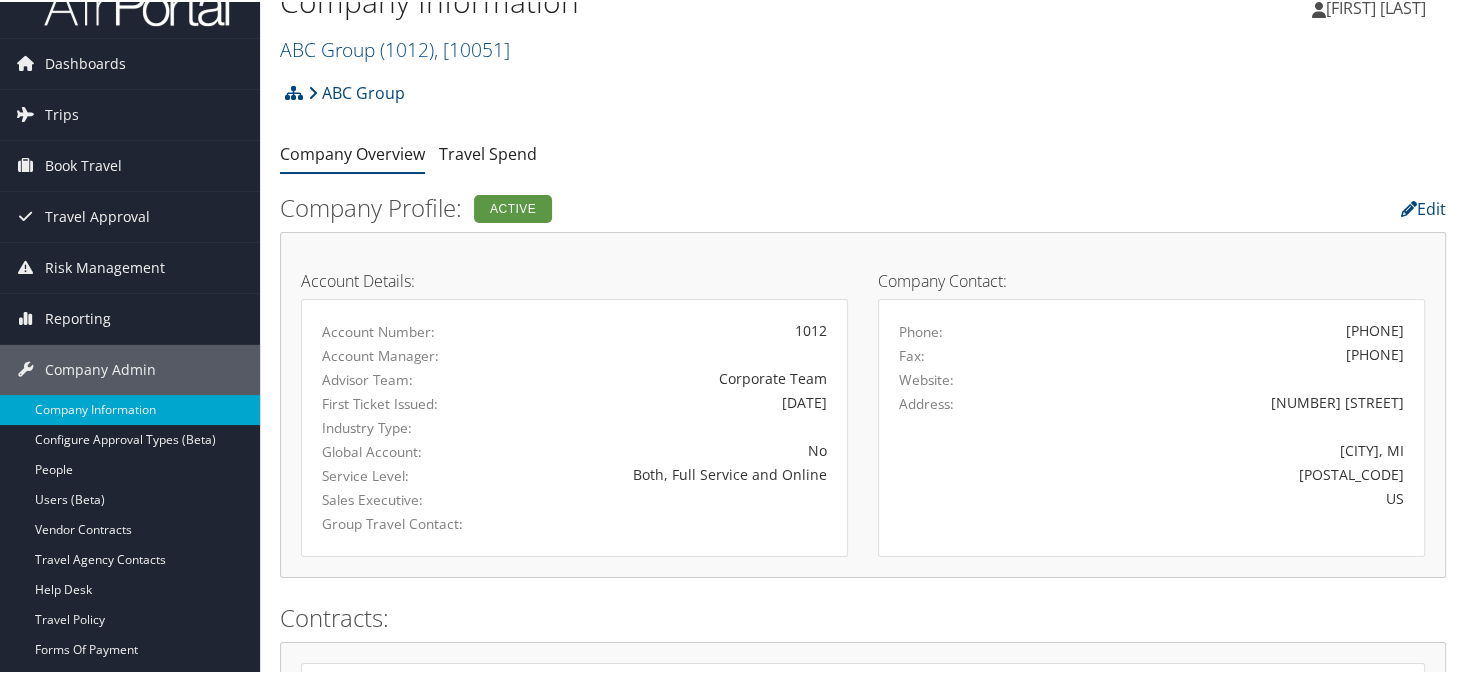 scroll, scrollTop: 0, scrollLeft: 0, axis: both 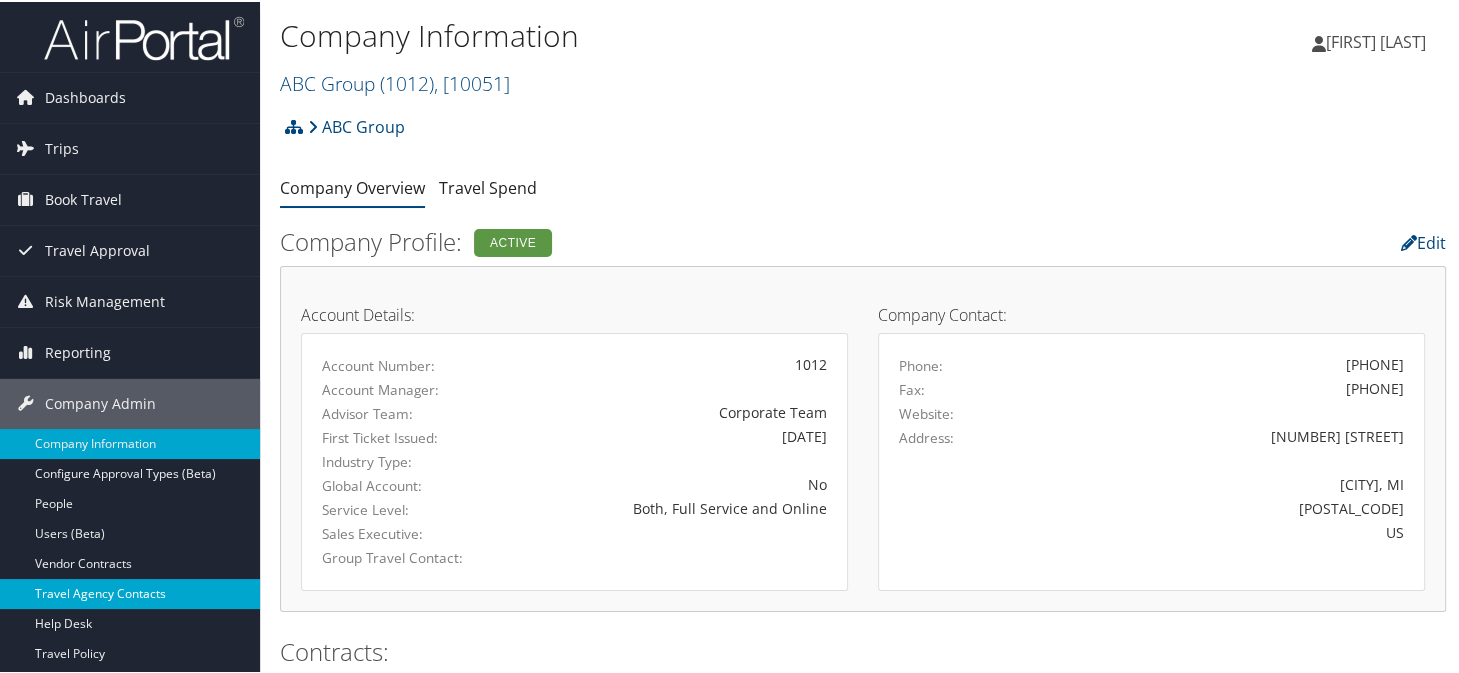 click on "Travel Agency Contacts" at bounding box center (130, 592) 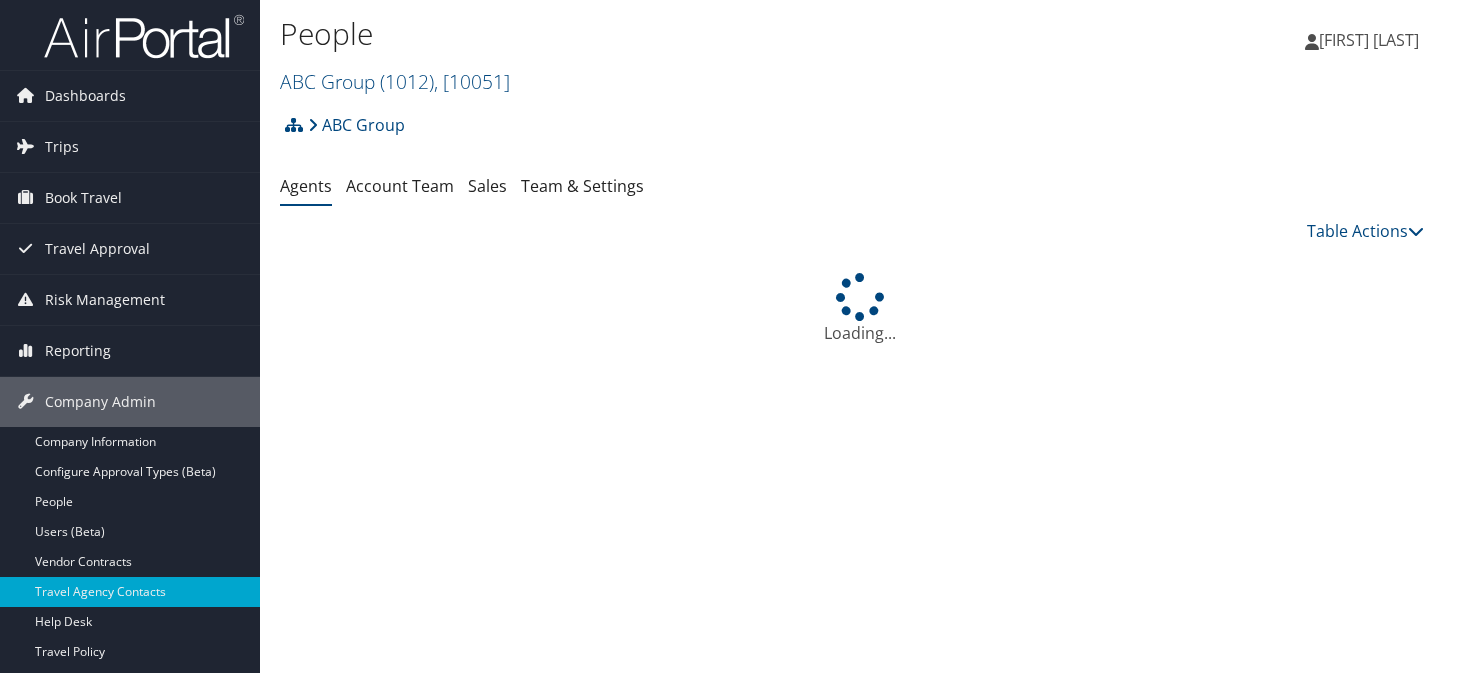 scroll, scrollTop: 0, scrollLeft: 0, axis: both 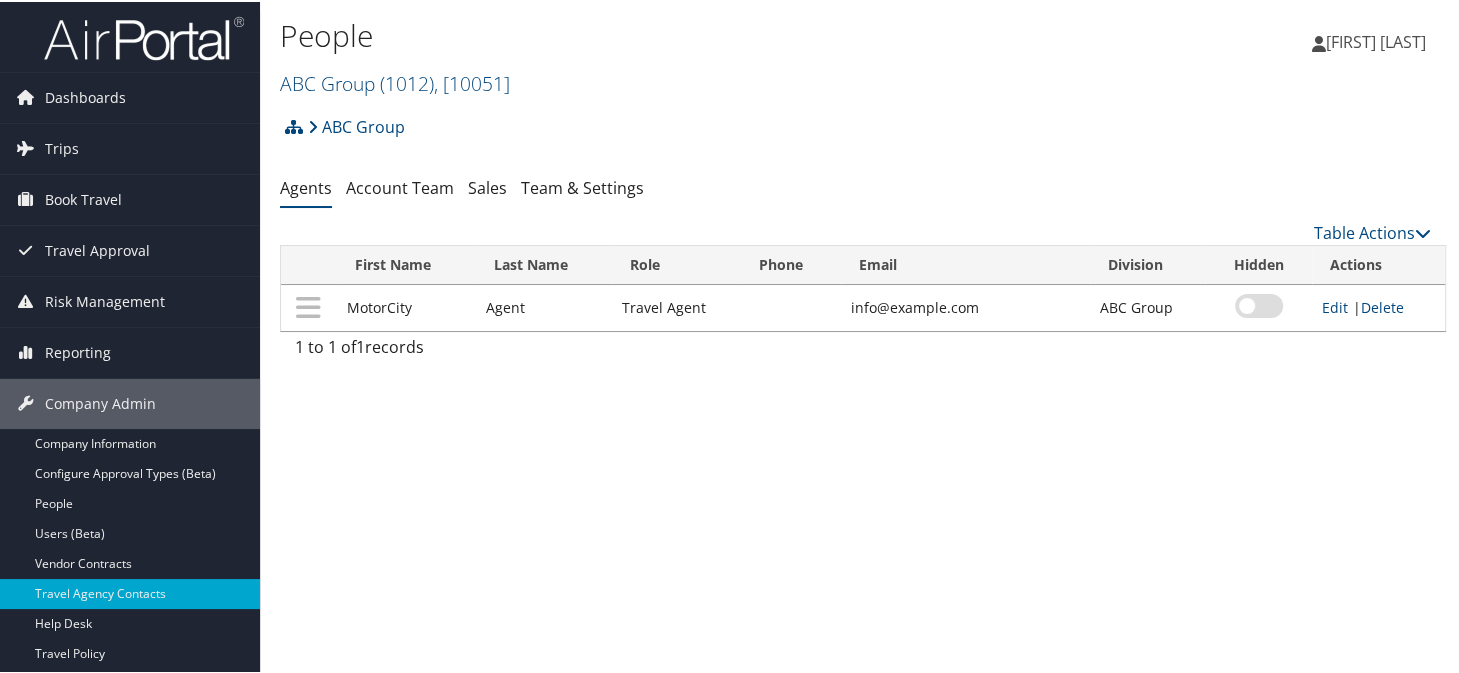 drag, startPoint x: 1025, startPoint y: 308, endPoint x: 819, endPoint y: 303, distance: 206.06067 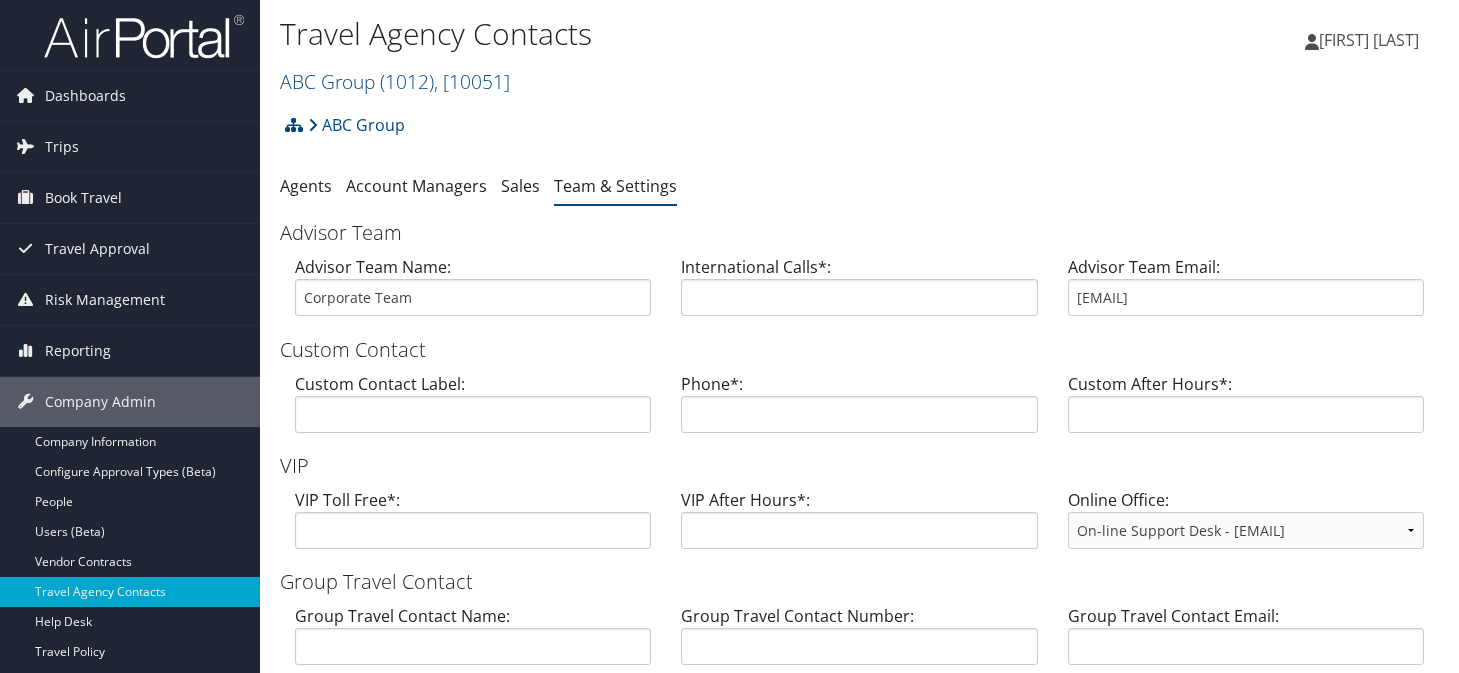 scroll, scrollTop: 0, scrollLeft: 0, axis: both 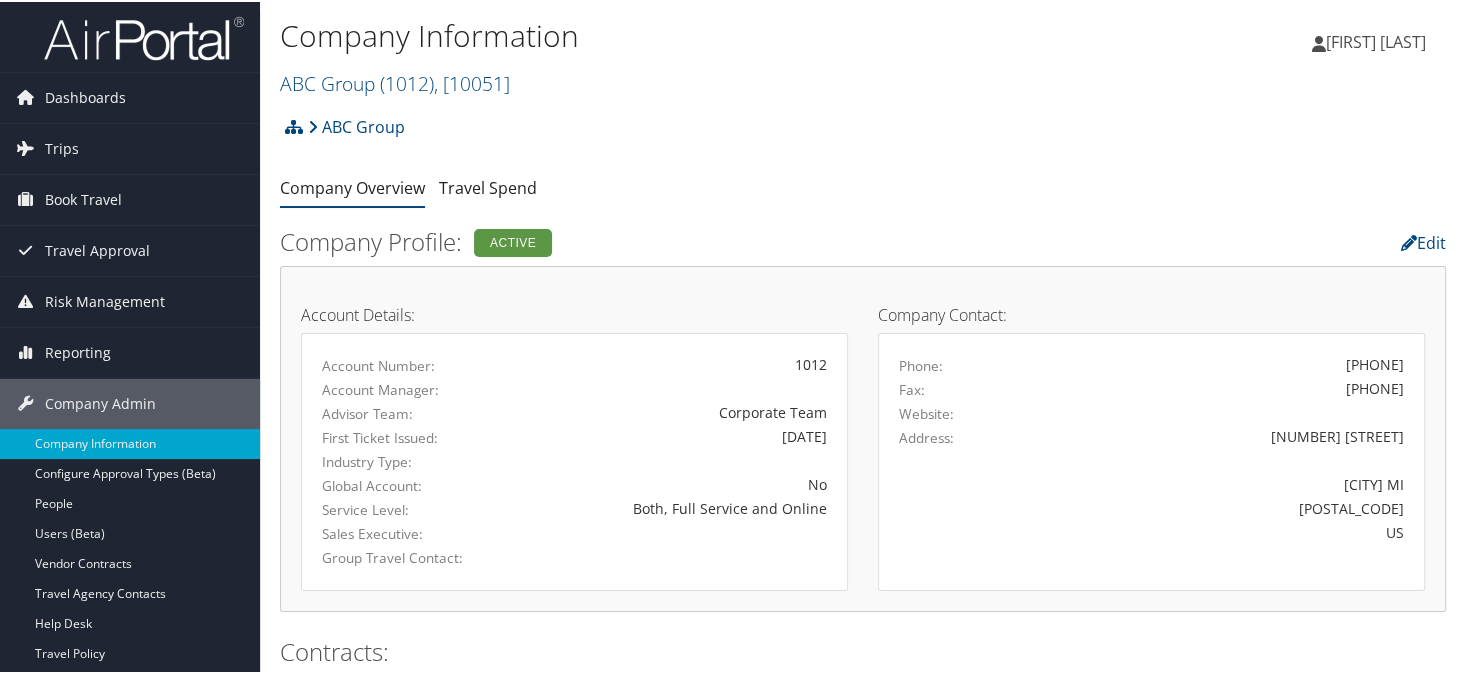 click on "ABC Group   ( 1012 )  , [ 10051 ]" at bounding box center [395, 81] 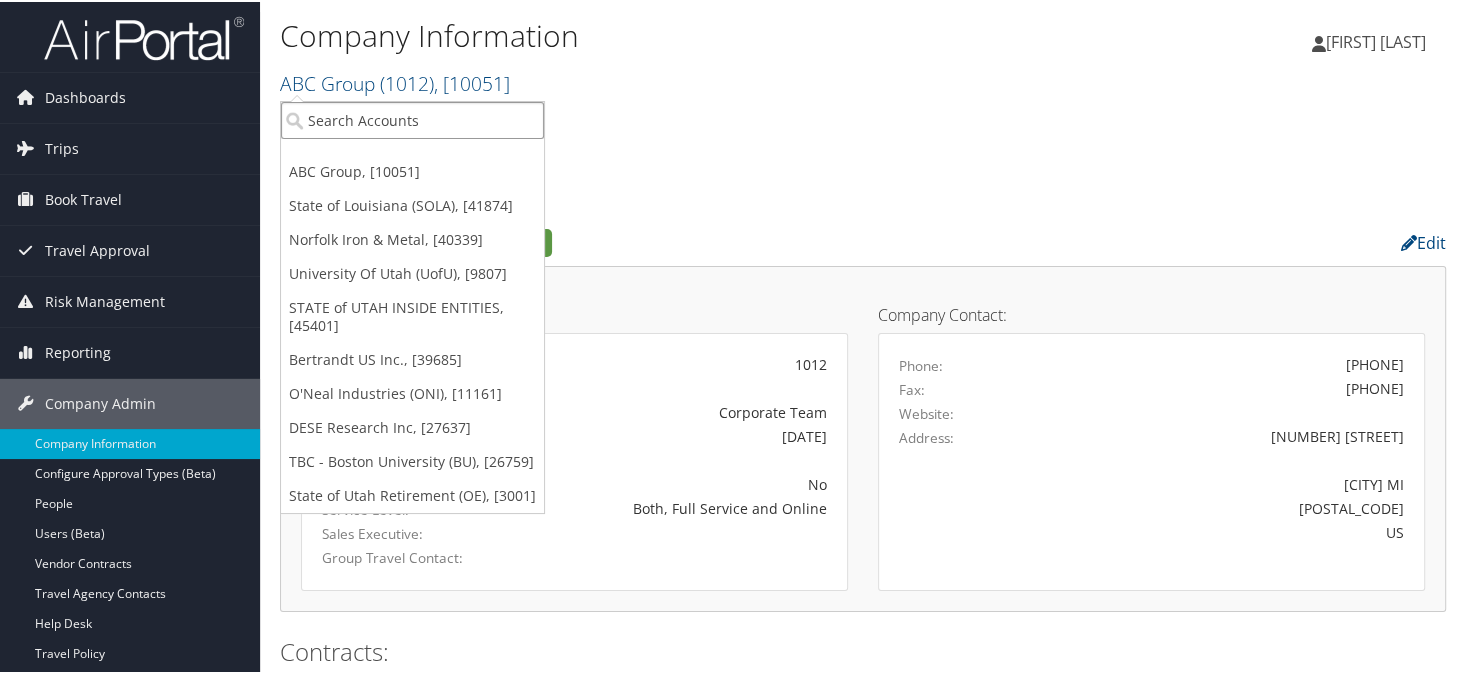 click at bounding box center (412, 118) 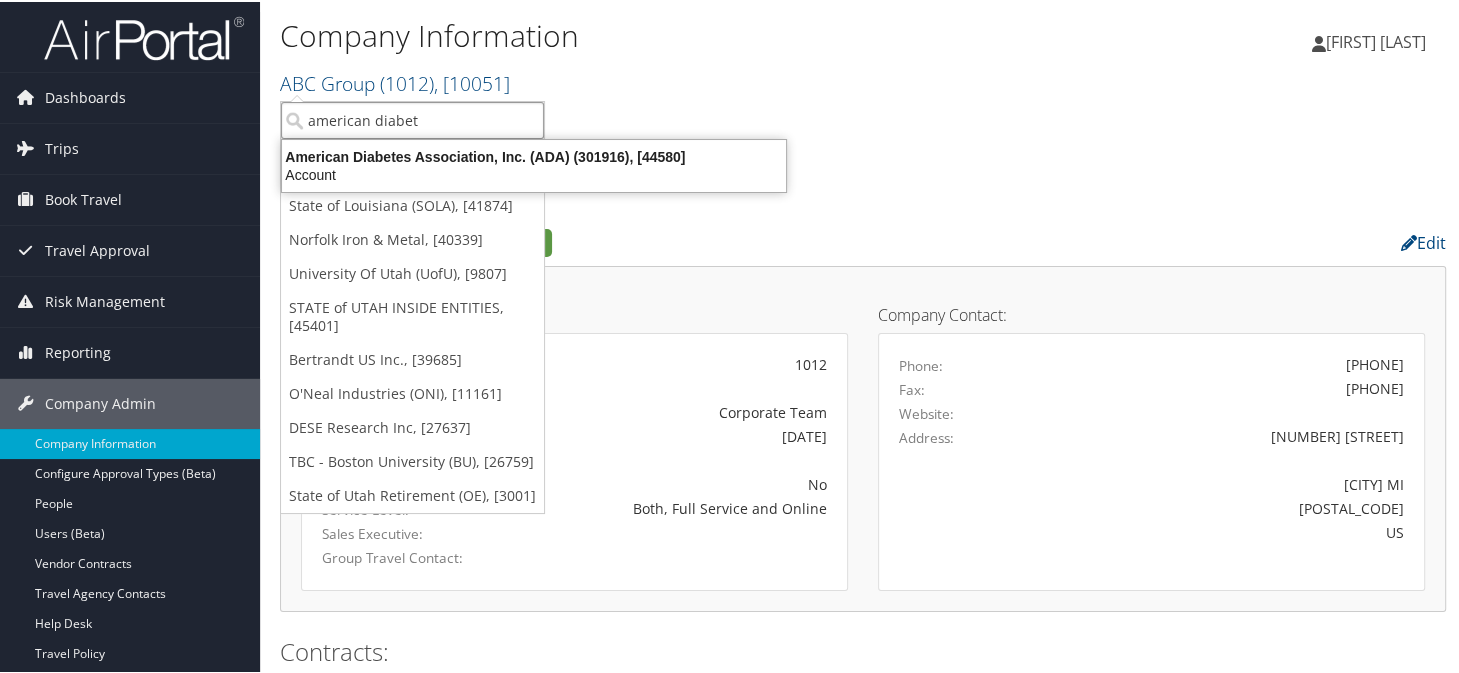 type on "american diabete" 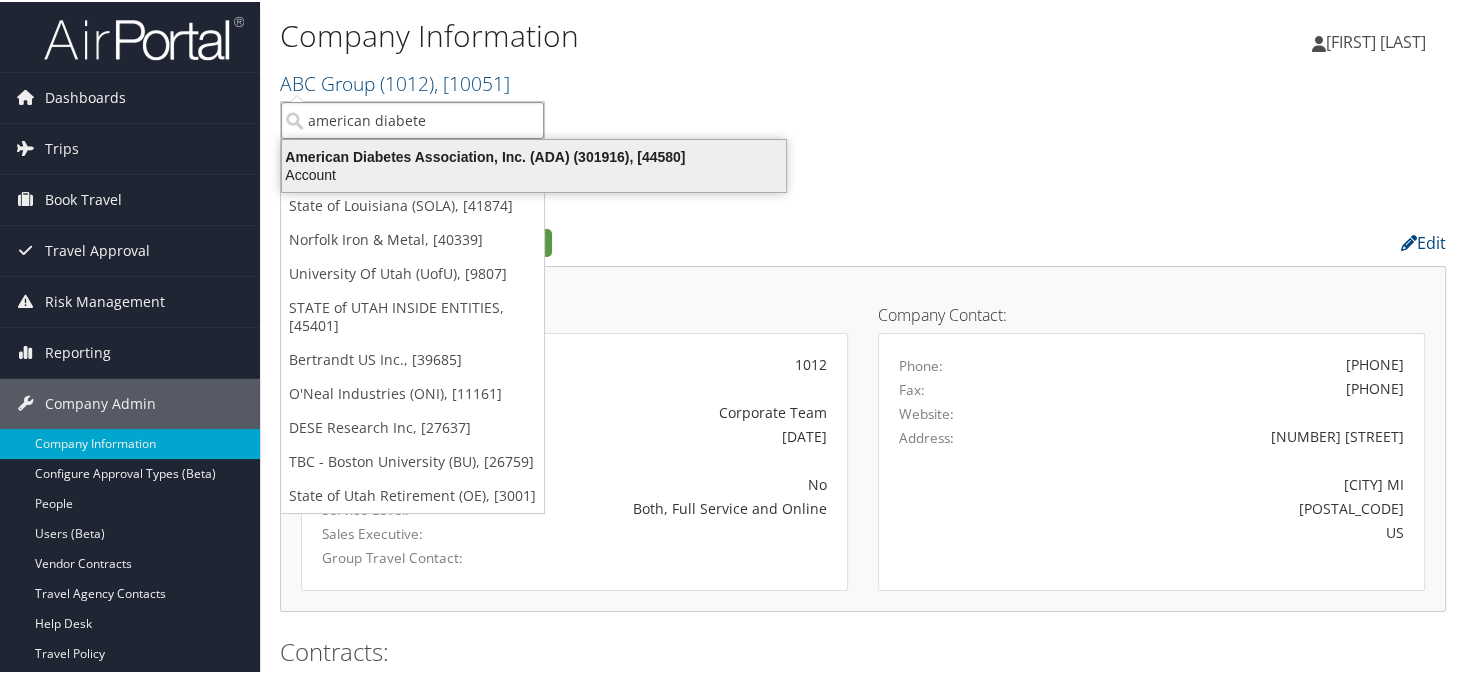 click on "Account" at bounding box center [534, 173] 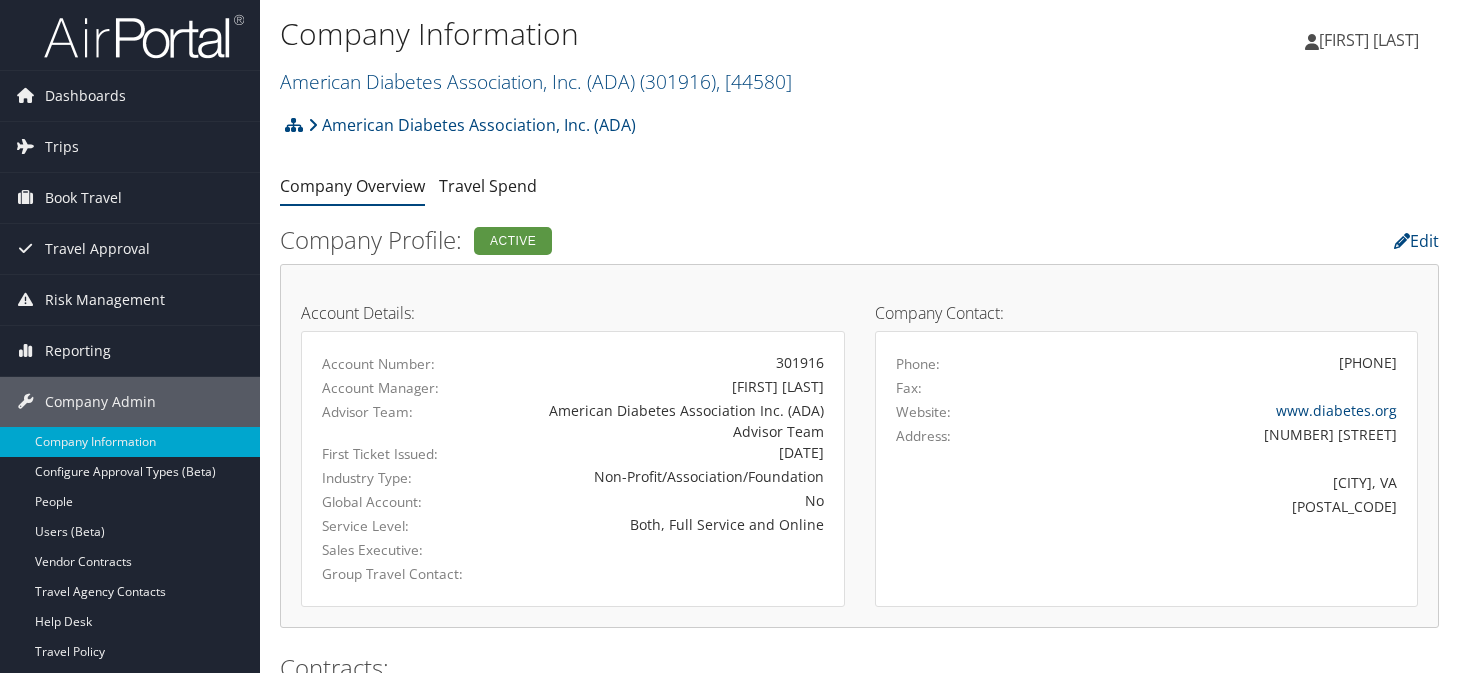 scroll, scrollTop: 0, scrollLeft: 0, axis: both 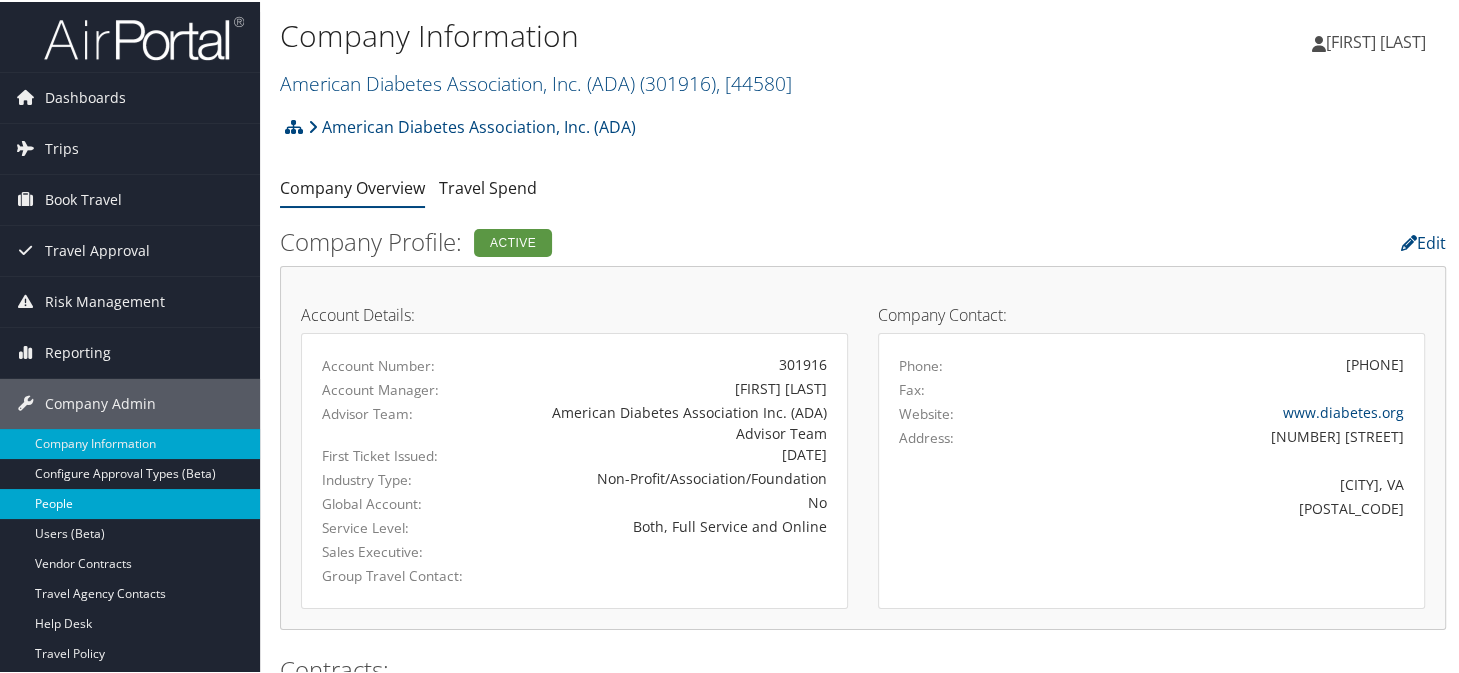 click on "People" at bounding box center (130, 502) 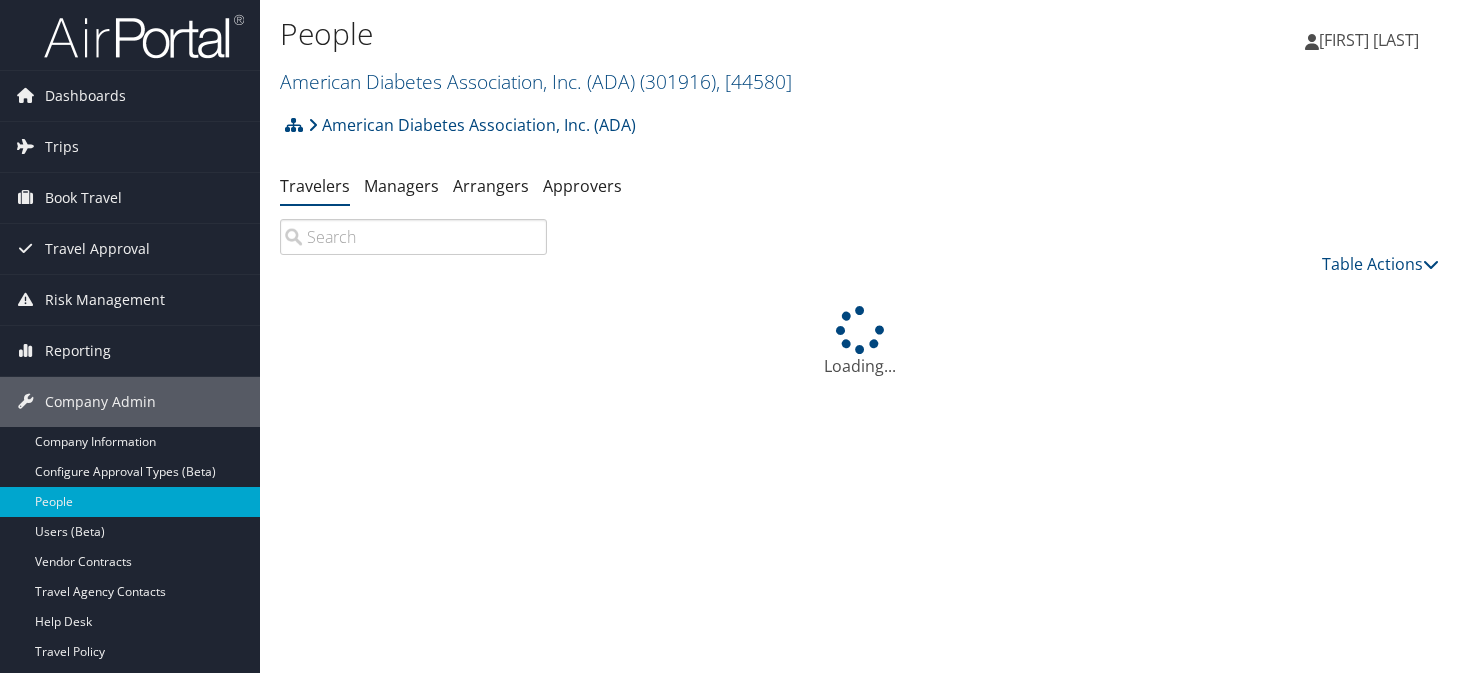 scroll, scrollTop: 0, scrollLeft: 0, axis: both 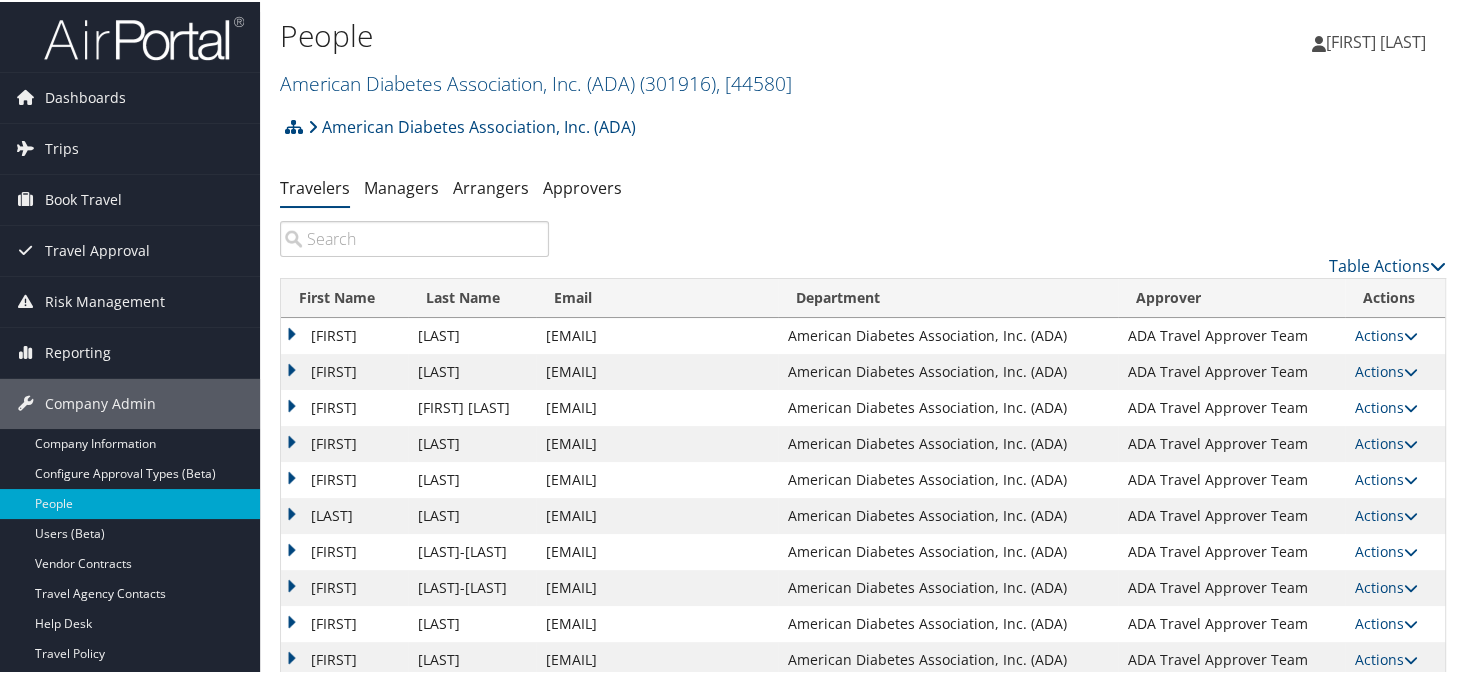 click at bounding box center [414, 237] 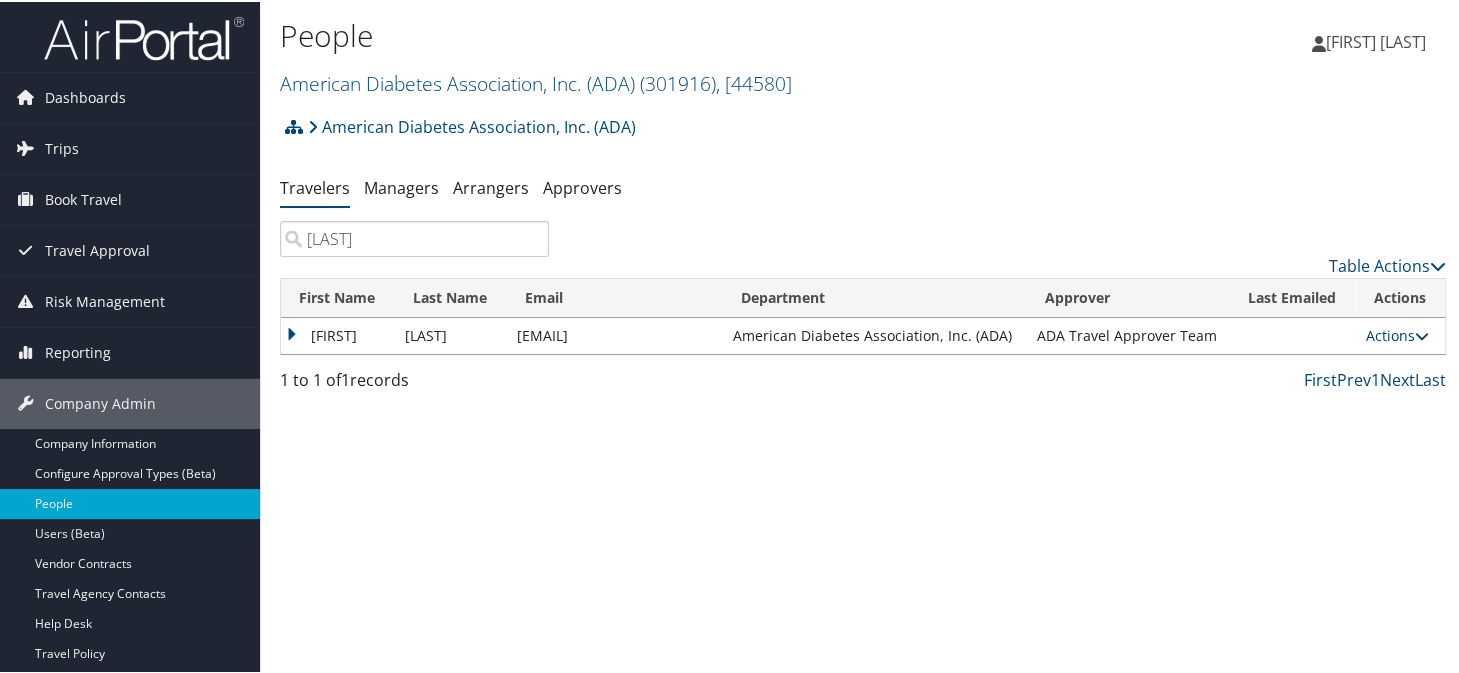 type on "zgonc" 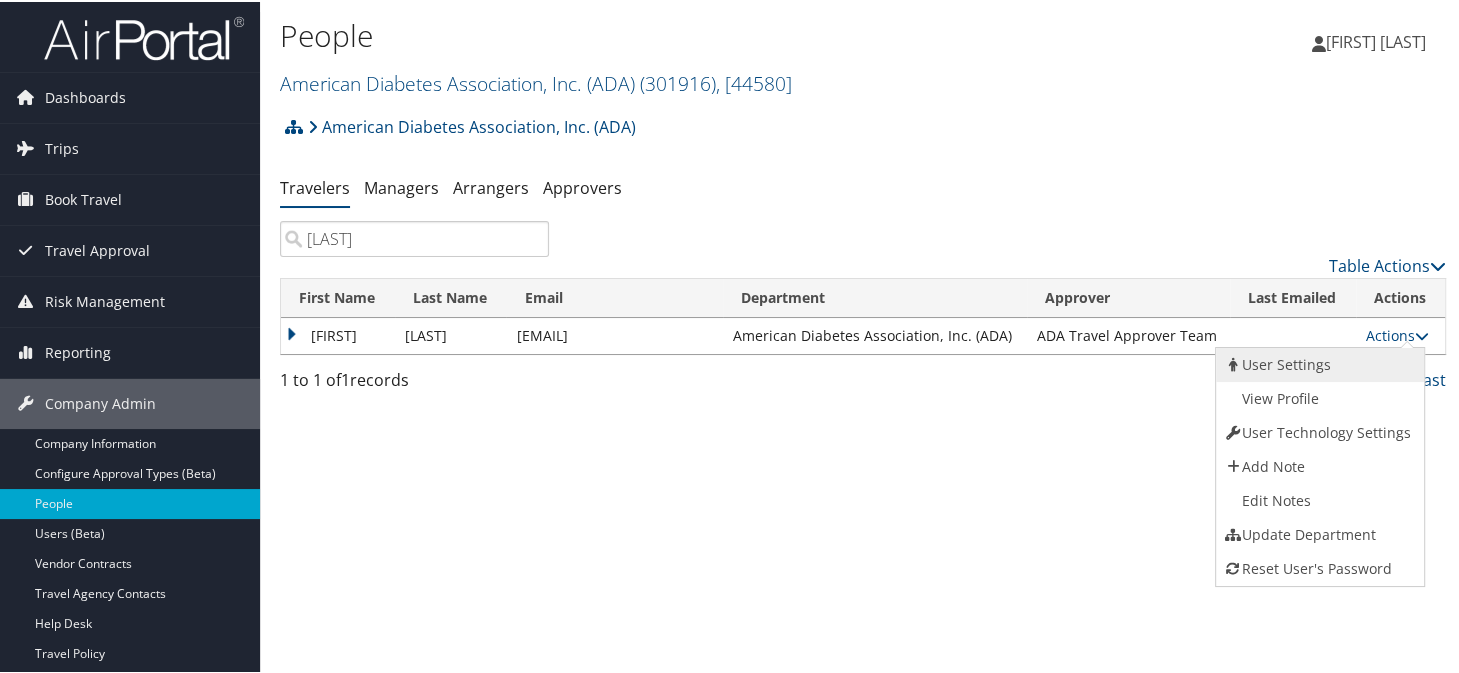 click on "User Settings" at bounding box center (1317, 363) 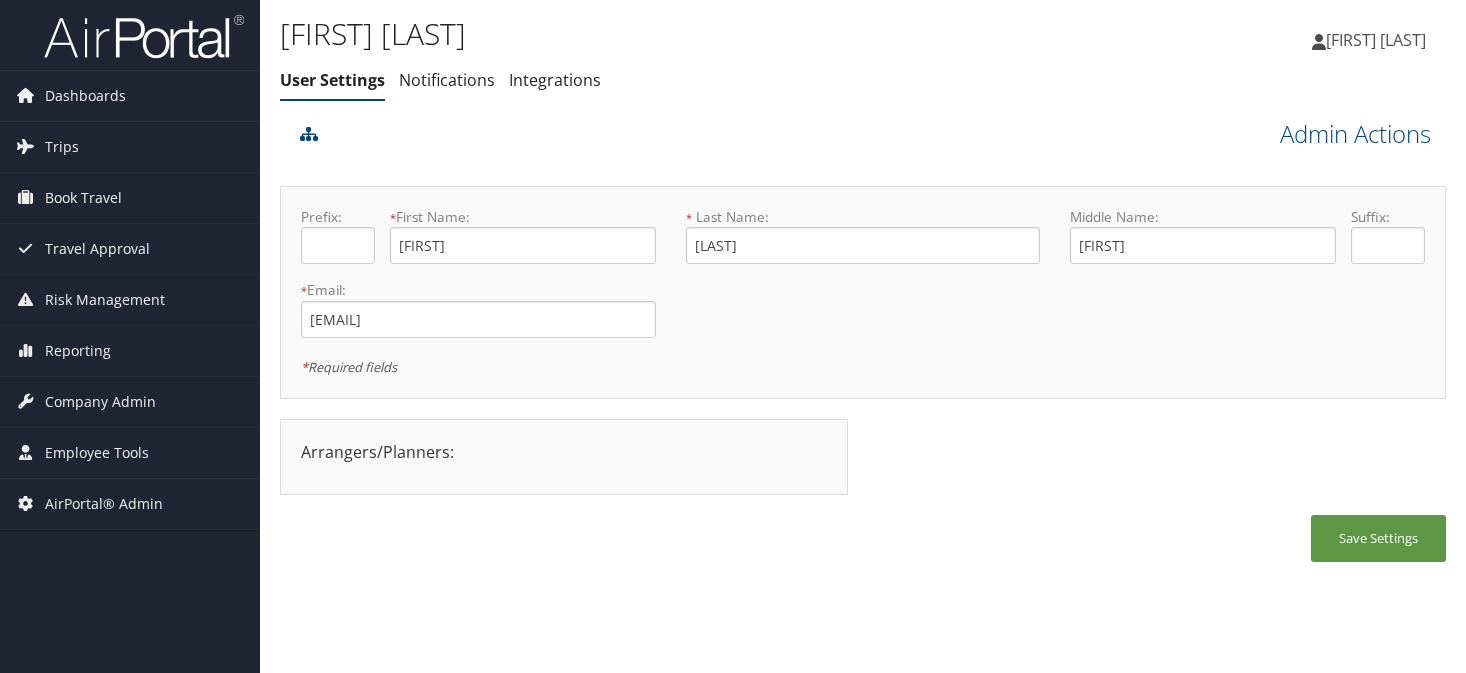 scroll, scrollTop: 0, scrollLeft: 0, axis: both 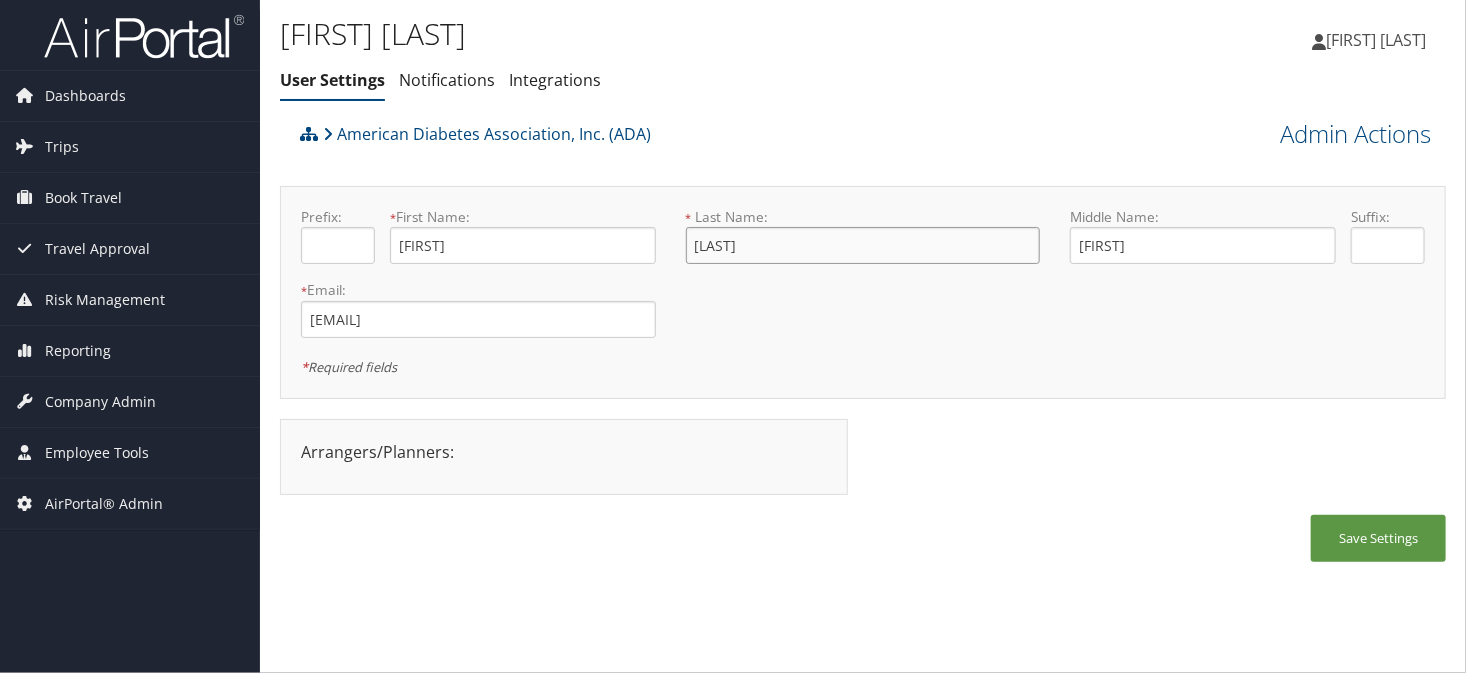 click on "[LAST]" at bounding box center (863, 245) 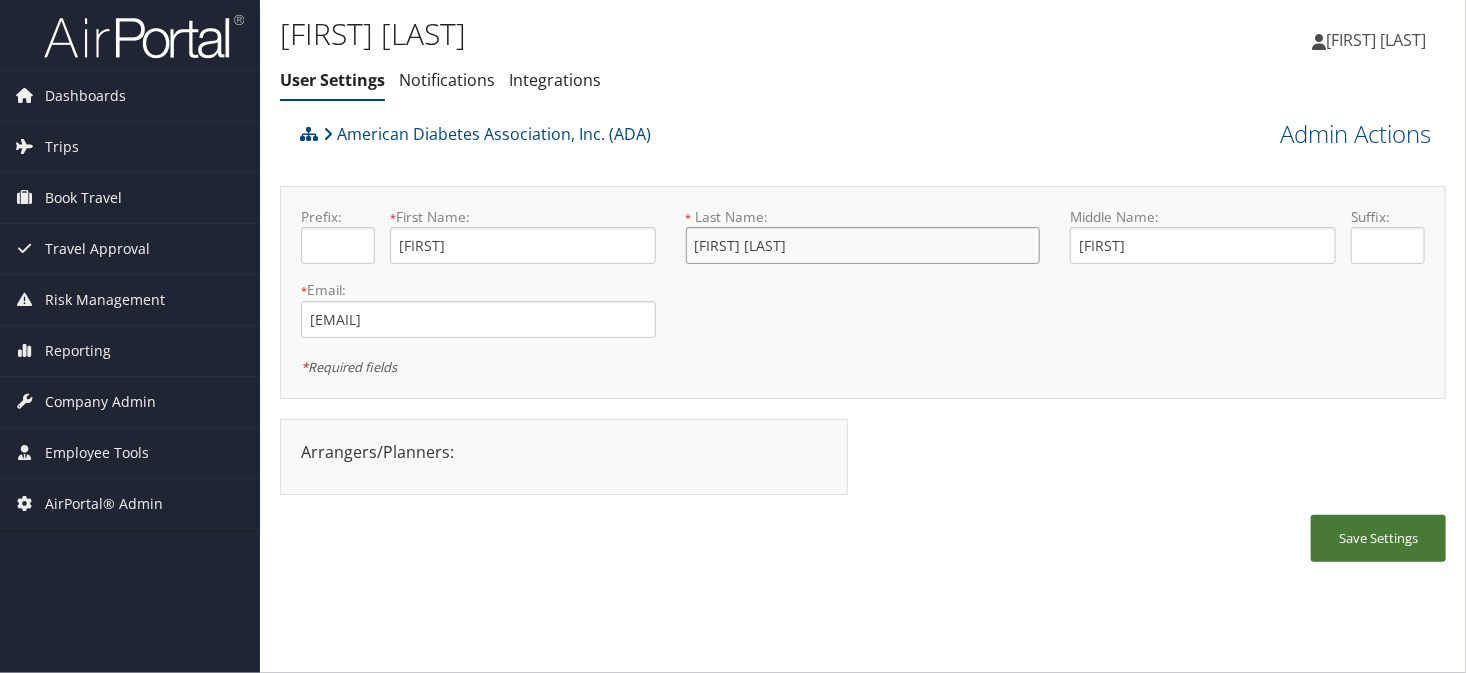 type on "[FIRST] [LAST]" 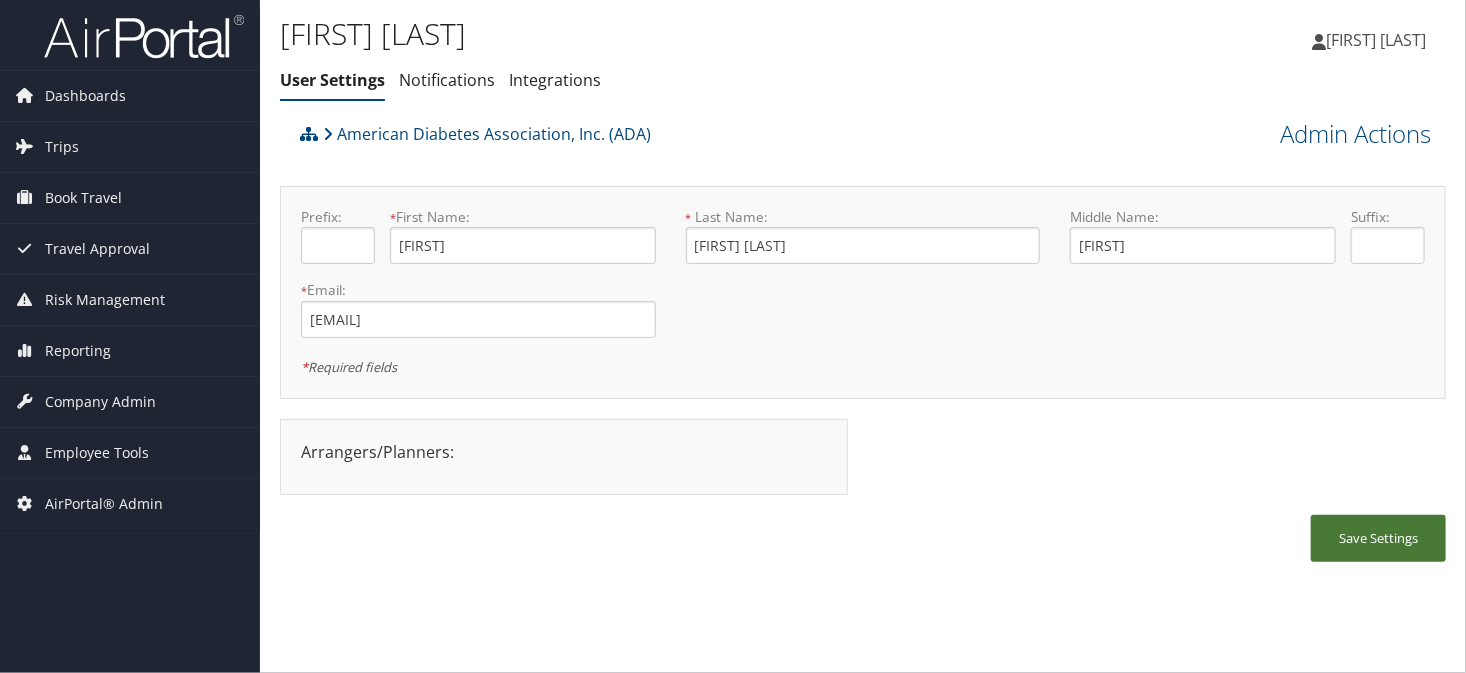 click on "Save Settings" at bounding box center [1378, 538] 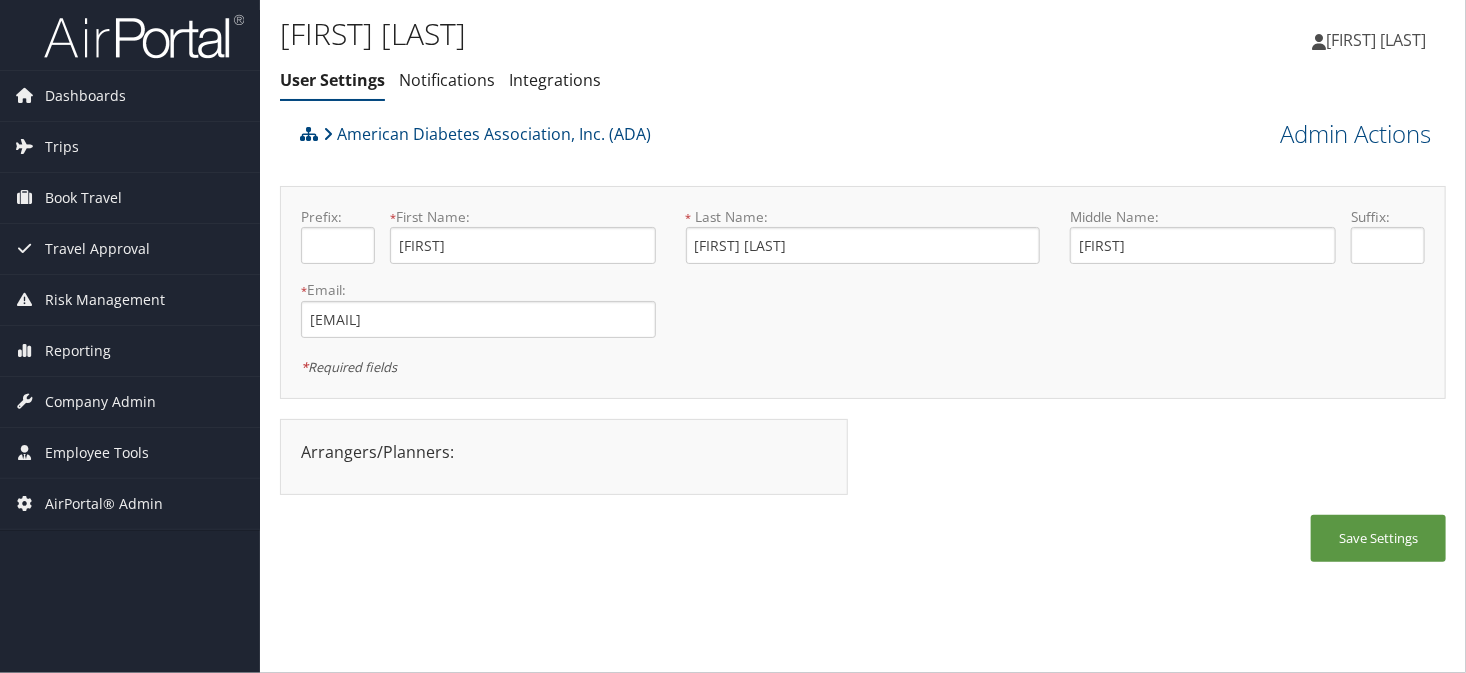 click on "User Settings
Notifications
Integrations" at bounding box center [668, 81] 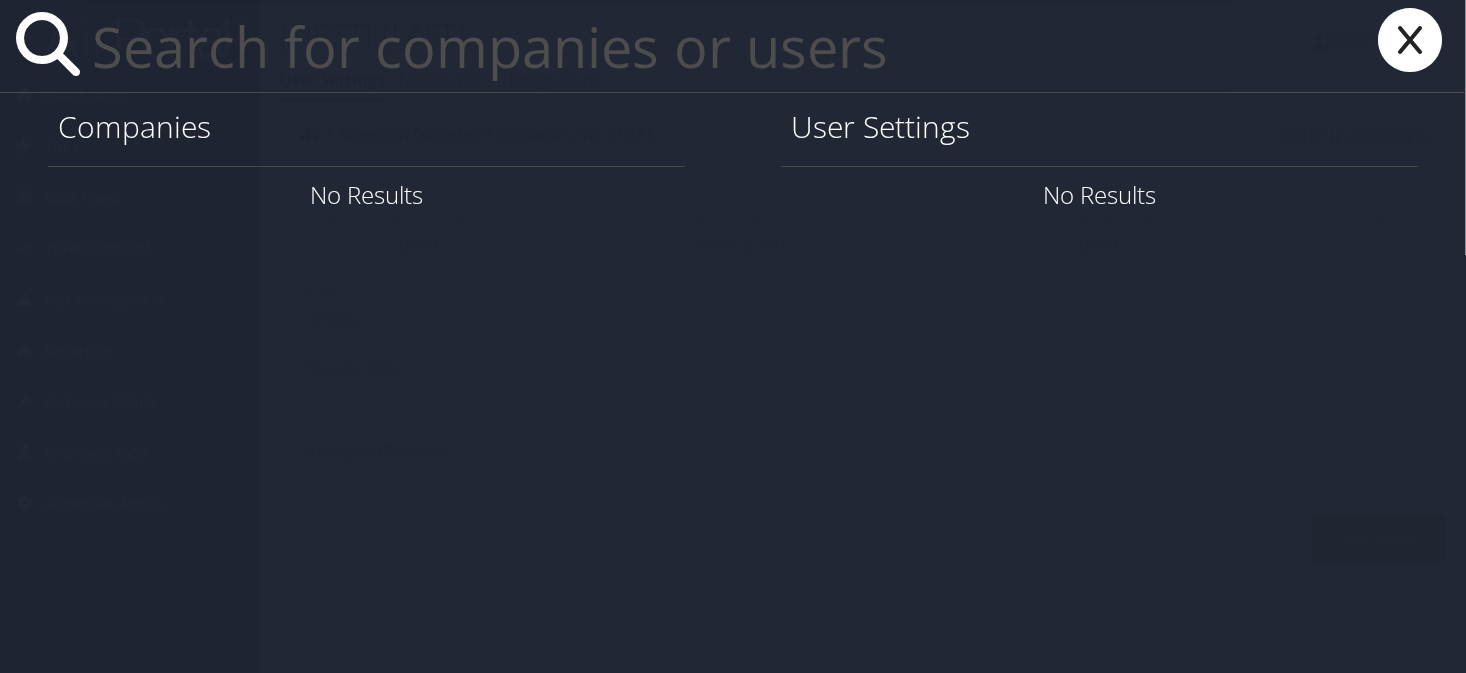 paste on "[EMAIL]" 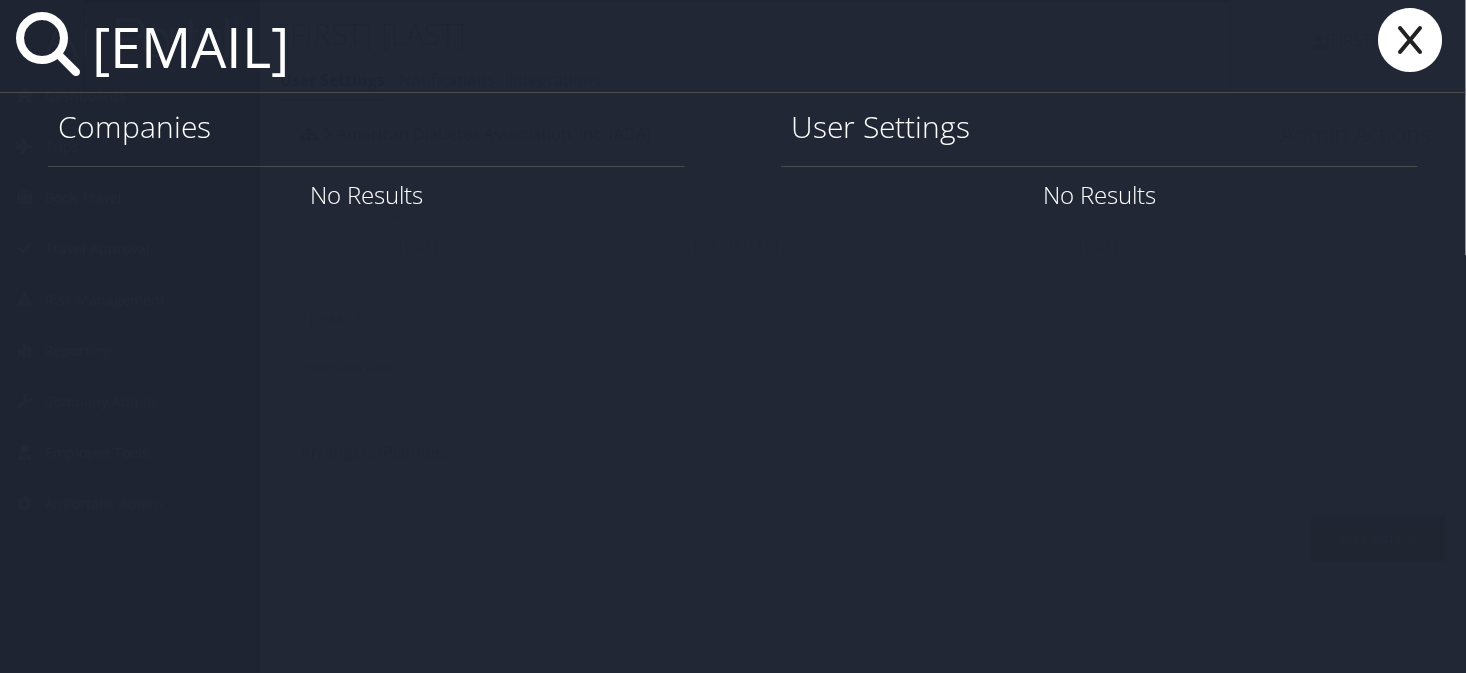 type on "[EMAIL]" 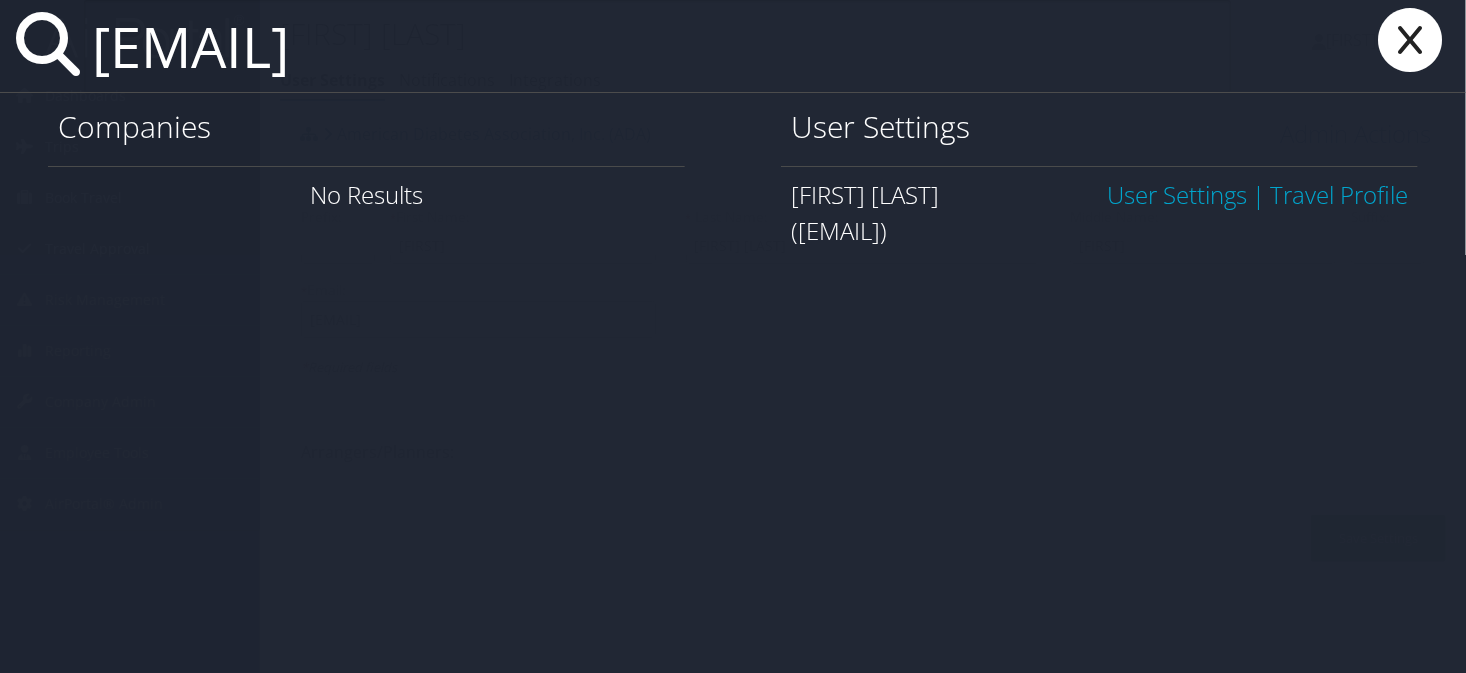 click on "User Settings" at bounding box center [1177, 194] 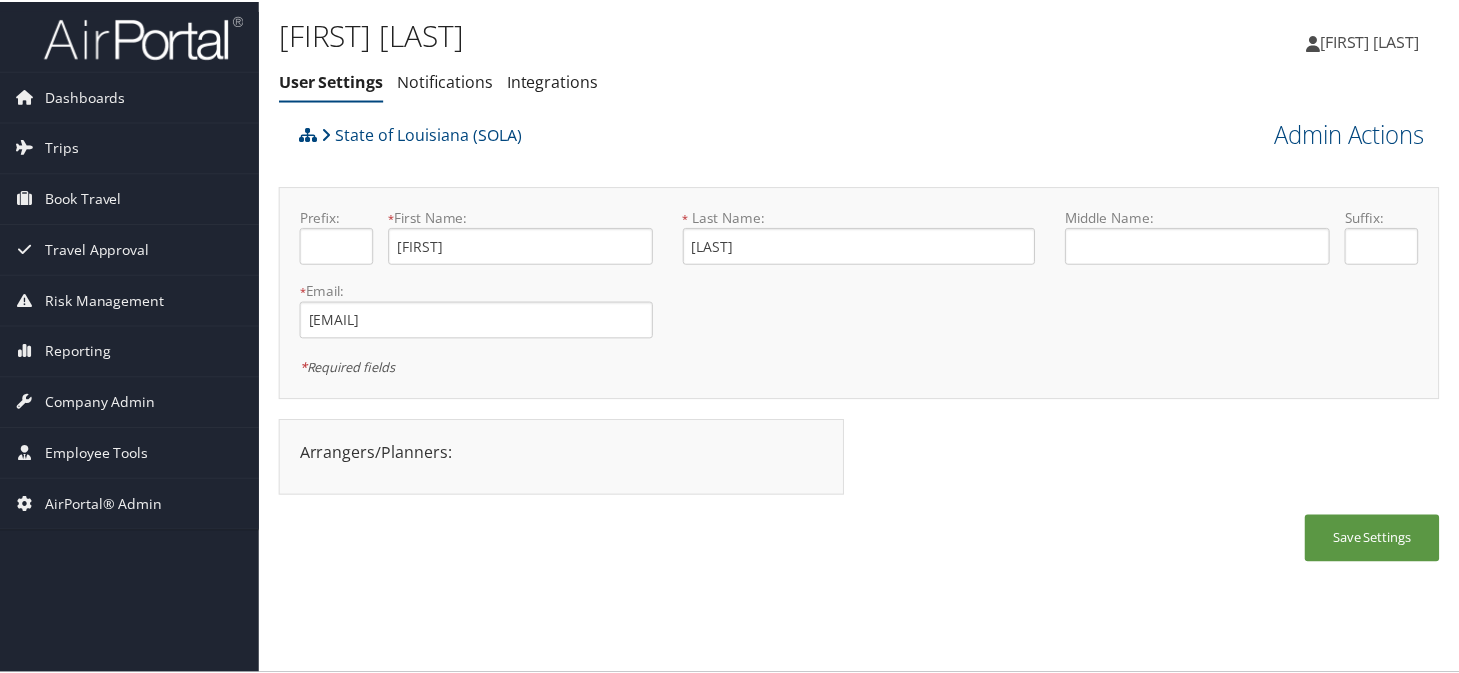 scroll, scrollTop: 0, scrollLeft: 0, axis: both 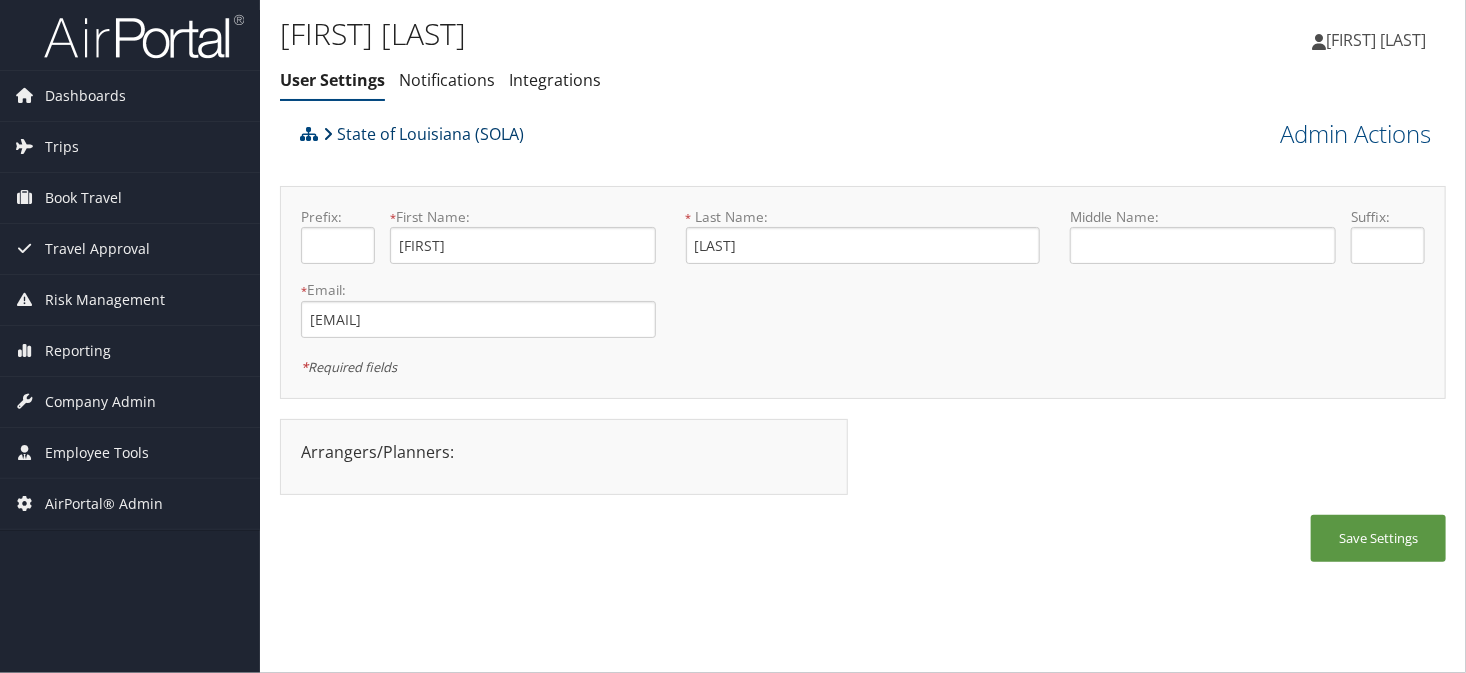 click on "State of Louisiana (SOLA)" at bounding box center (423, 134) 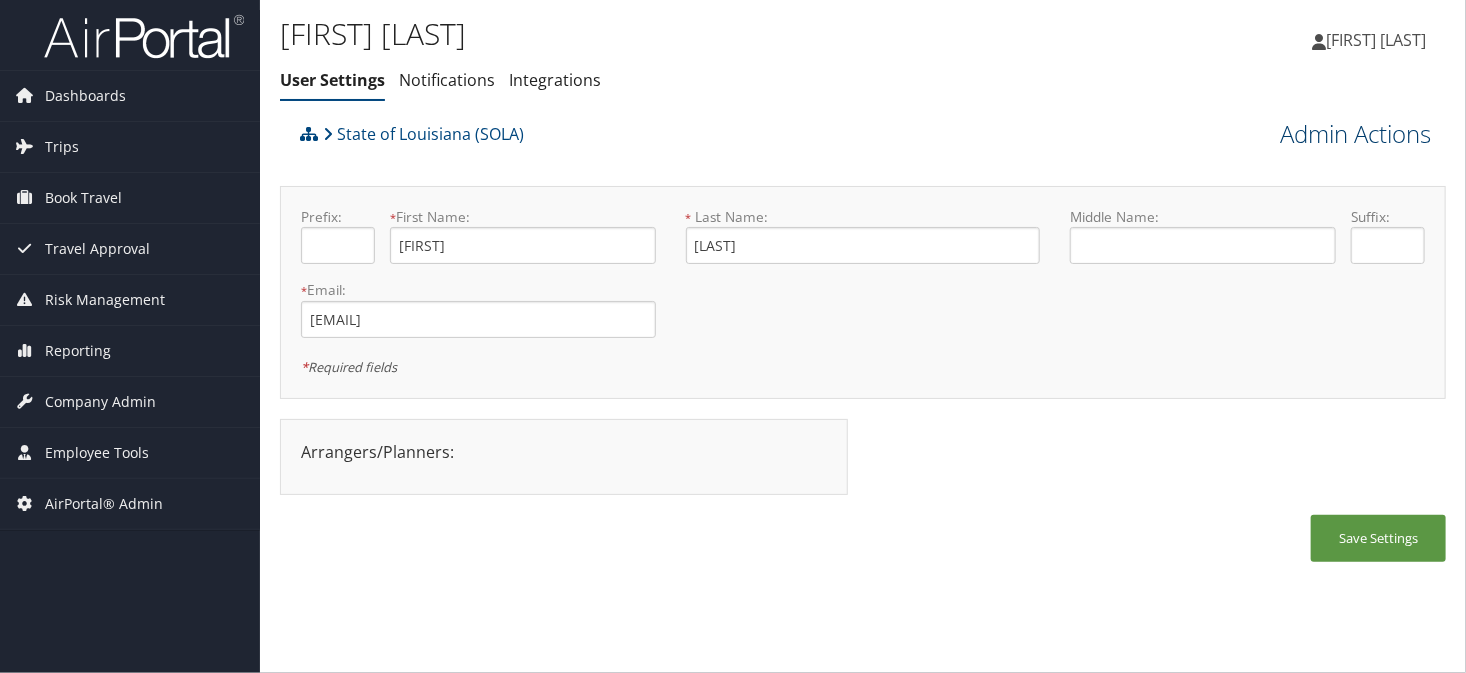 click on "Admin Actions" at bounding box center (1355, 134) 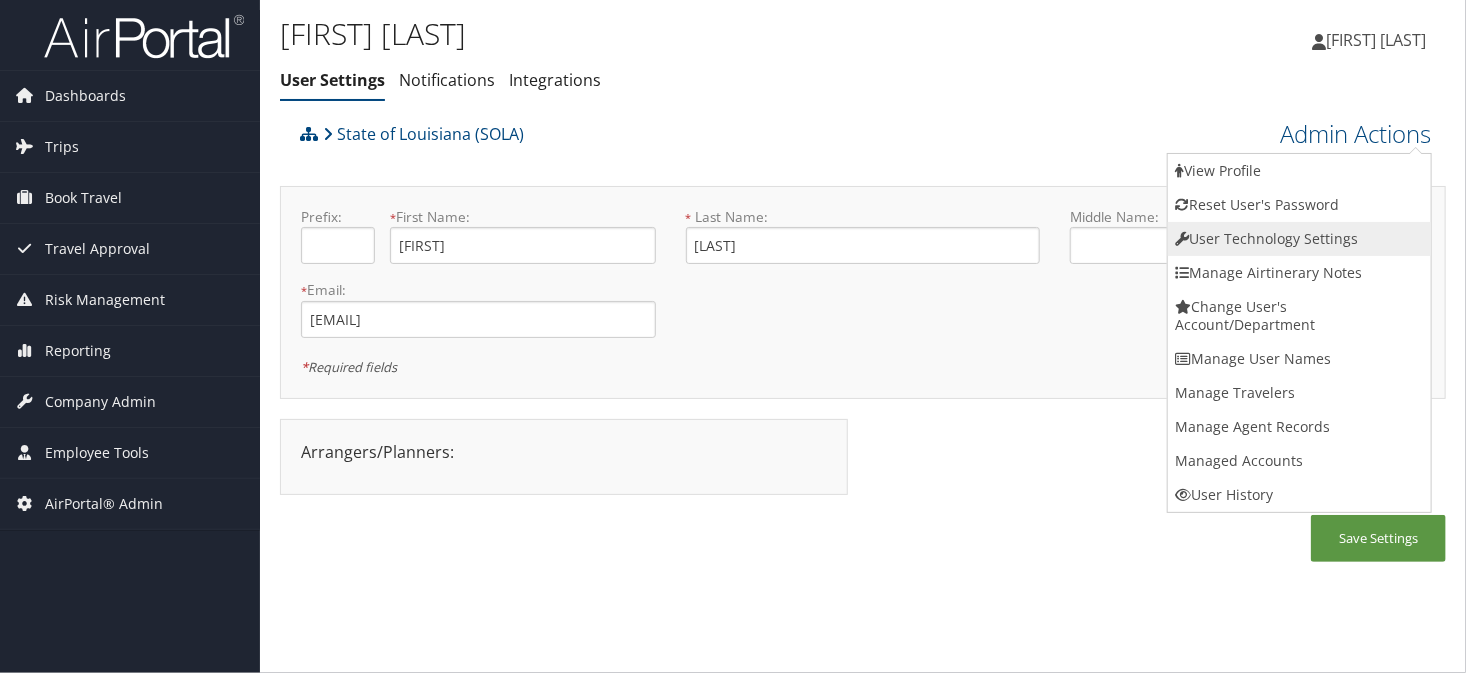 click on "User Technology Settings" at bounding box center [1299, 239] 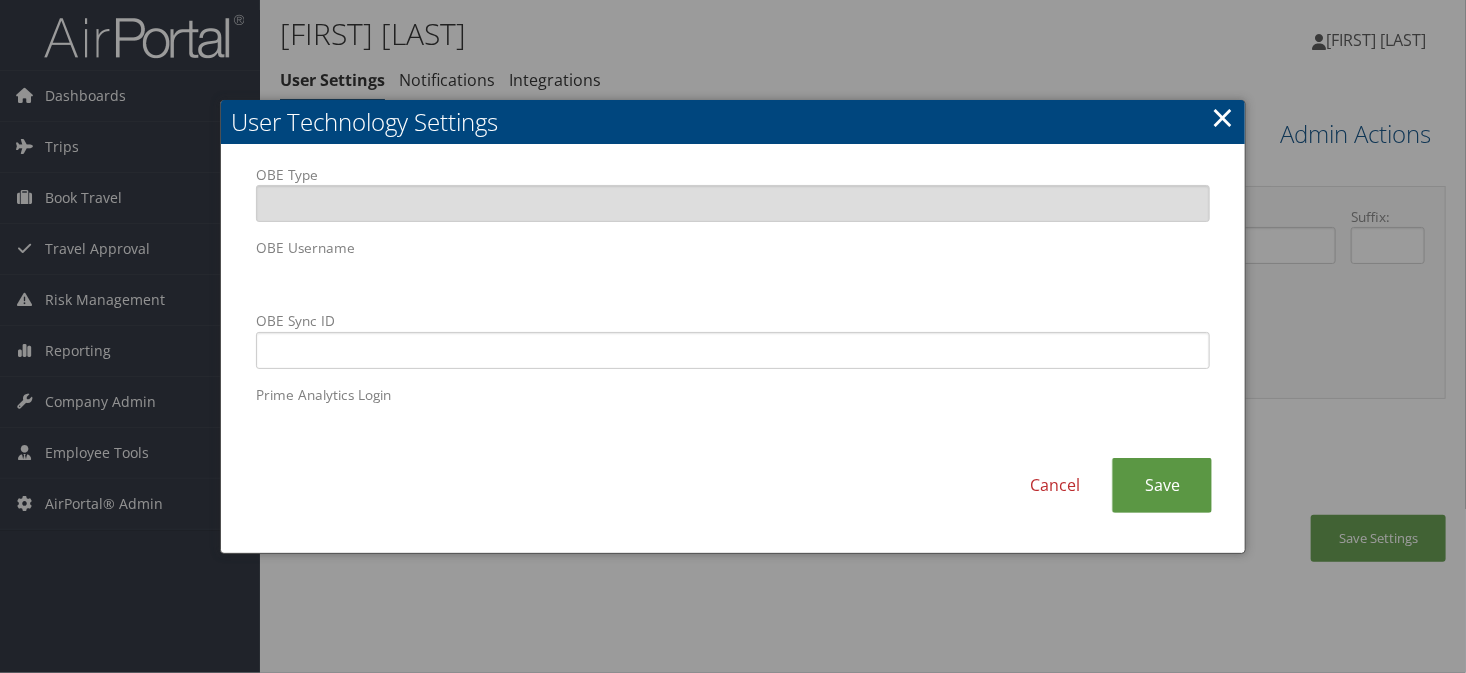 drag, startPoint x: 1186, startPoint y: 499, endPoint x: 1306, endPoint y: 484, distance: 120.93387 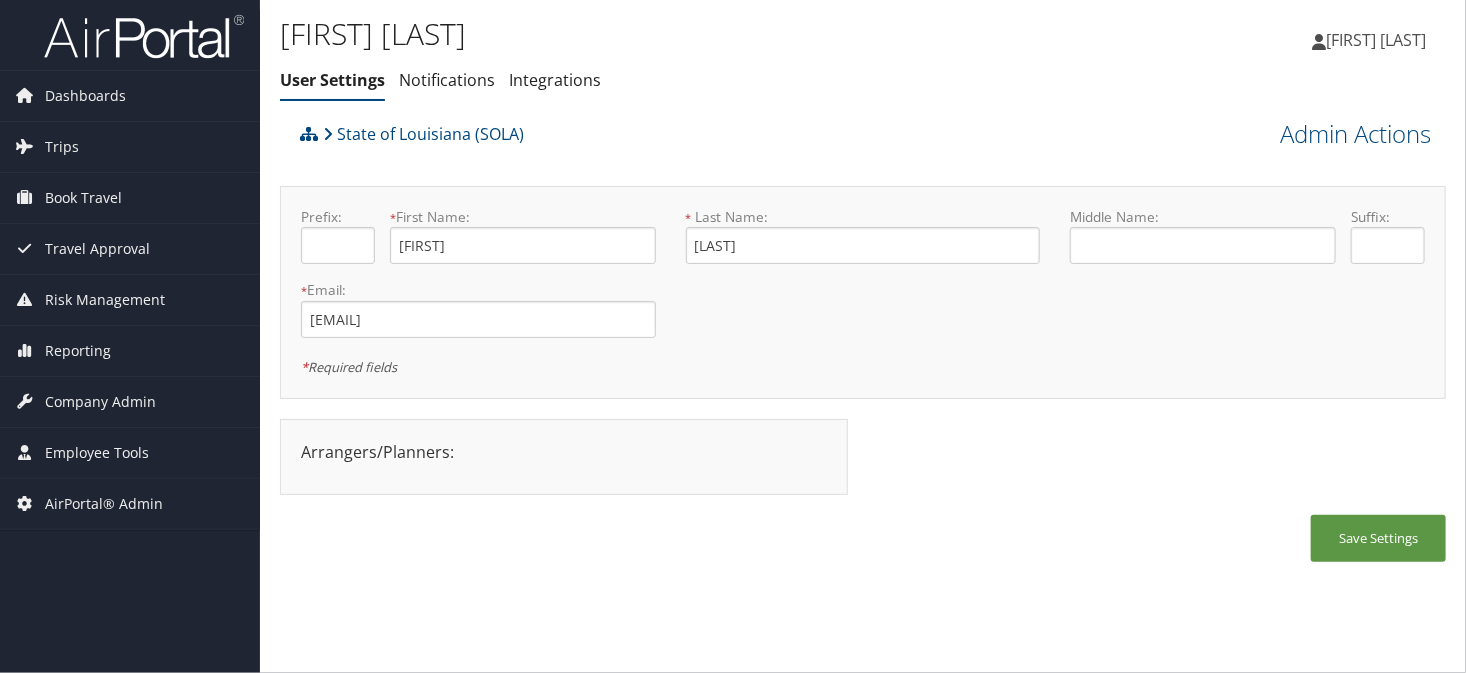 click on "State of Louisiana (SOLA)" at bounding box center (717, 141) 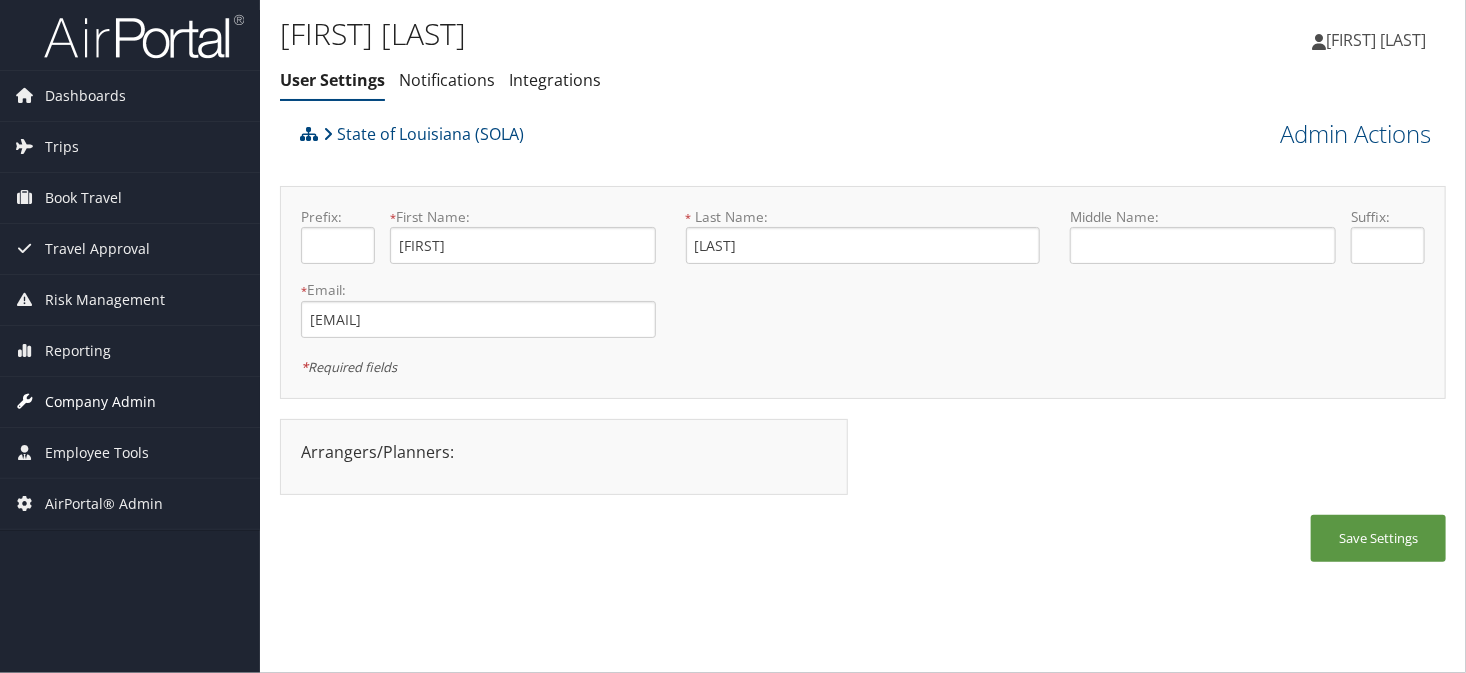 click on "Company Admin" at bounding box center (100, 402) 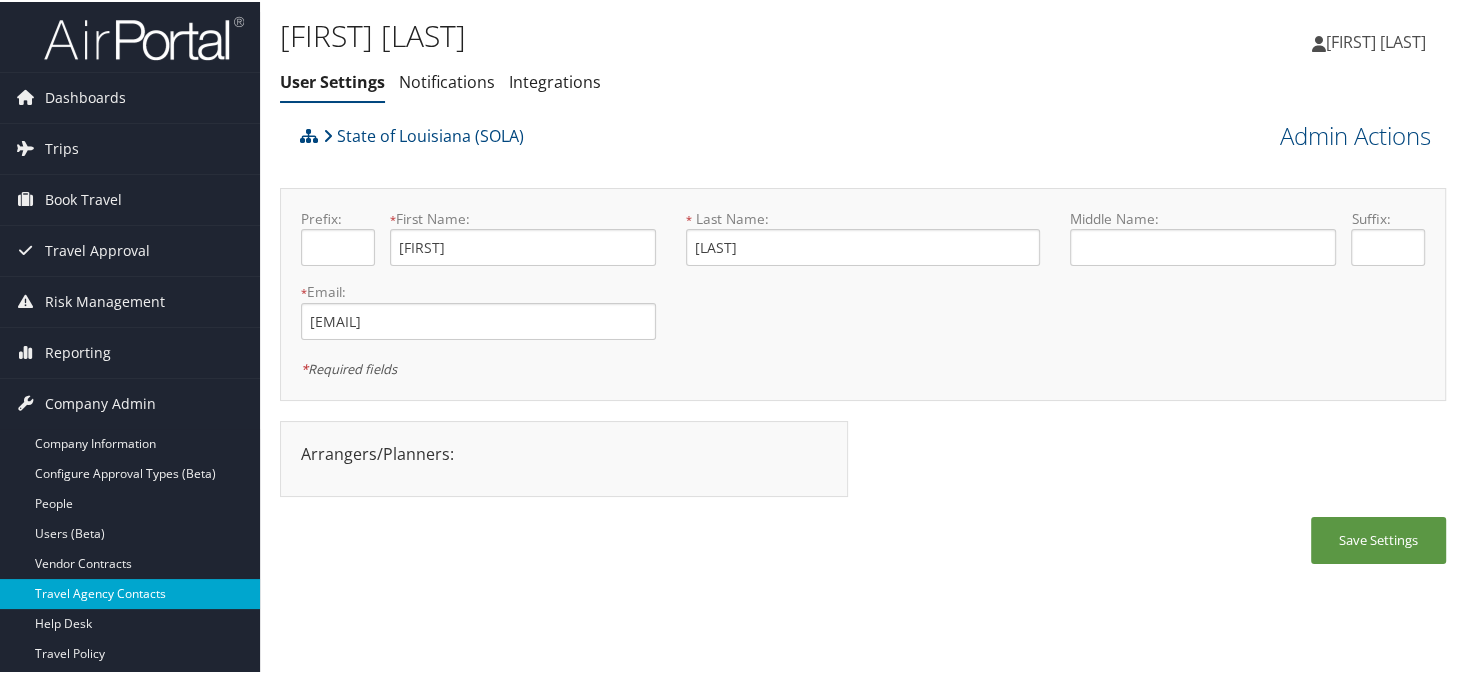 click on "Travel Agency Contacts" at bounding box center [130, 592] 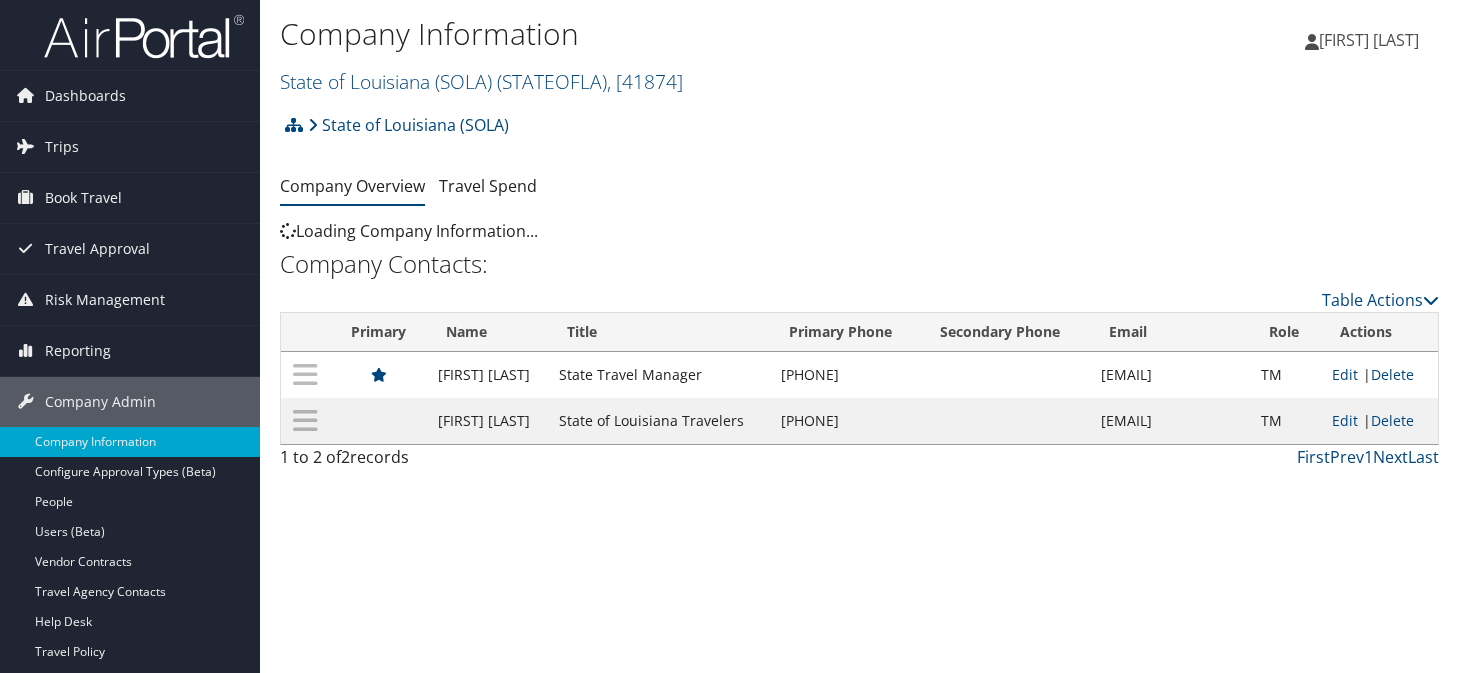 scroll, scrollTop: 0, scrollLeft: 0, axis: both 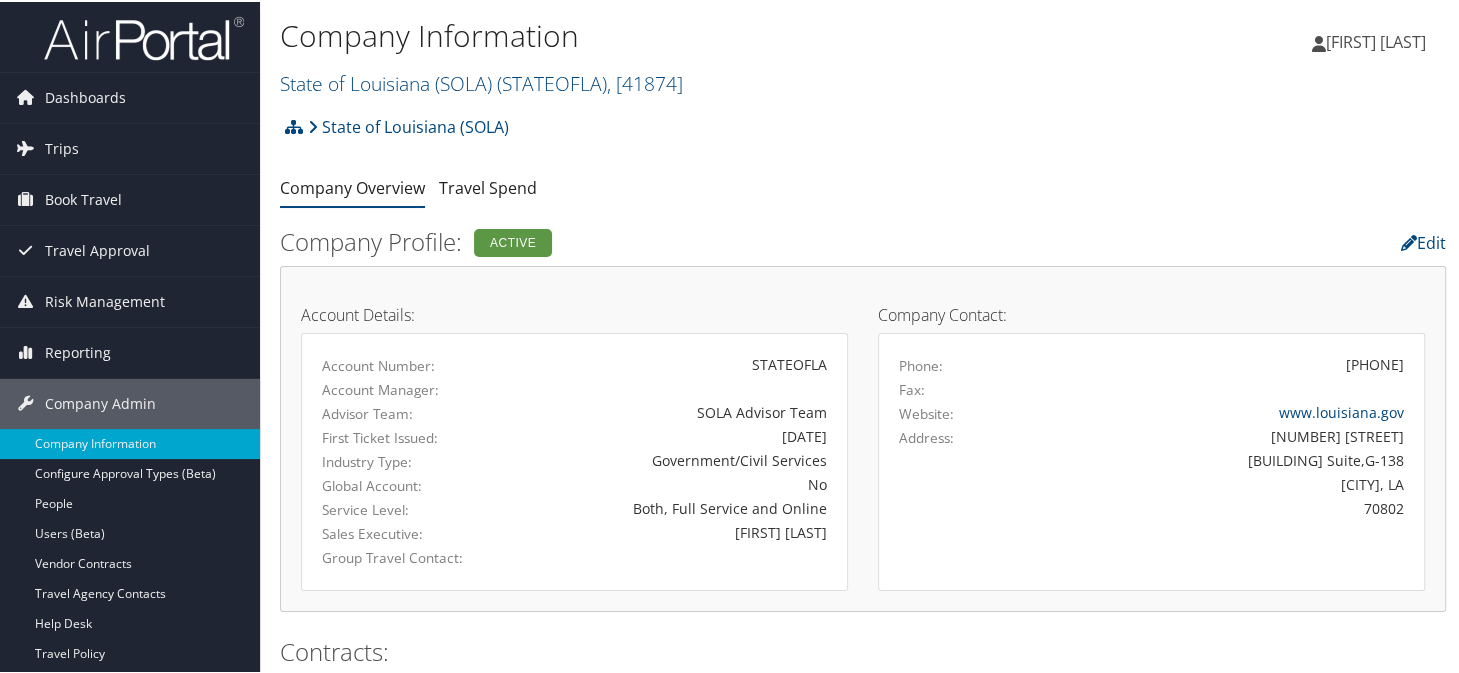 click on "State of Louisiana (SOLA)   ( STATEOFLA )  , [ 41874 ]" at bounding box center (668, 80) 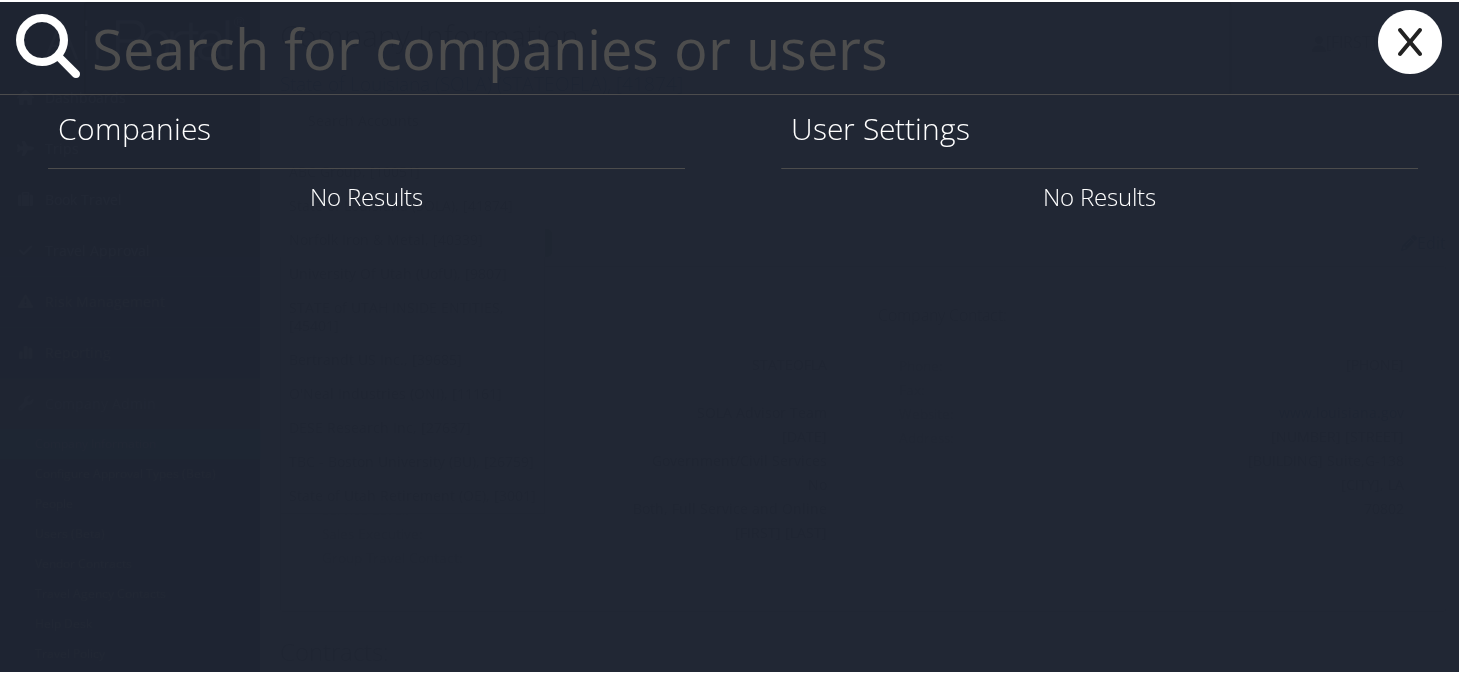 paste on "elka.anderson@lsuhs.edu" 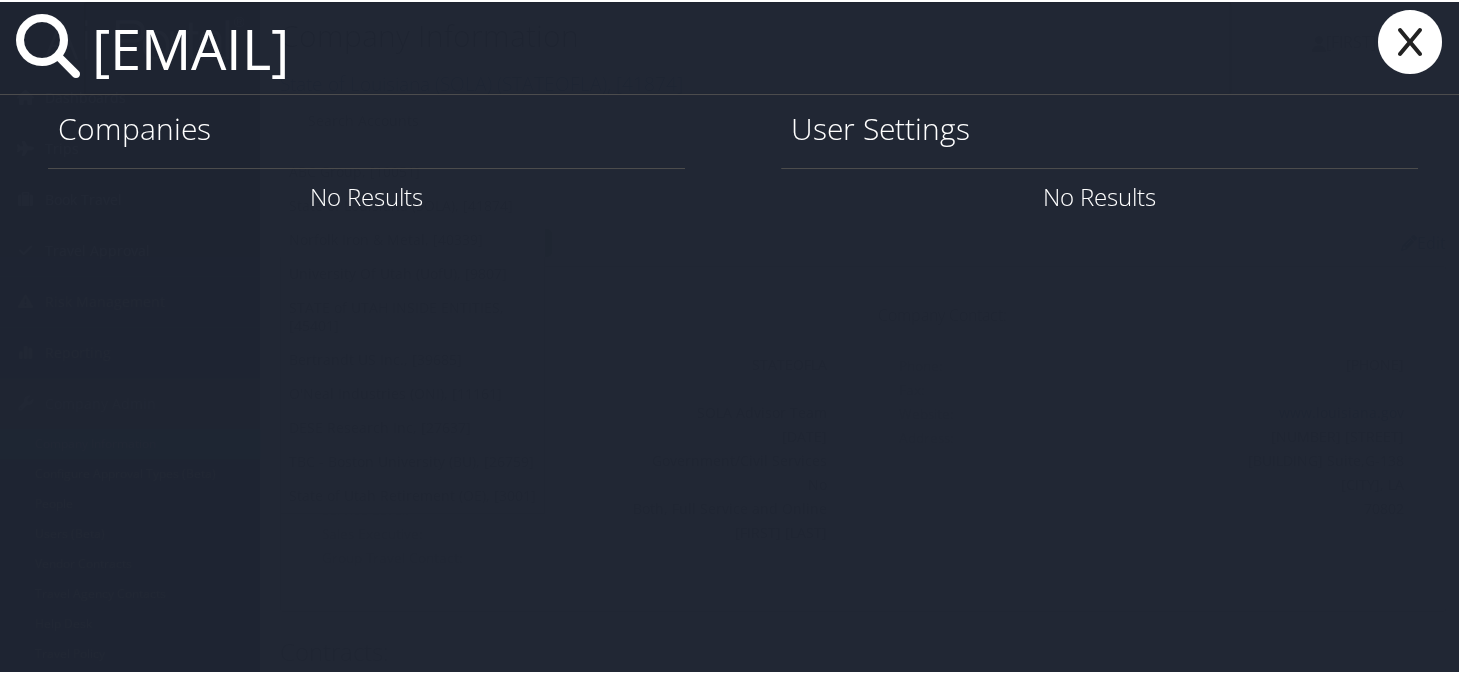 type on "[FIRST].[LAST]@[DOMAIN]" 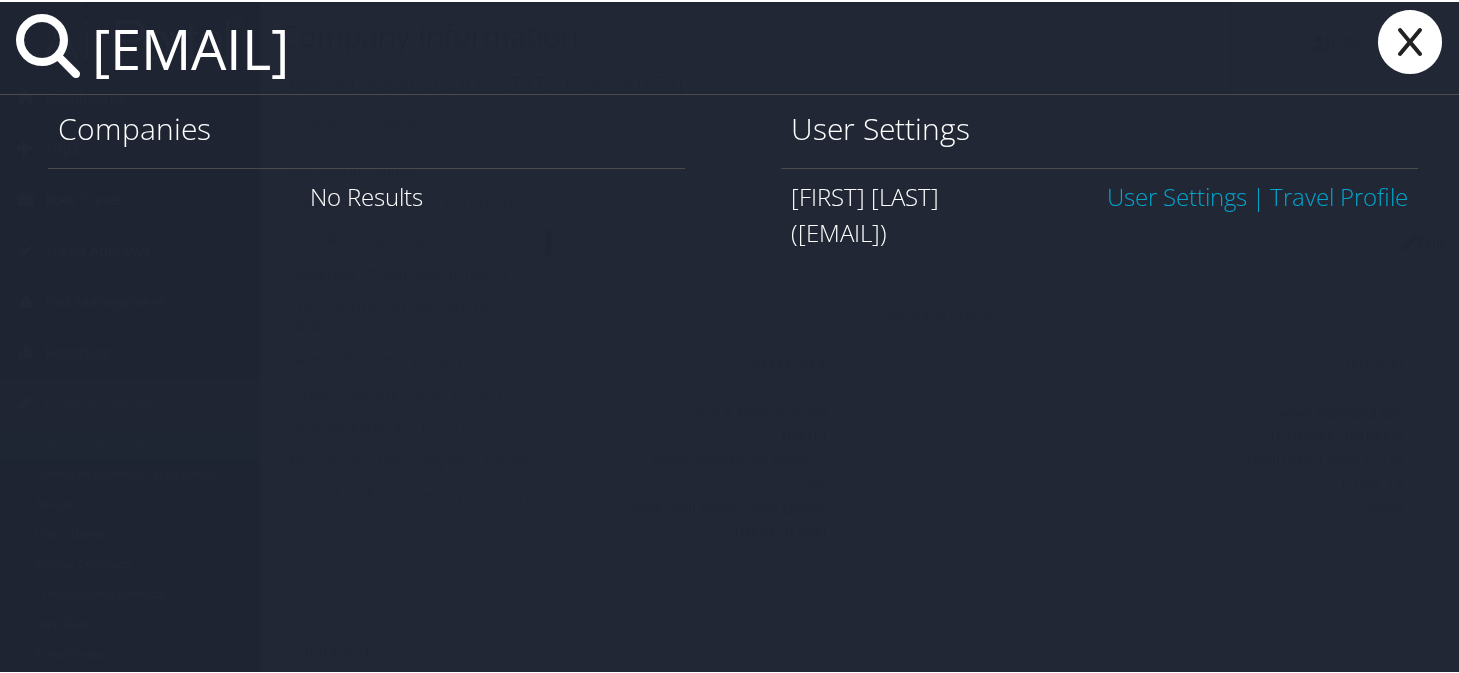 click on "User Settings" at bounding box center (1177, 194) 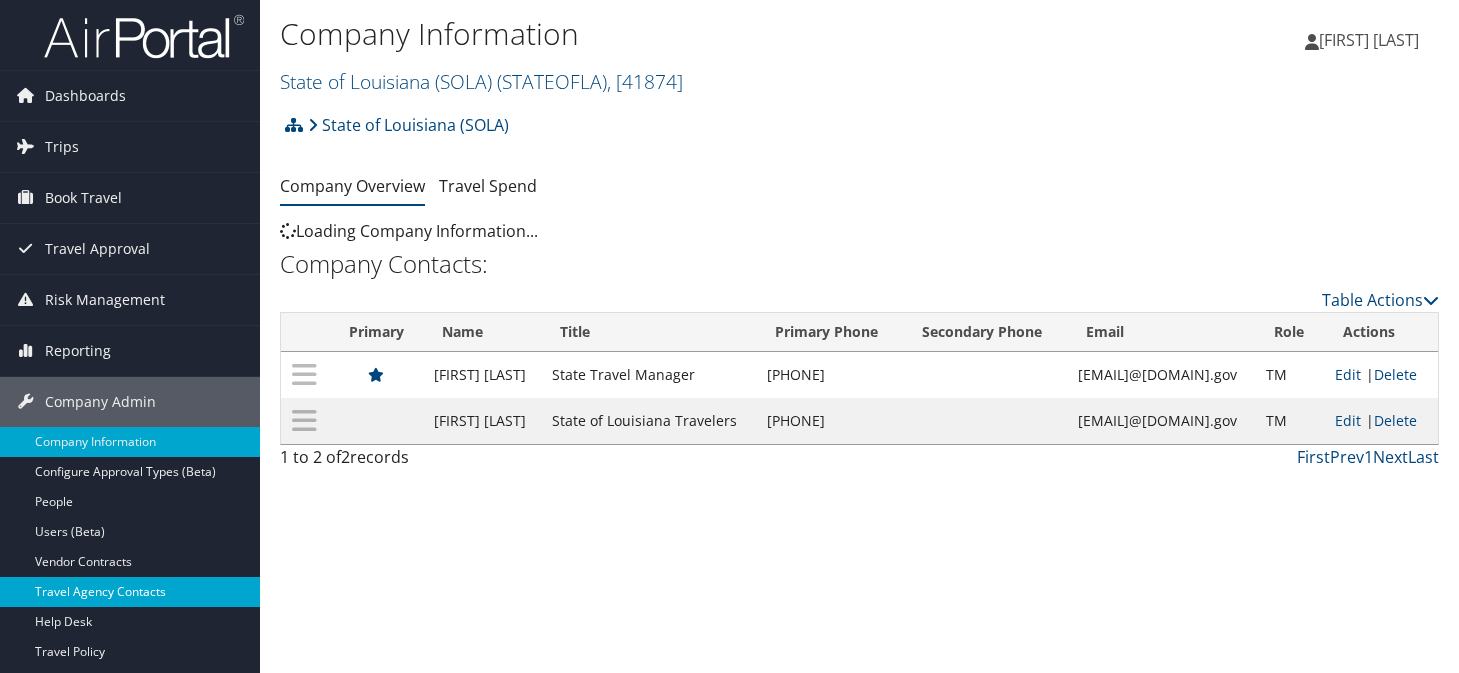 click on "Travel Agency Contacts" at bounding box center (130, 592) 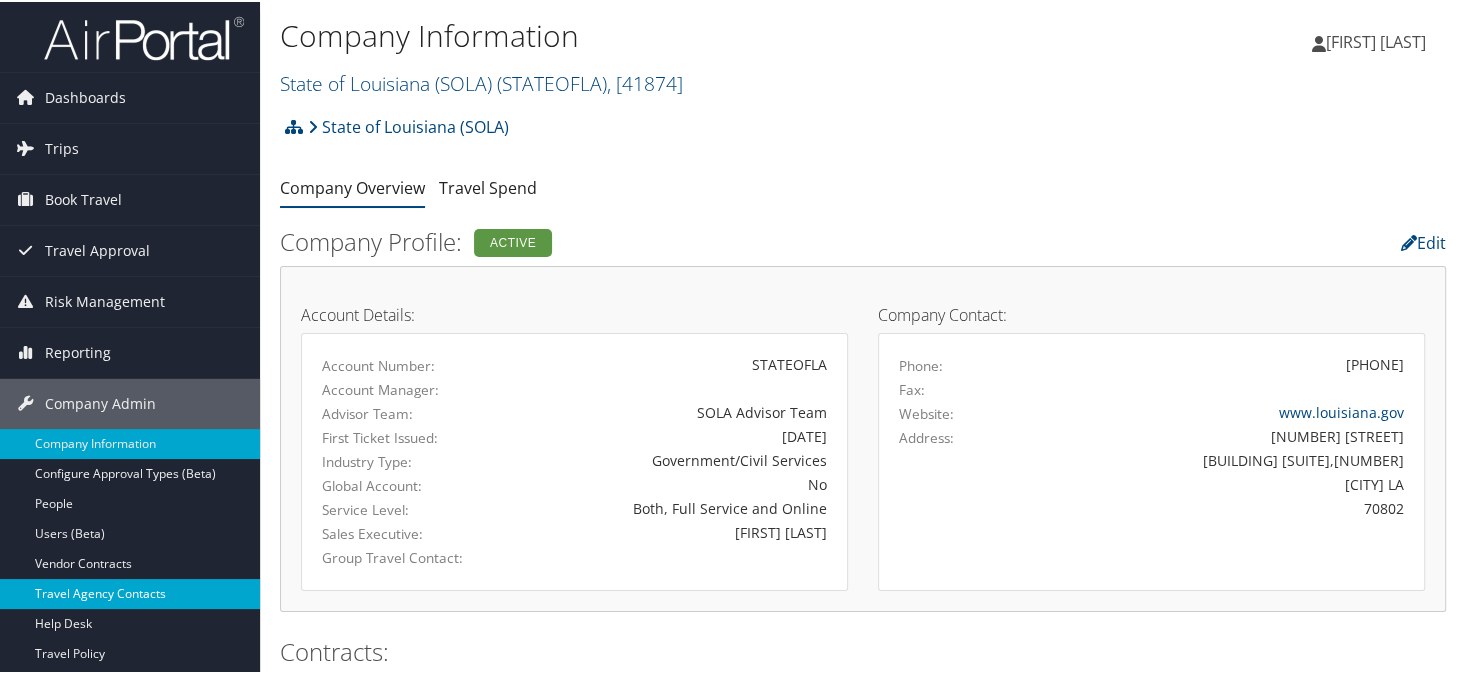 click on "Travel Agency Contacts" at bounding box center (130, 592) 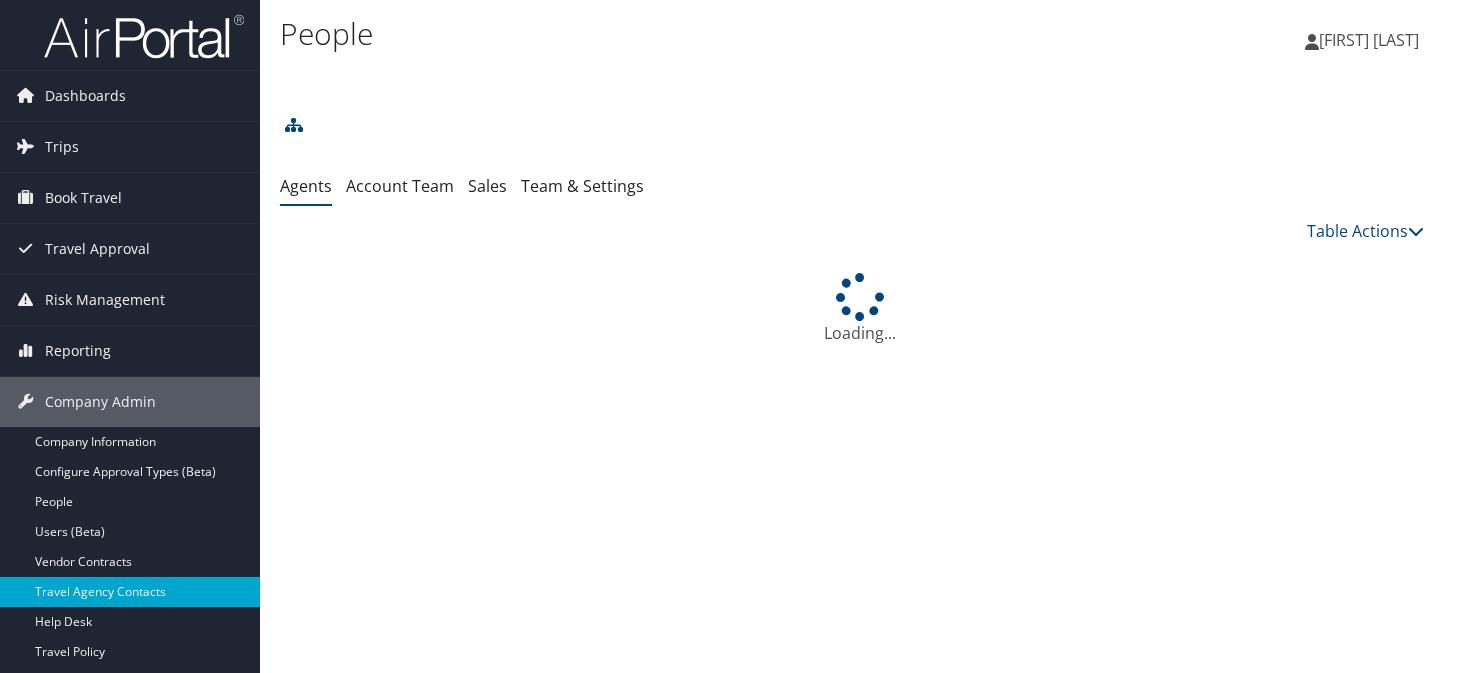 scroll, scrollTop: 0, scrollLeft: 0, axis: both 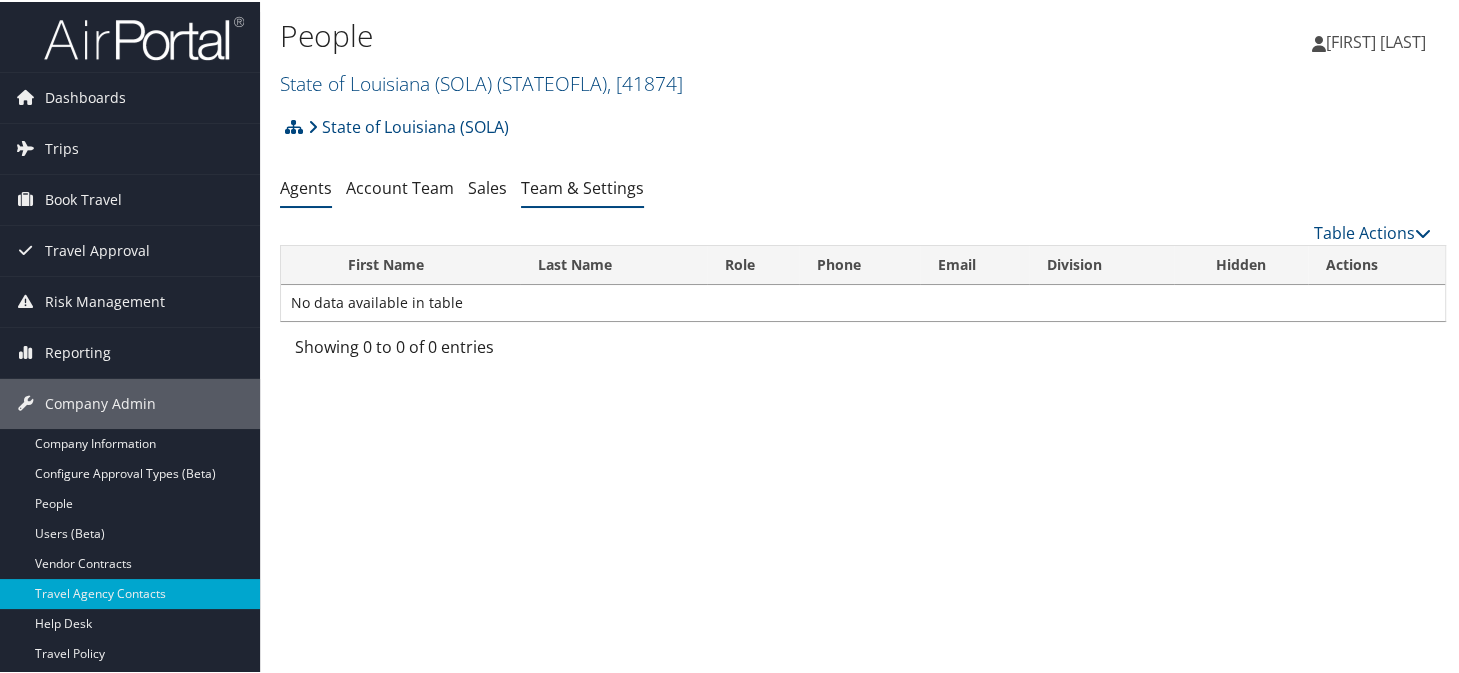 click on "Team & Settings" at bounding box center (582, 186) 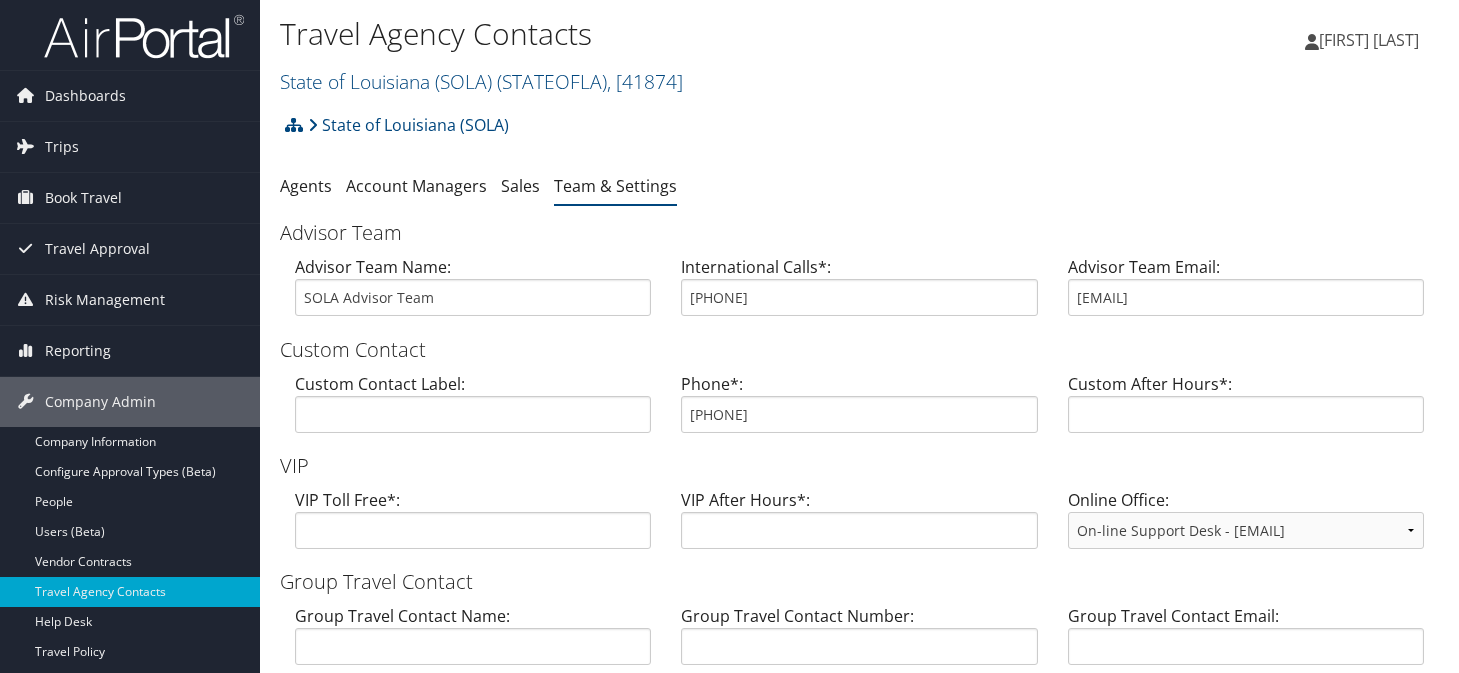 scroll, scrollTop: 0, scrollLeft: 0, axis: both 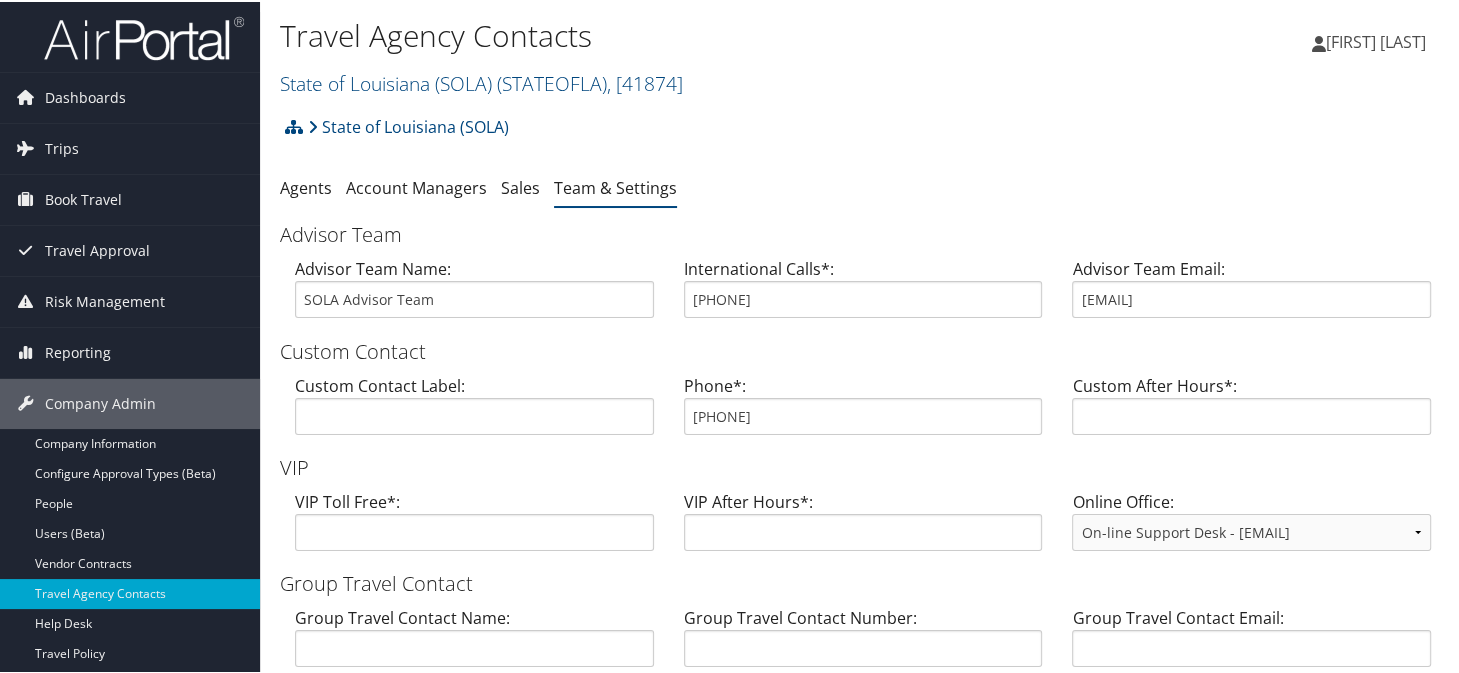 click on "Travel Agency Contacts
[STATE] of Louisiana (SOLA)   ( STATEOFLA )  , [ 41874 ]    [STATE] of Louisiana (SOLA)     ABC Group     Norfolk Iron & Metal     University Of Utah (UofU)     [STATE] of UTAH INSIDE ENTITIES     Bertrandt US Inc.     O'Neal Industries (ONI)     DESE Research Inc     TBC - Boston University (BU)     [STATE] of Utah Retirement (OE)
[STATE] of Louisiana (SOLA), [41874]
ABC Group, [10051]
Norfolk Iron & Metal, [40339]
University Of Utah (UofU), [9807]
[STATE] of UTAH INSIDE ENTITIES, [45401]
Bertrandt US Inc., [39685]
O'Neal Industries (ONI), [11161]
DESE Research Inc, [27637]
TBC - Boston University (BU), [26759]
[STATE] of Utah Retirement (OE), [3001]" at bounding box center [668, 57] 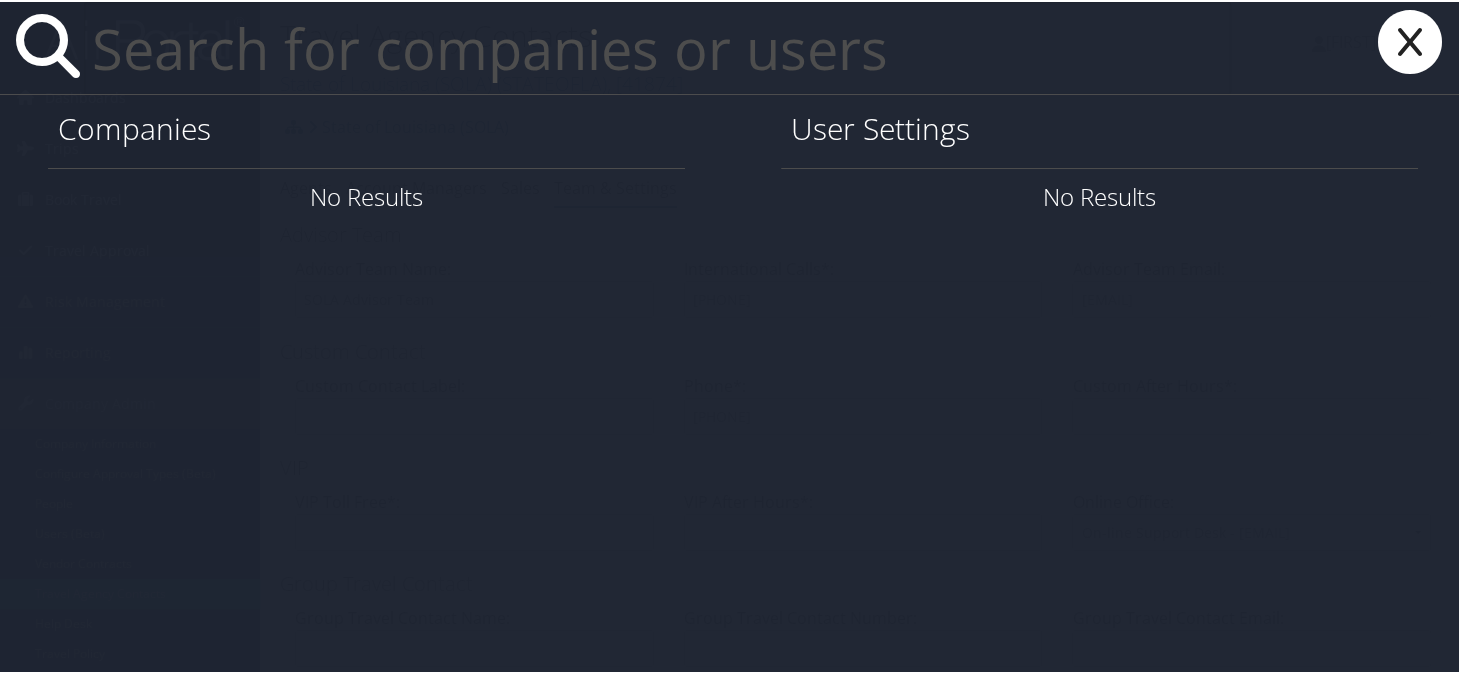 drag, startPoint x: 802, startPoint y: 117, endPoint x: 801, endPoint y: 89, distance: 28.01785 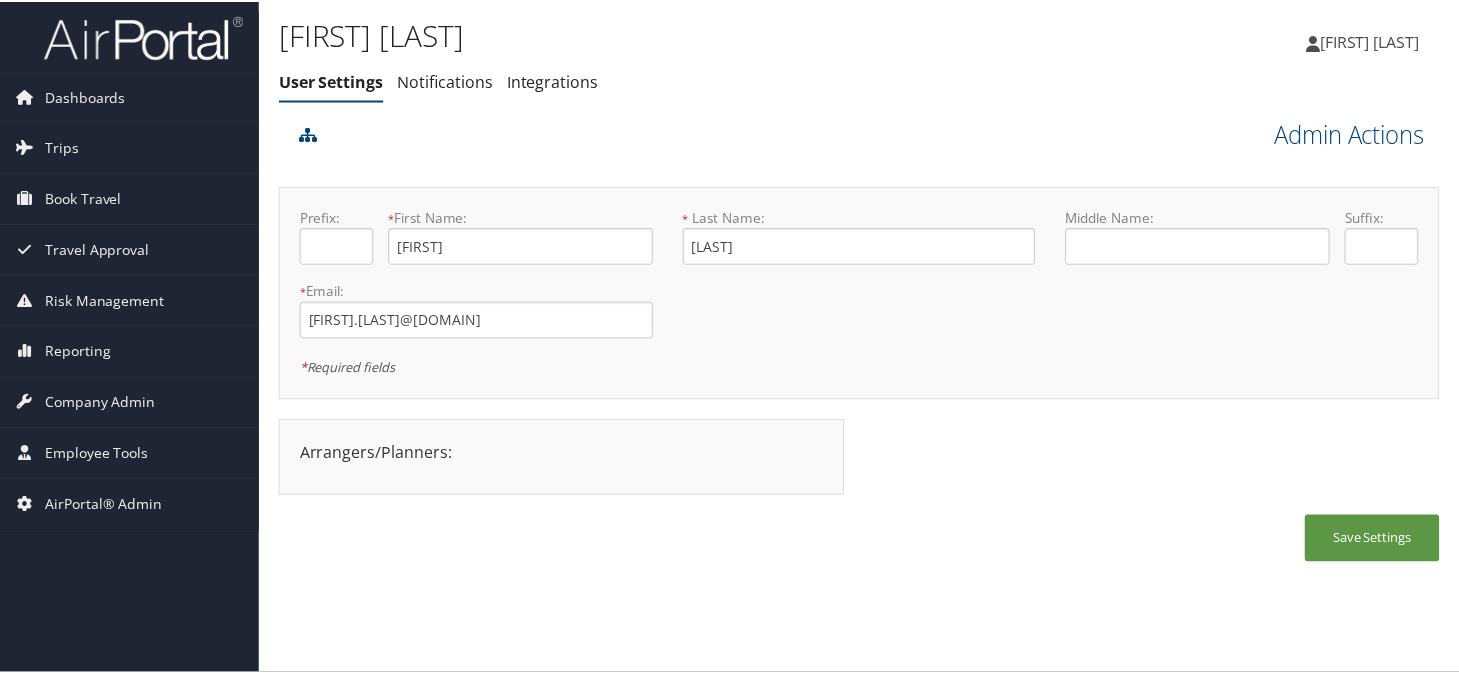 scroll, scrollTop: 0, scrollLeft: 0, axis: both 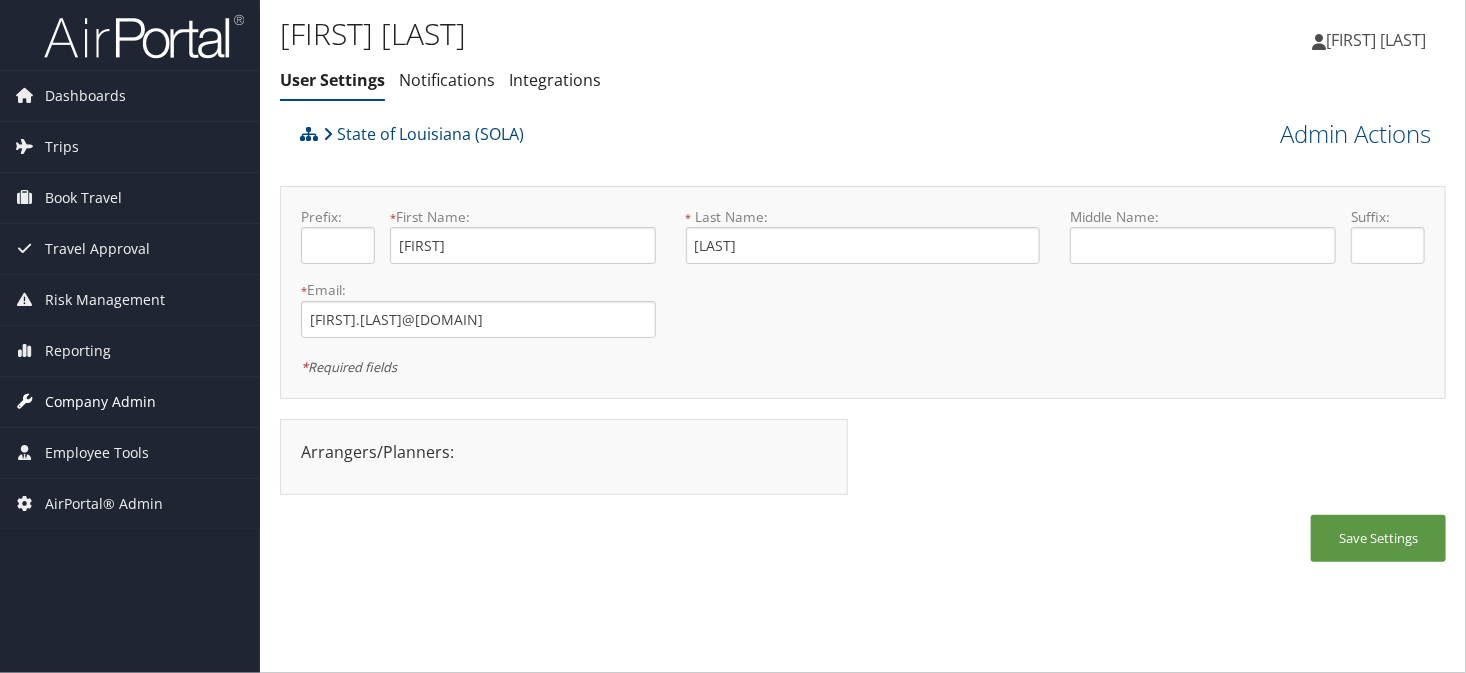 click on "Company Admin" at bounding box center (100, 402) 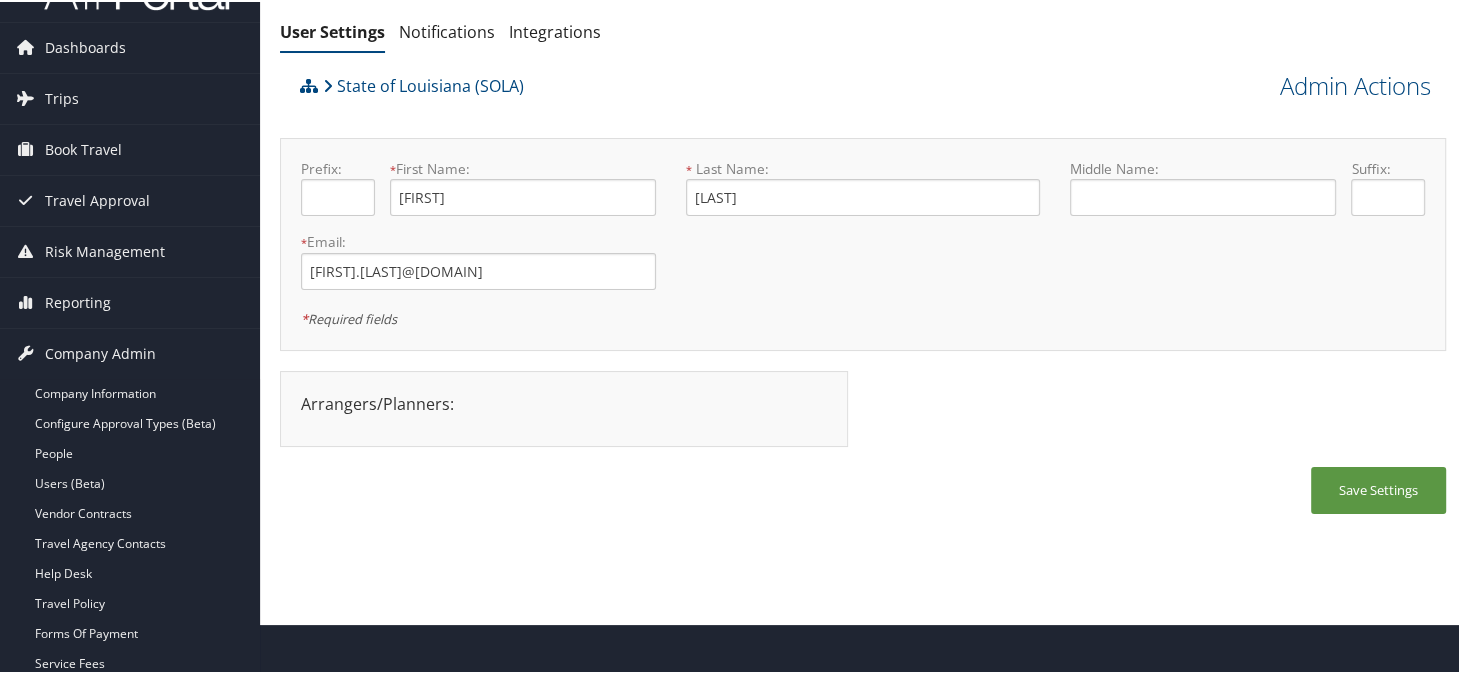 scroll, scrollTop: 394, scrollLeft: 0, axis: vertical 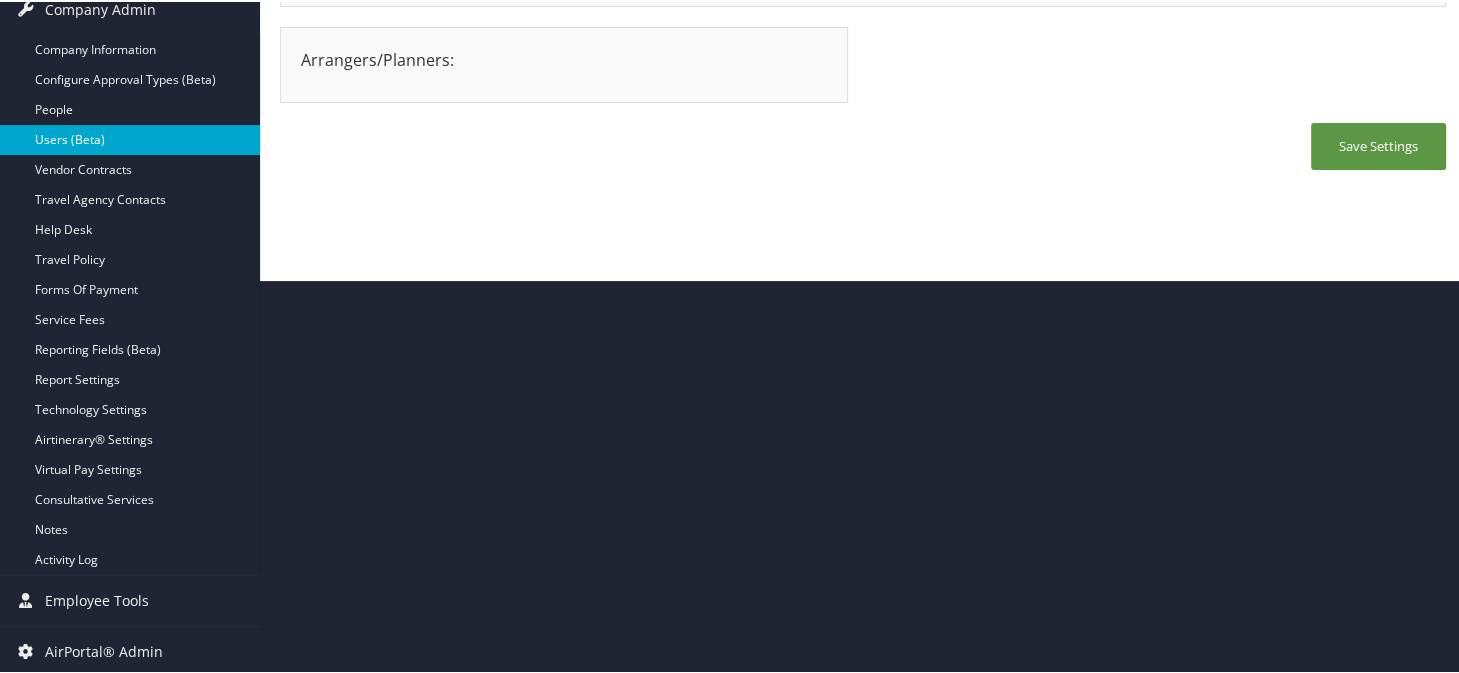 click on "Users (Beta)" at bounding box center (130, 138) 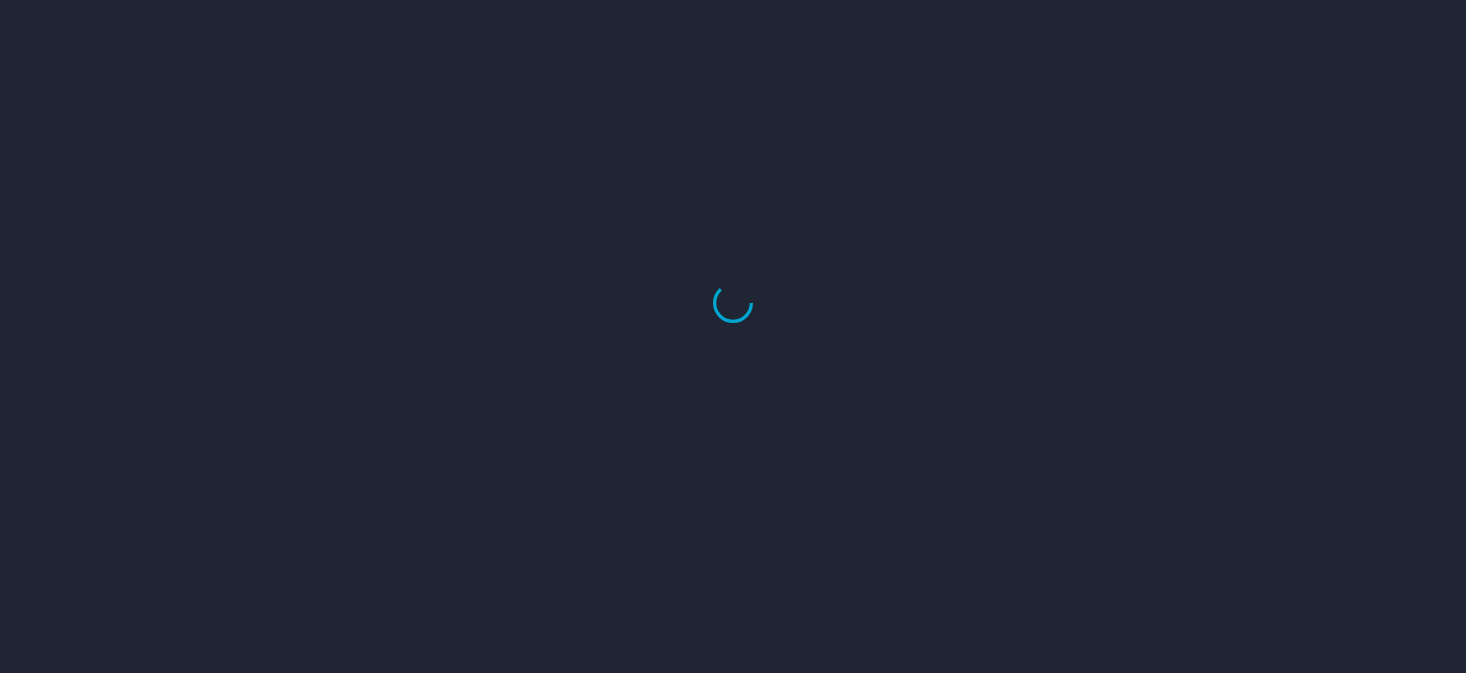 scroll, scrollTop: 0, scrollLeft: 0, axis: both 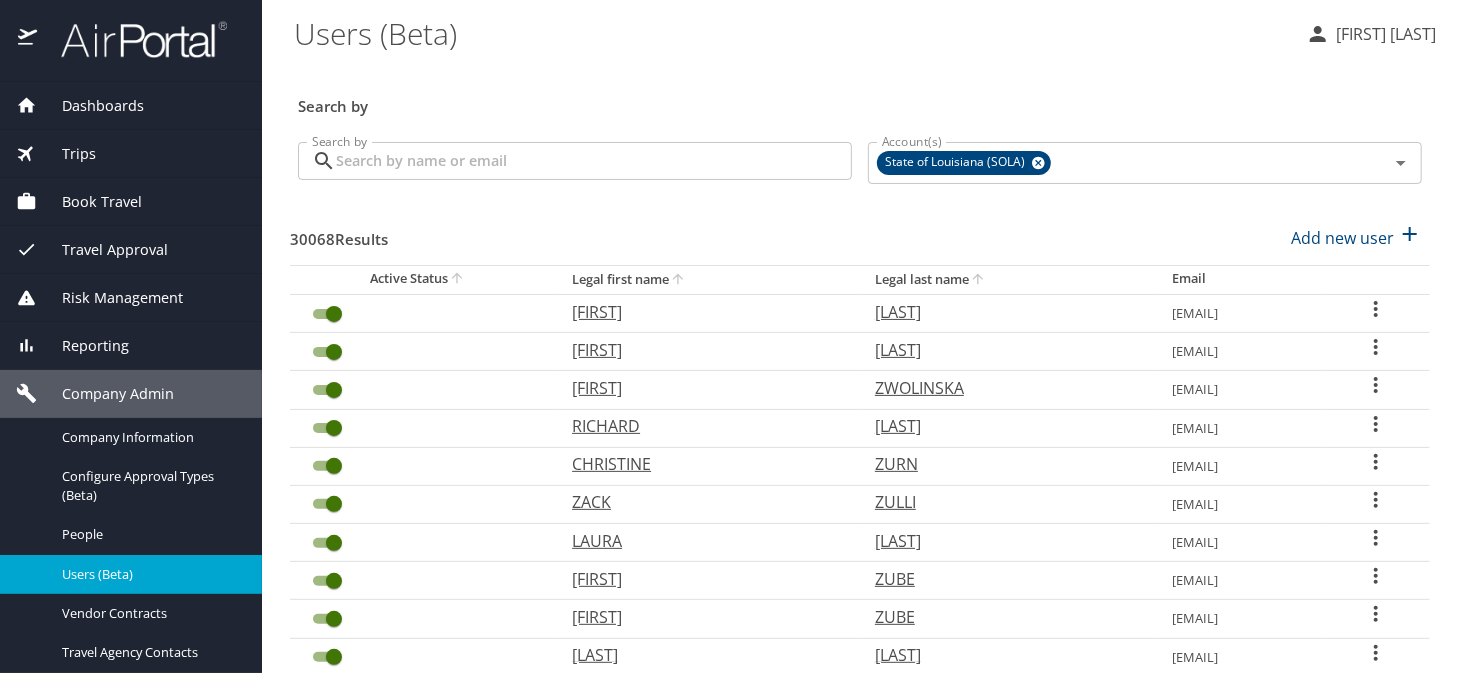 click on "Search by" at bounding box center (594, 161) 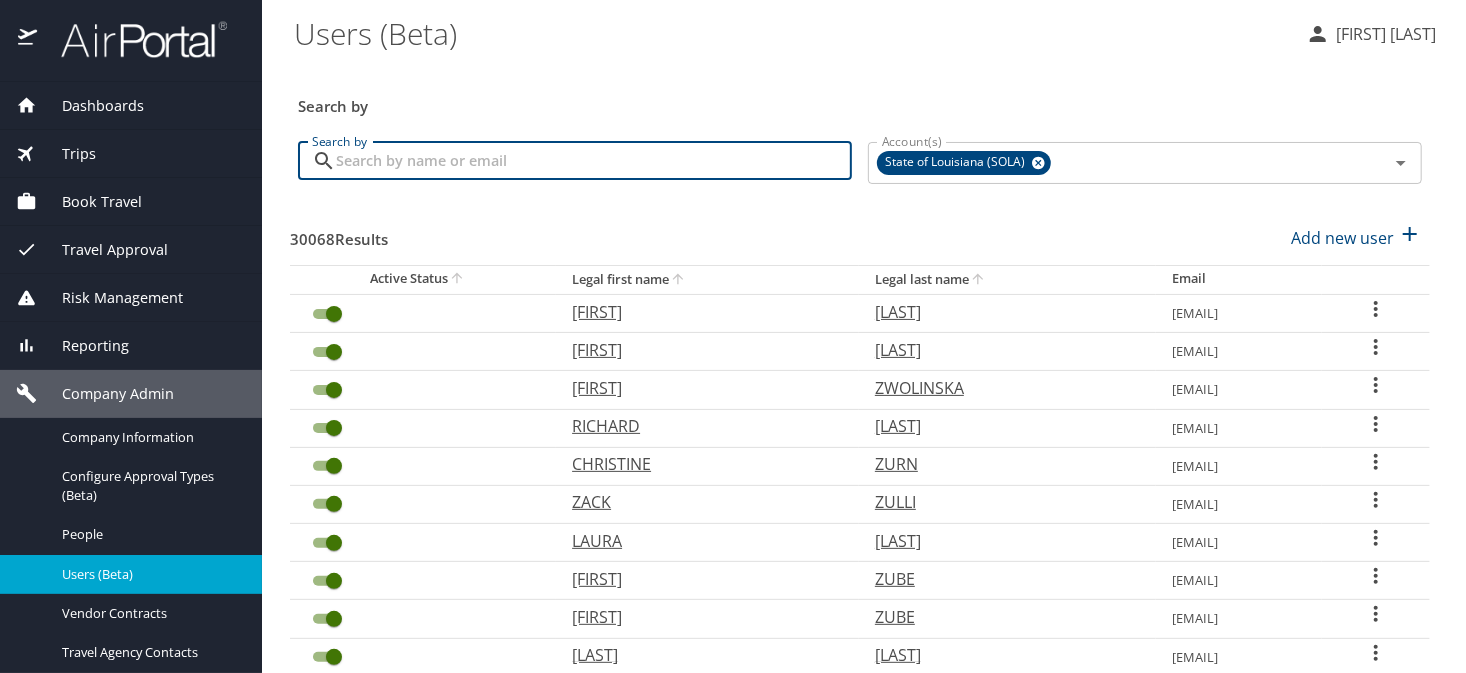 paste on "elka.anderson@lsuhs.edu" 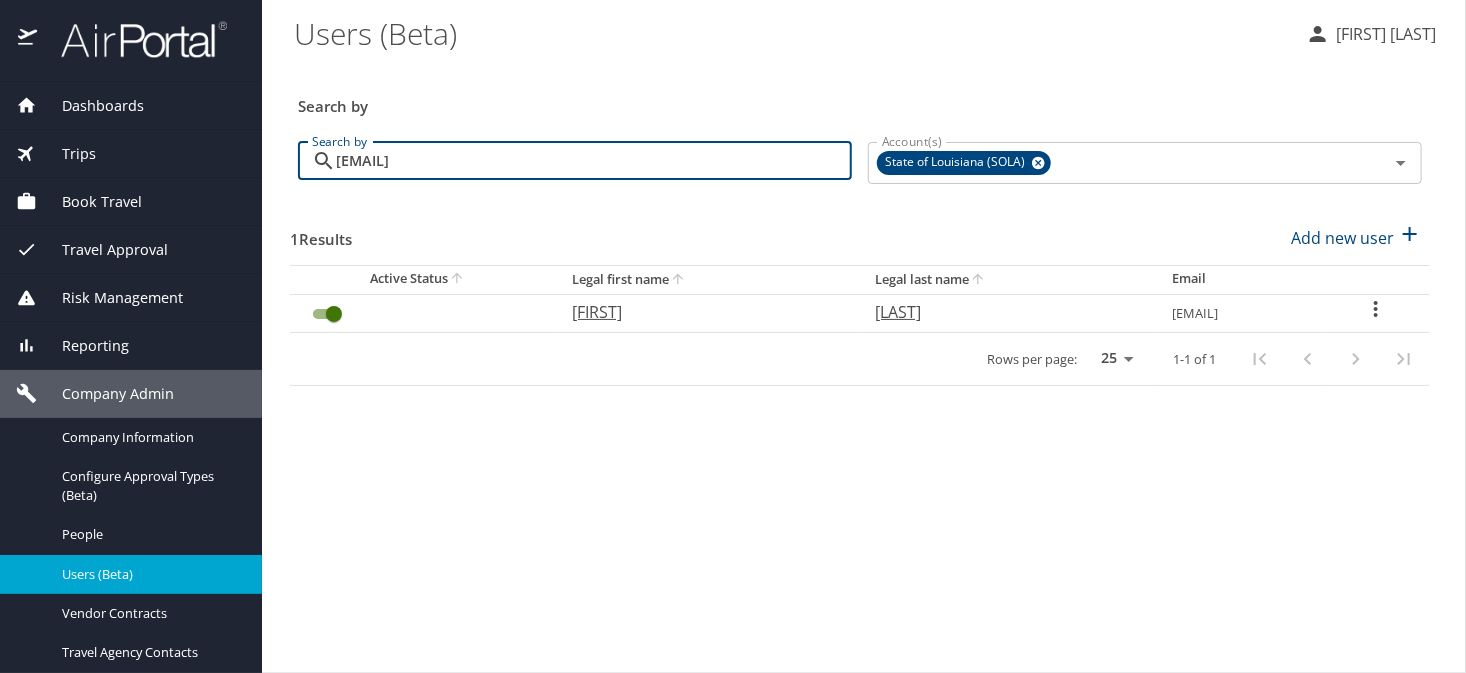 type on "elka.anderson@lsuhs.edu" 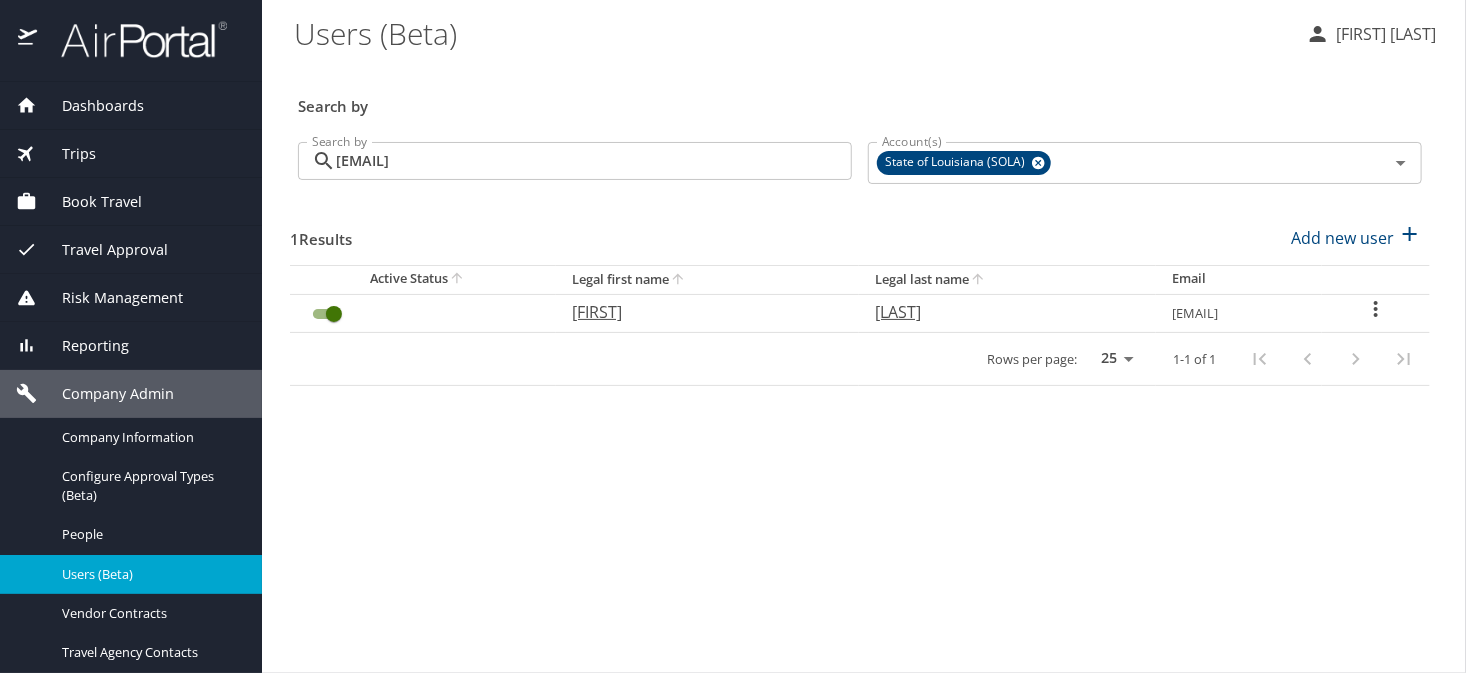 click 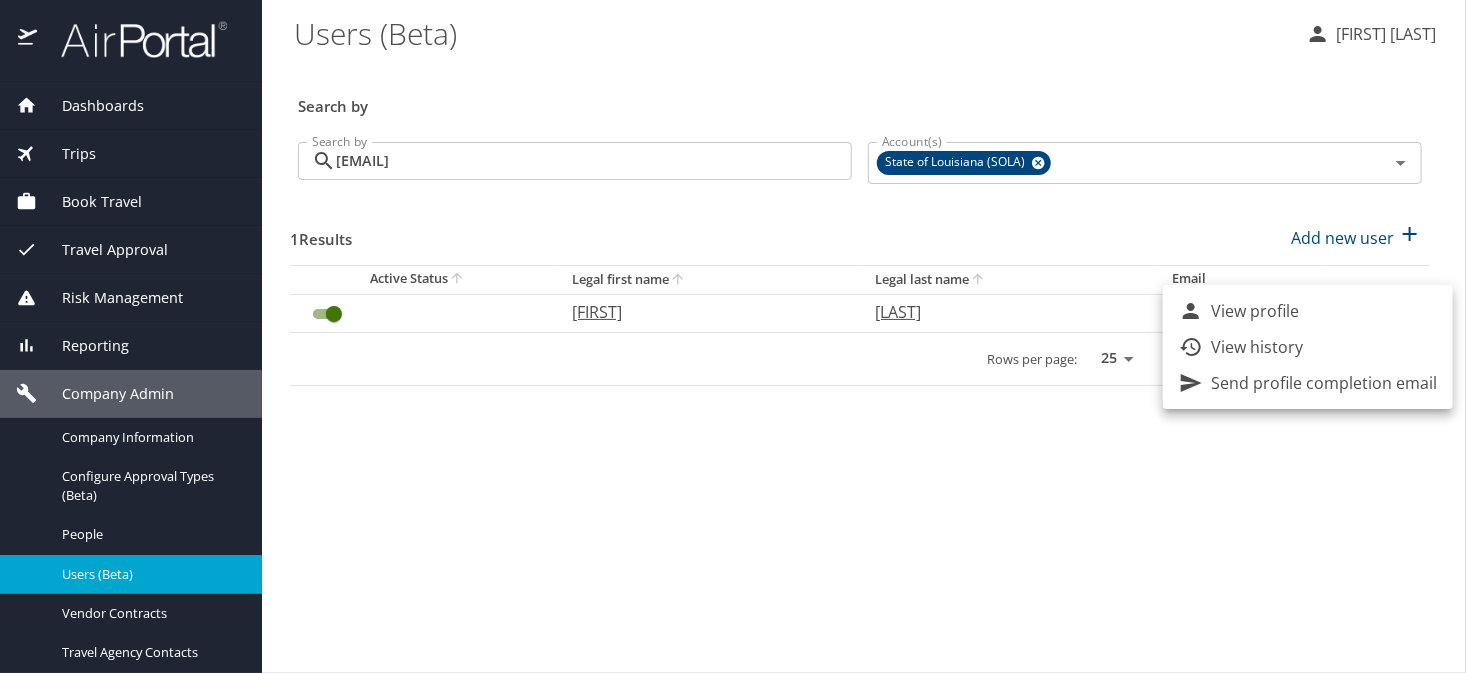 click on "View history" at bounding box center (1257, 347) 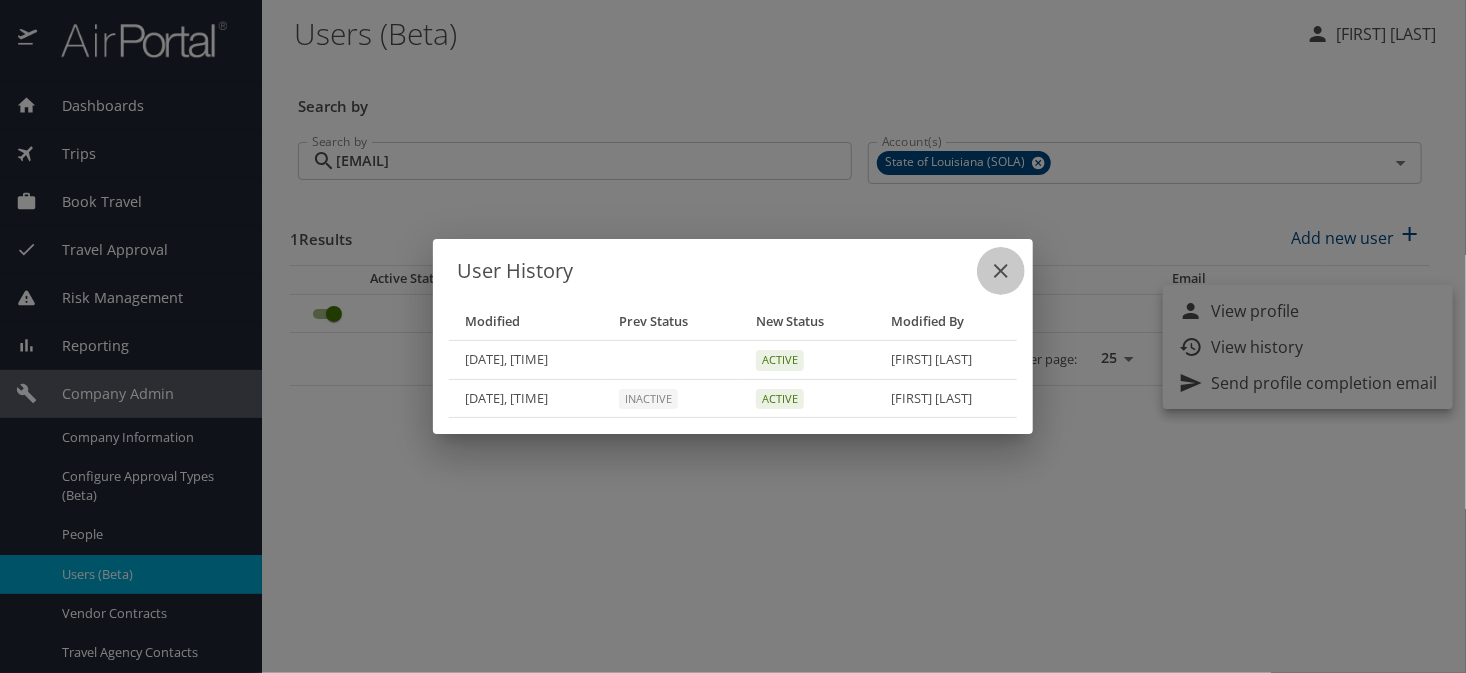 click 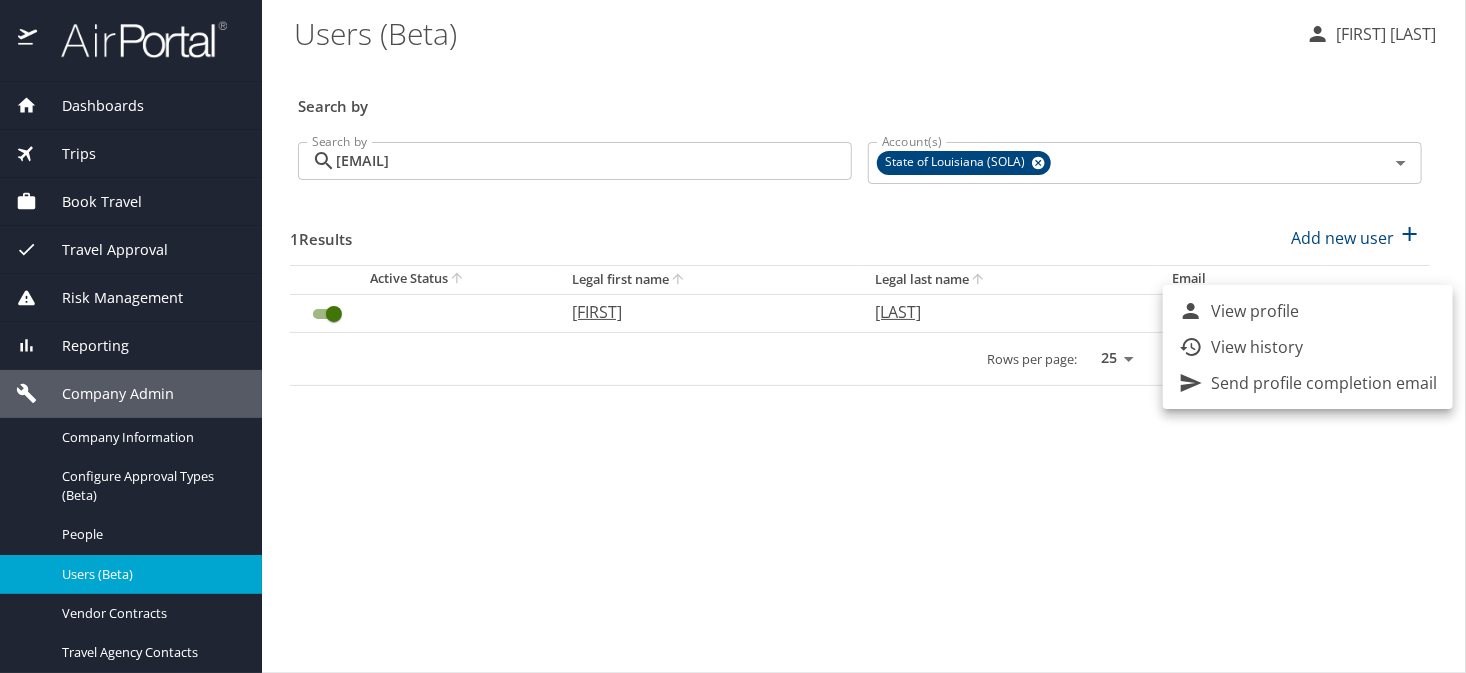 click at bounding box center (733, 336) 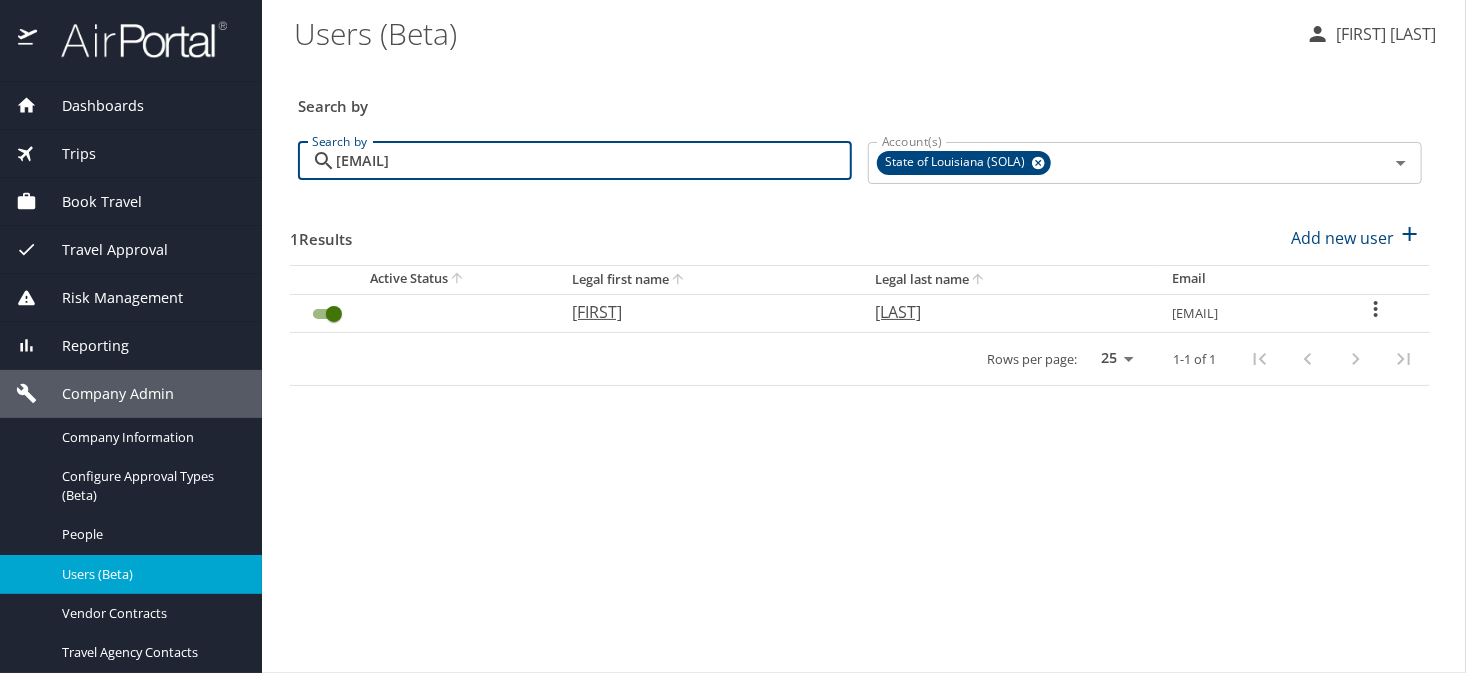 drag, startPoint x: 560, startPoint y: 165, endPoint x: 310, endPoint y: 156, distance: 250.16194 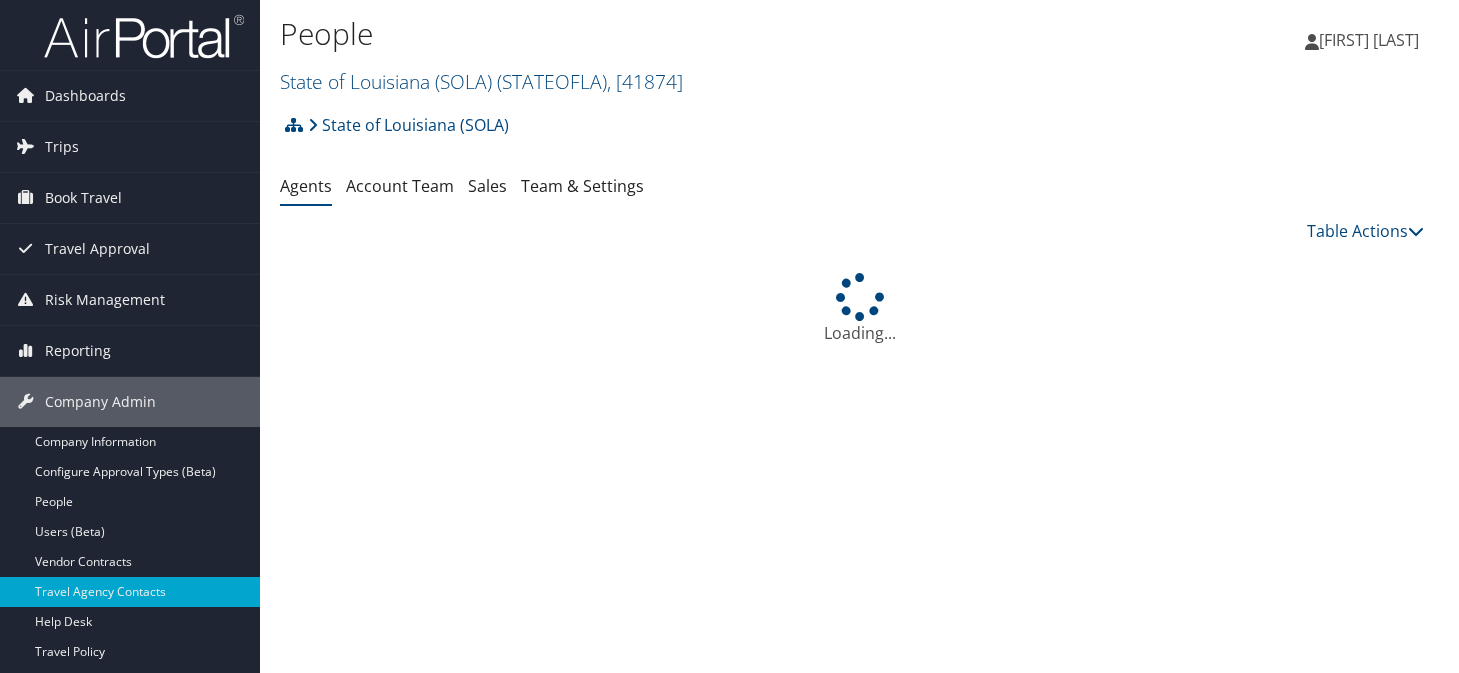 scroll, scrollTop: 0, scrollLeft: 0, axis: both 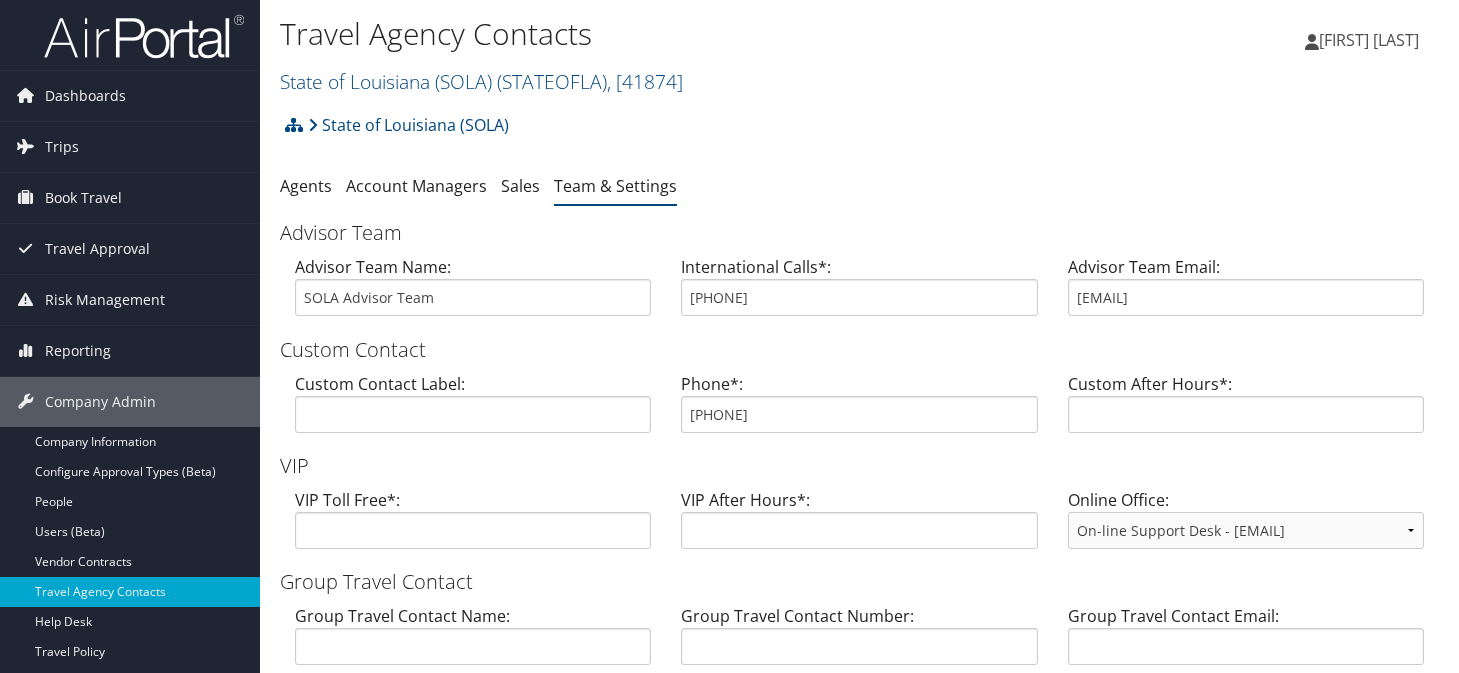 click on "Custom Contact Label:
Phone*:
[PHONE]
Custom After Hours*:" at bounding box center [859, 410] 